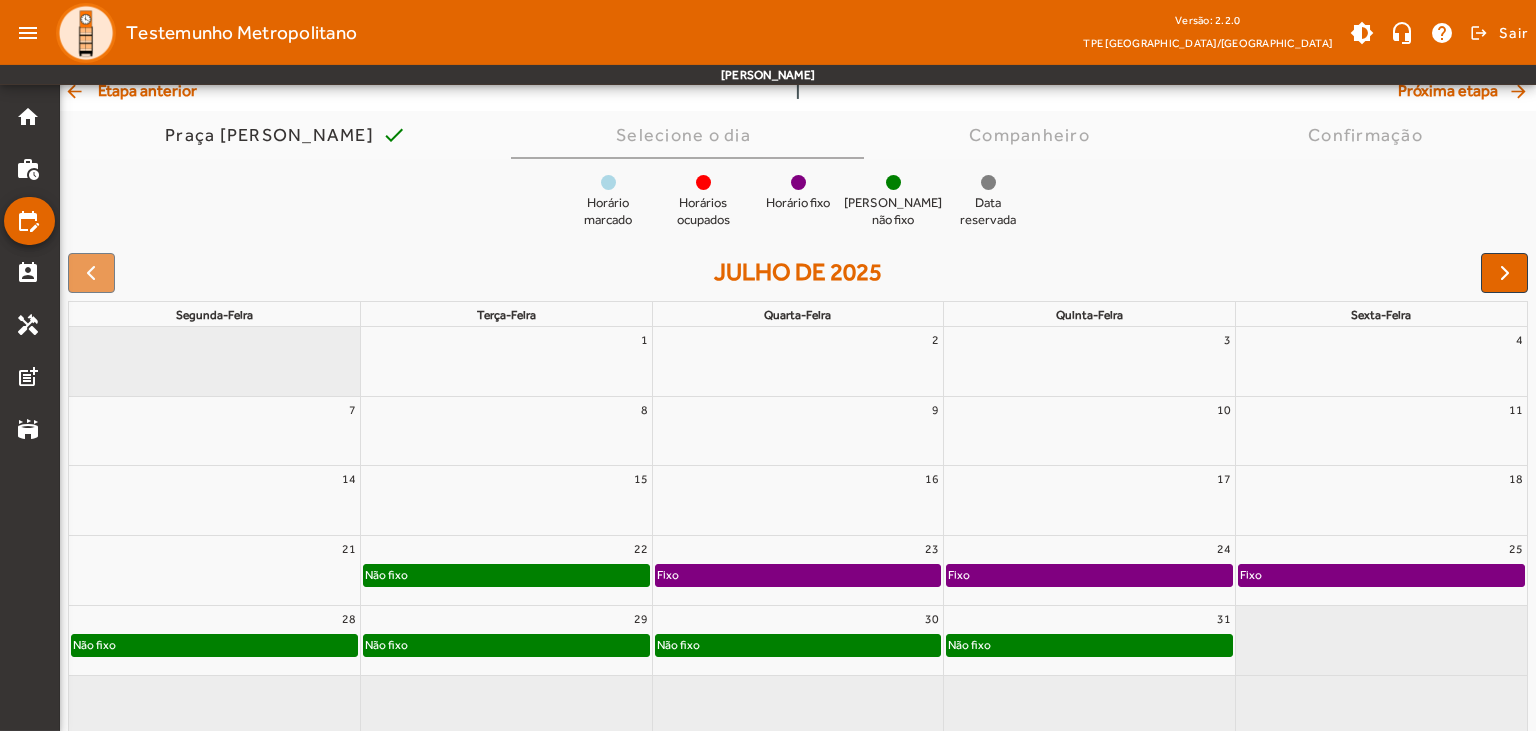 scroll, scrollTop: 154, scrollLeft: 0, axis: vertical 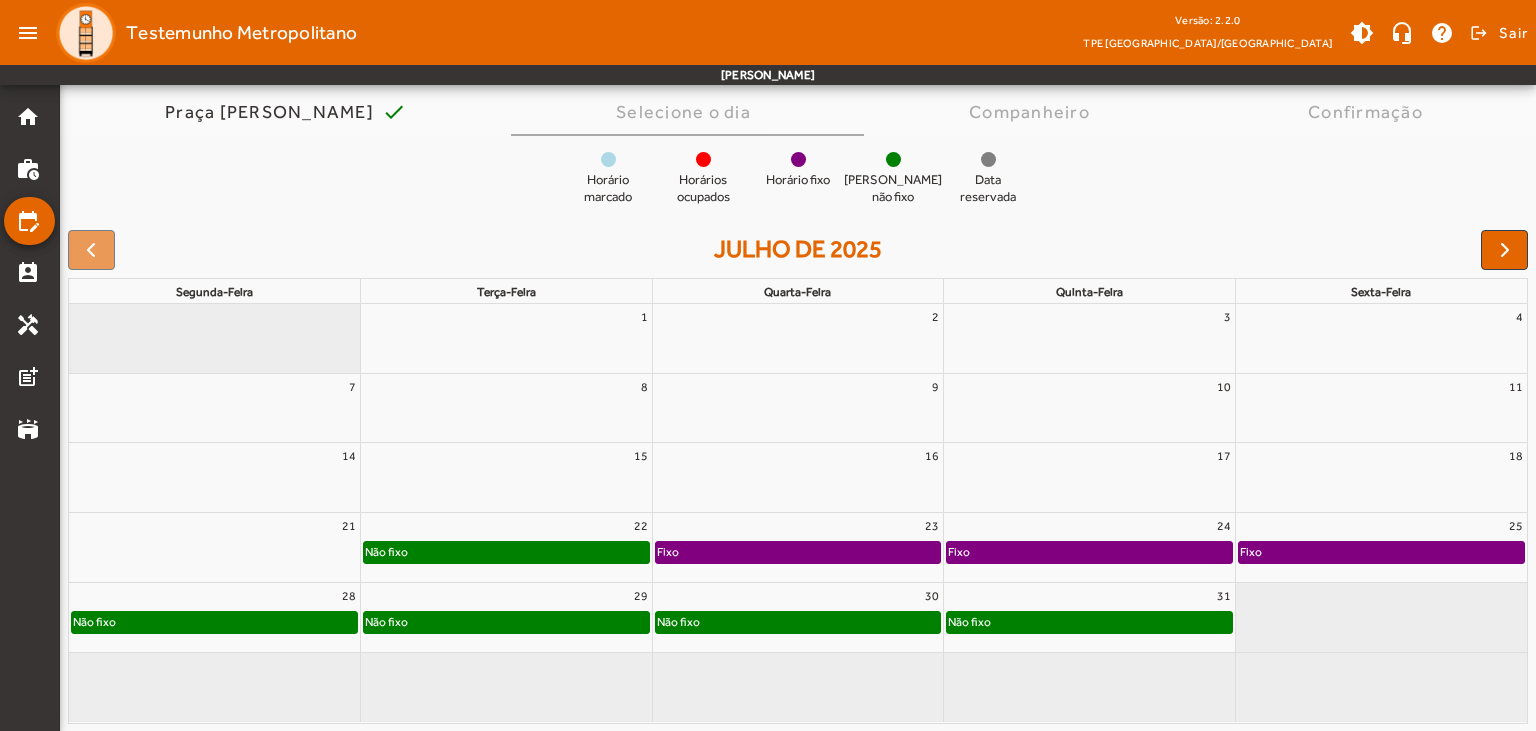 click at bounding box center (506, 347) 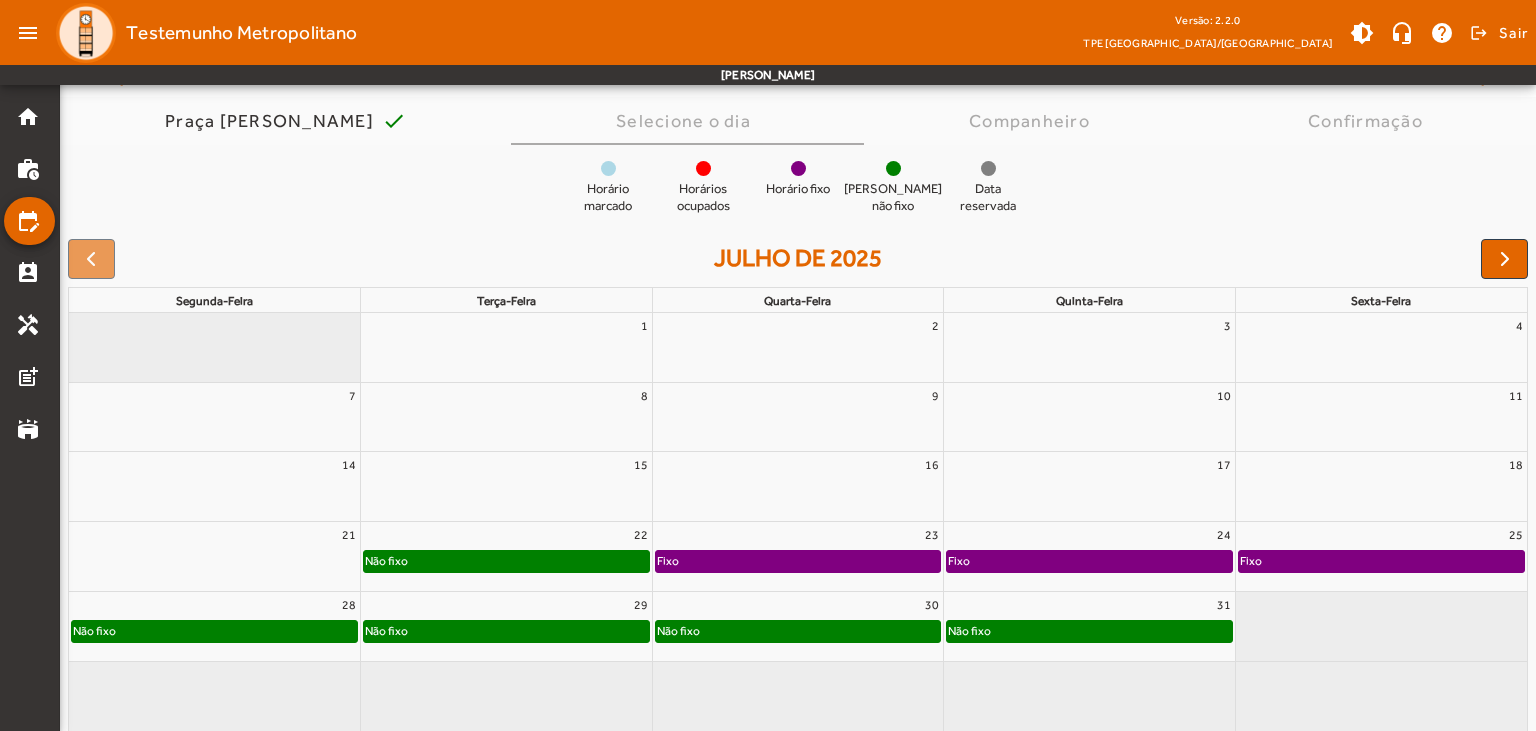scroll, scrollTop: 154, scrollLeft: 0, axis: vertical 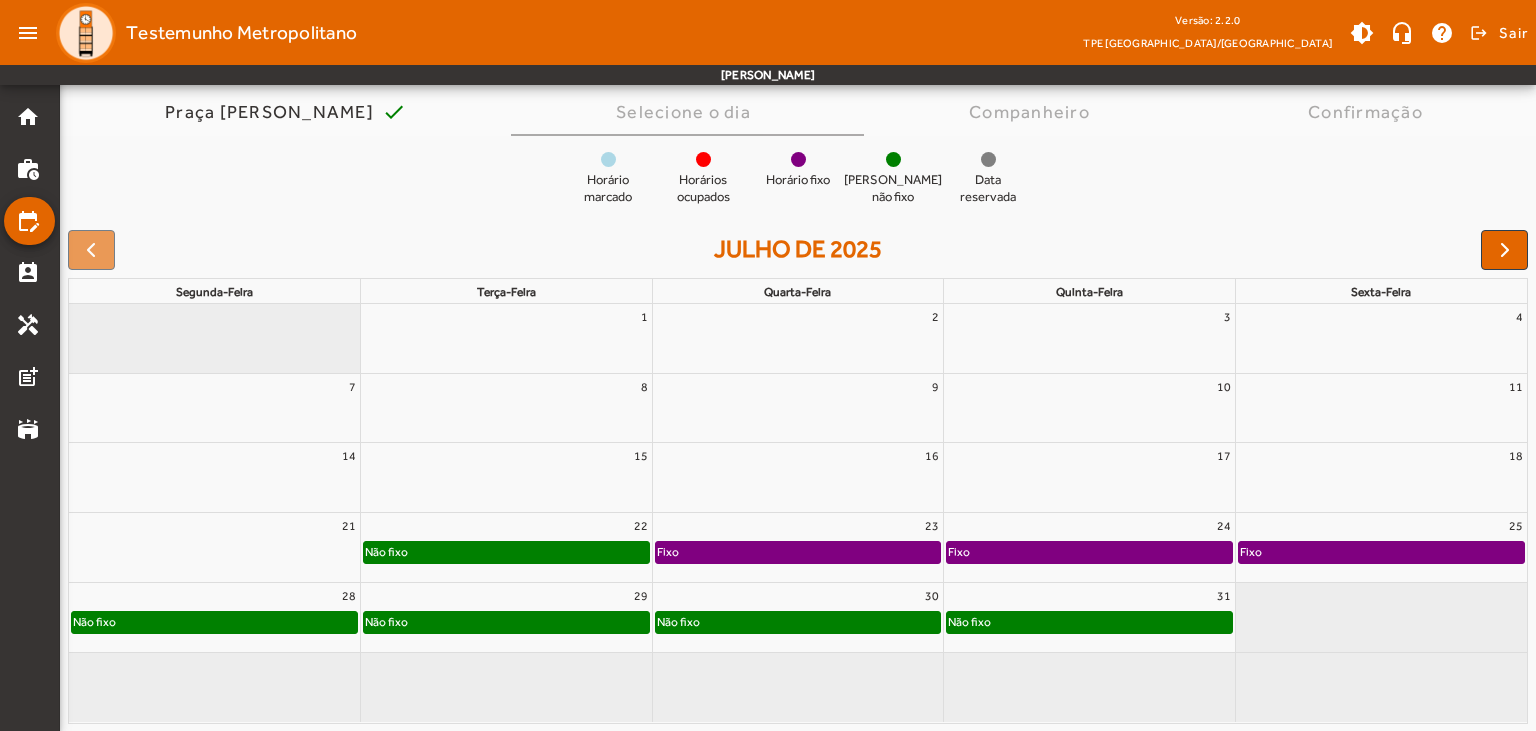 click on "Não fixo" 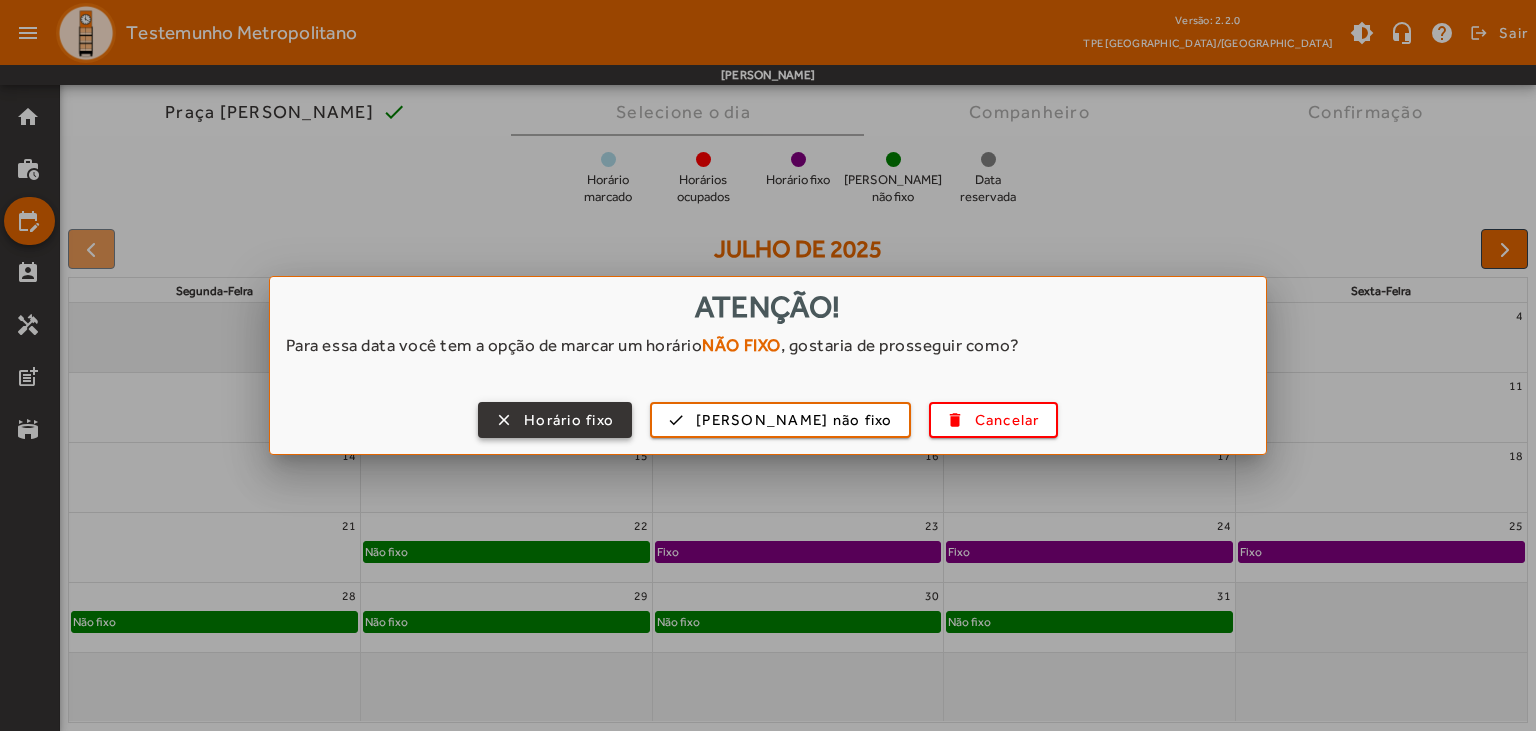 scroll, scrollTop: 0, scrollLeft: 0, axis: both 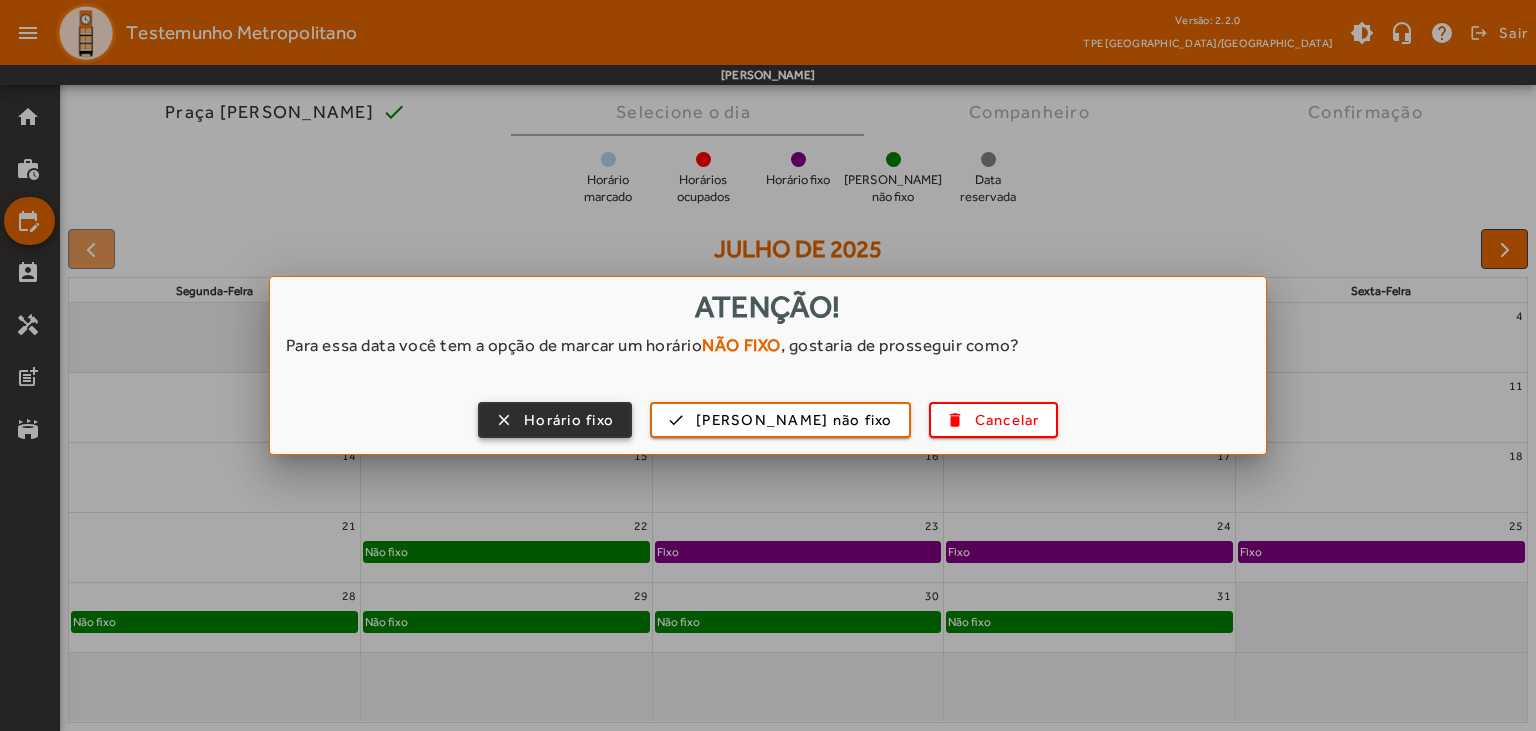 click at bounding box center [555, 420] 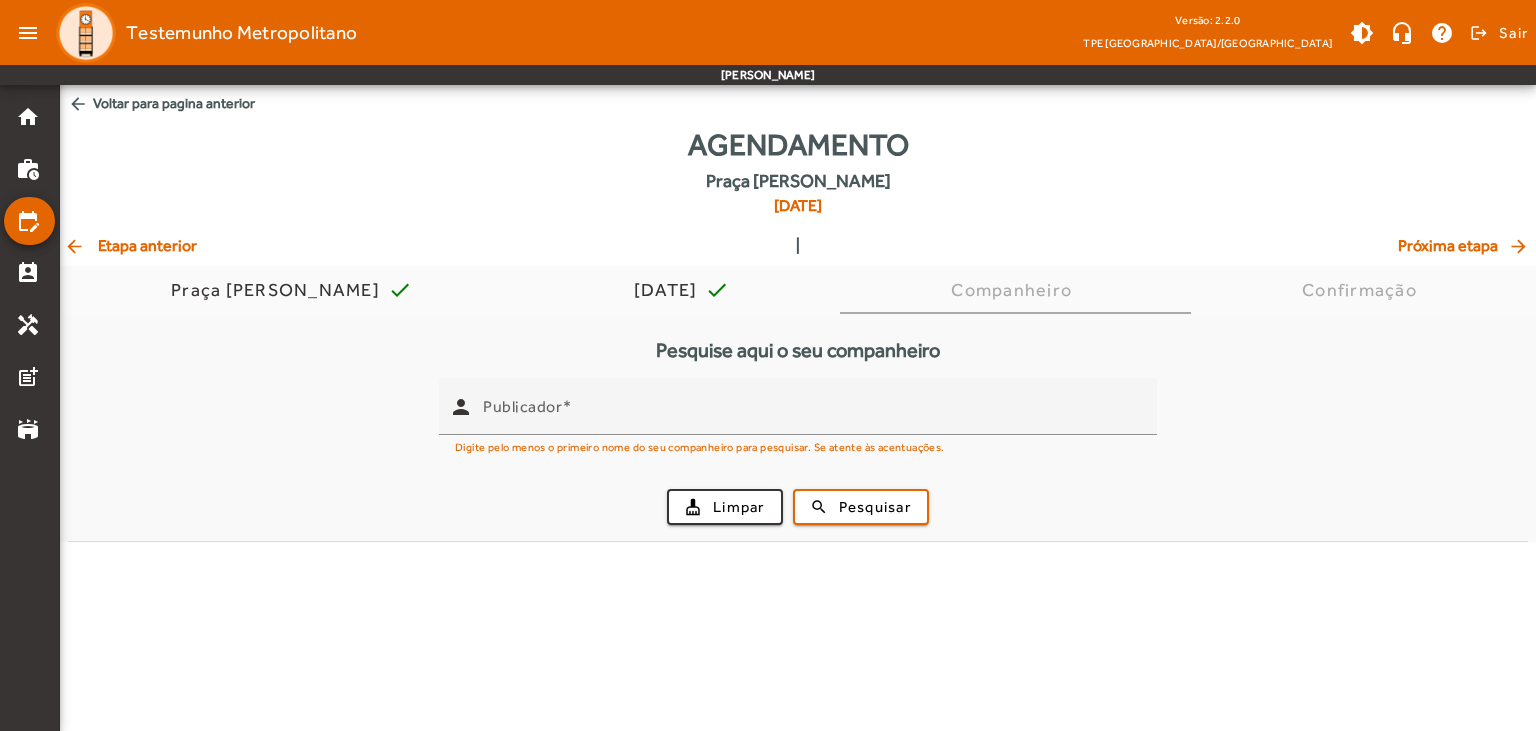 click on "arrow_back" 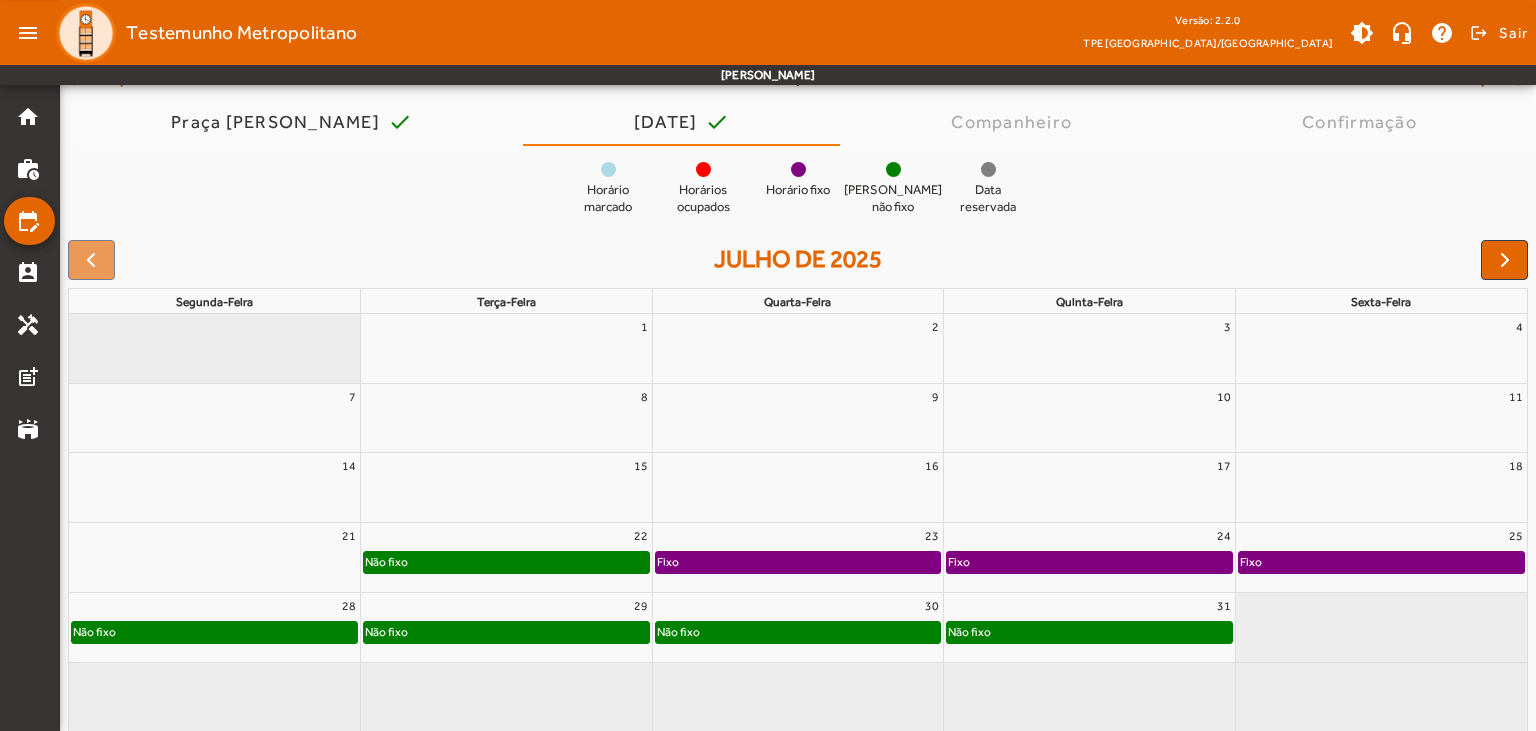 scroll, scrollTop: 178, scrollLeft: 0, axis: vertical 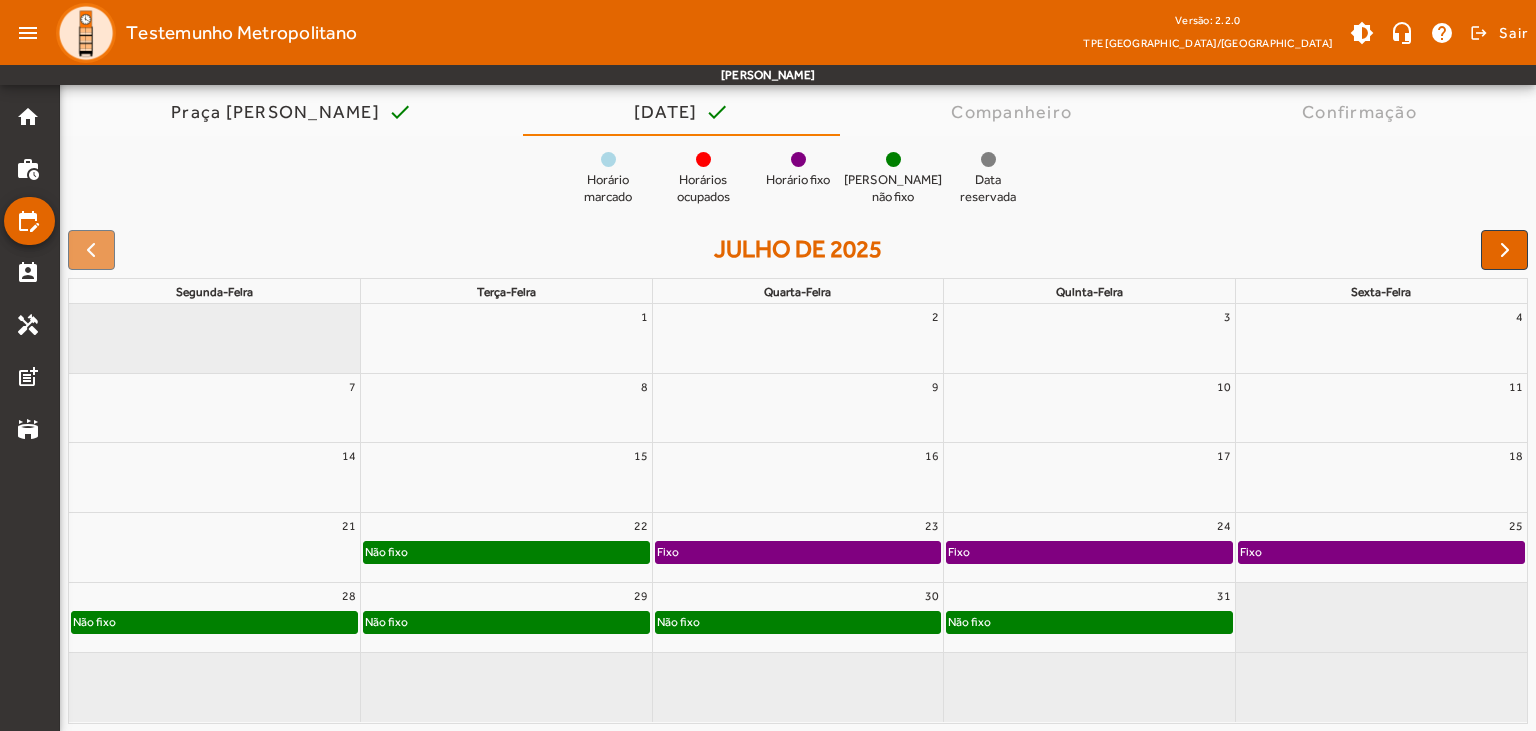 click on "Não fixo" 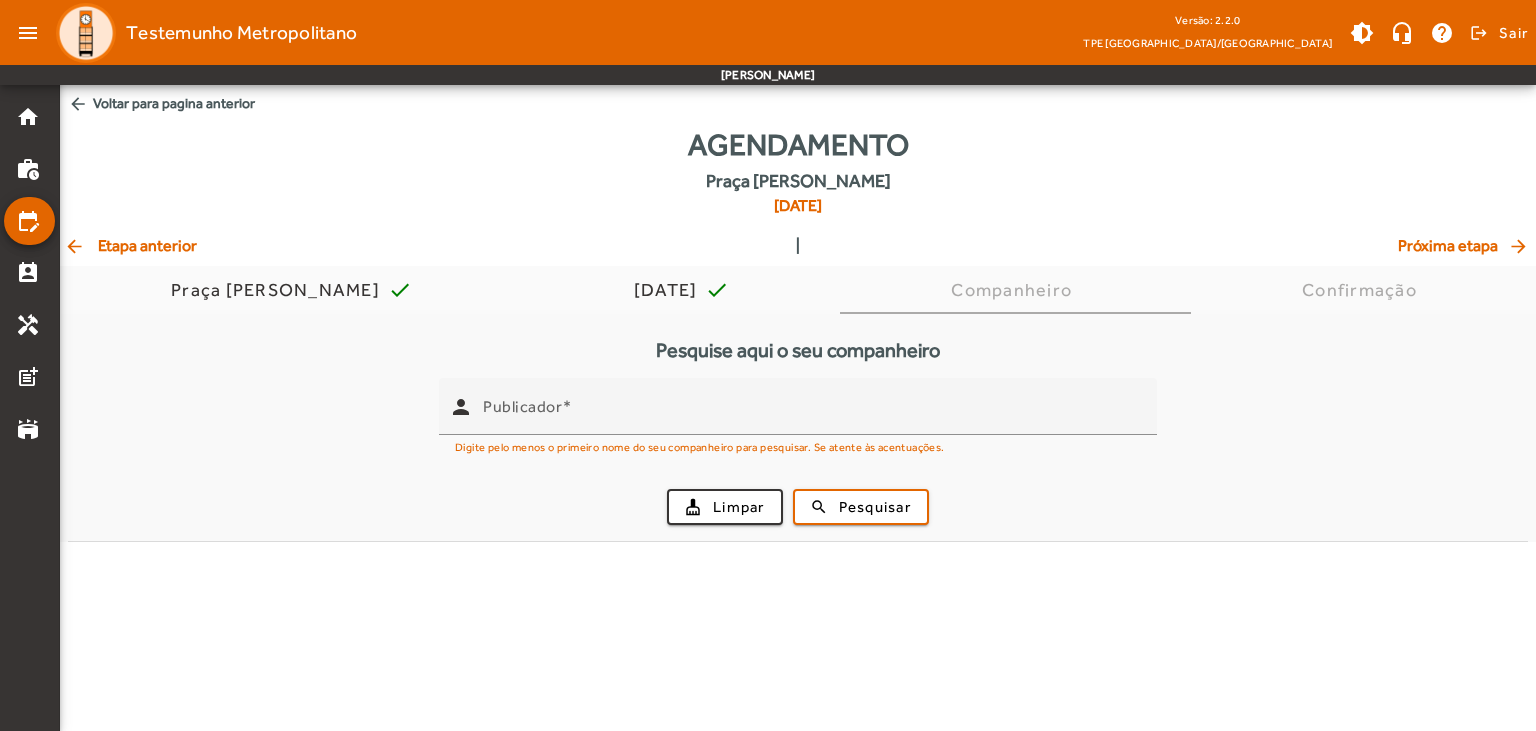 scroll, scrollTop: 0, scrollLeft: 0, axis: both 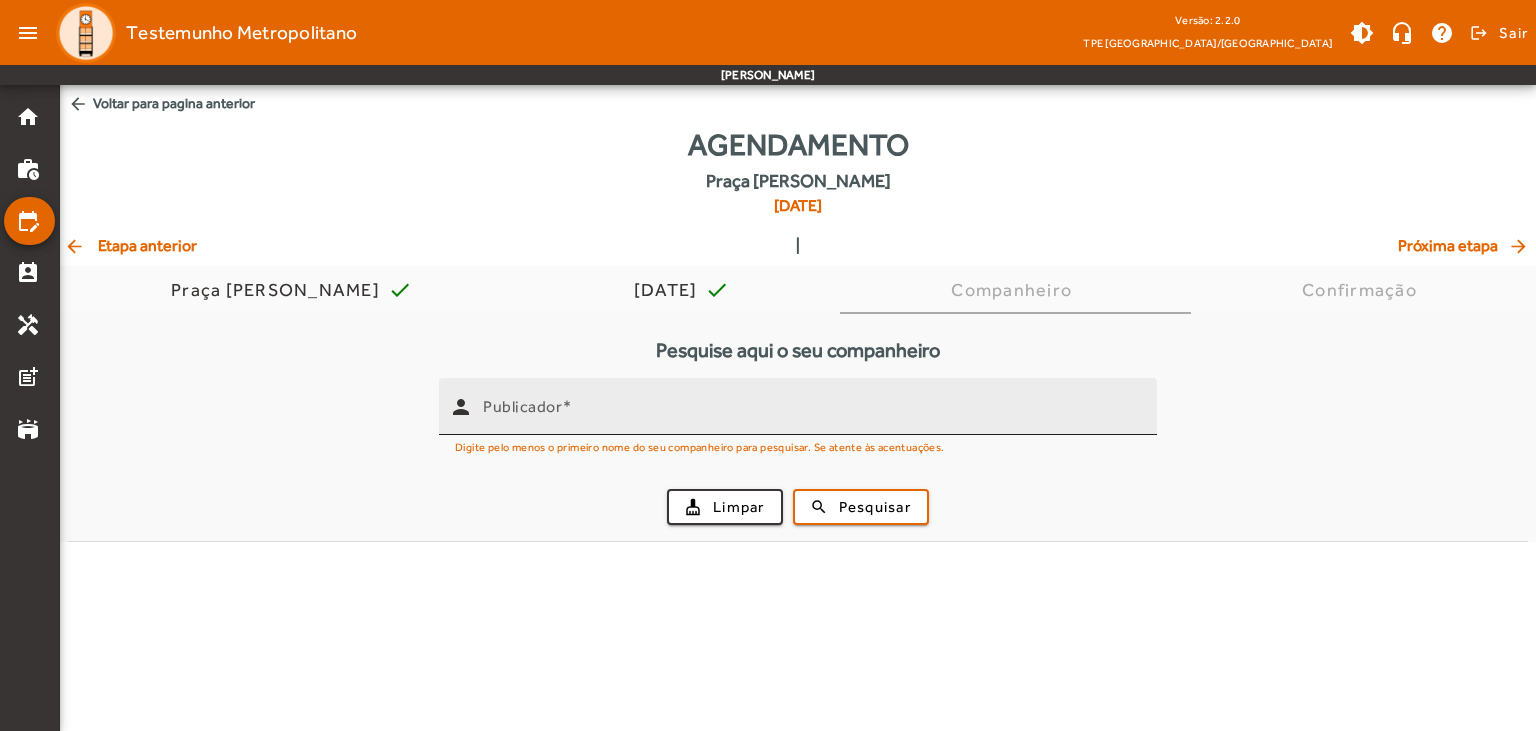click on "Publicador" at bounding box center (812, 406) 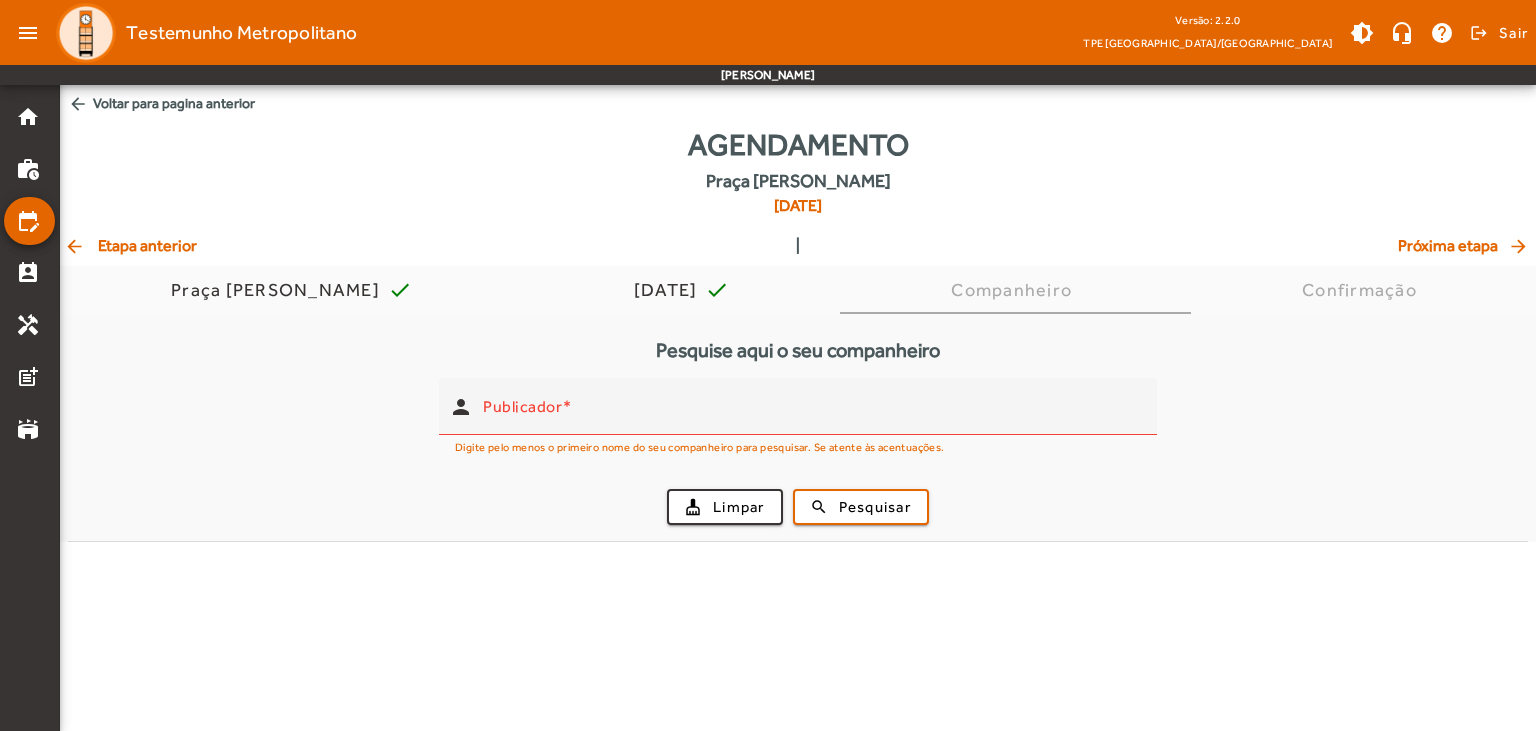 click on "arrow_back  Etapa anterior" 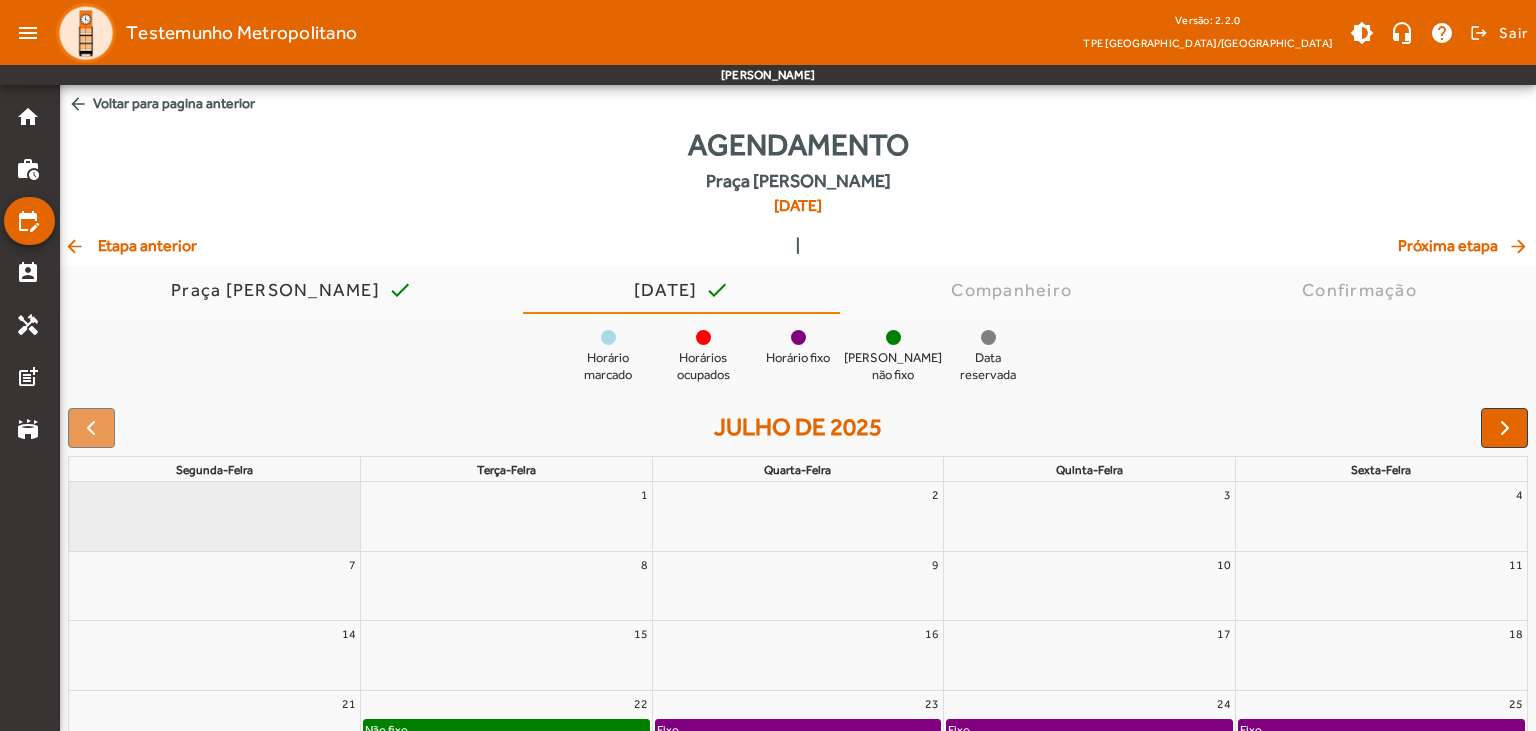 click on "arrow_back  Etapa anterior" 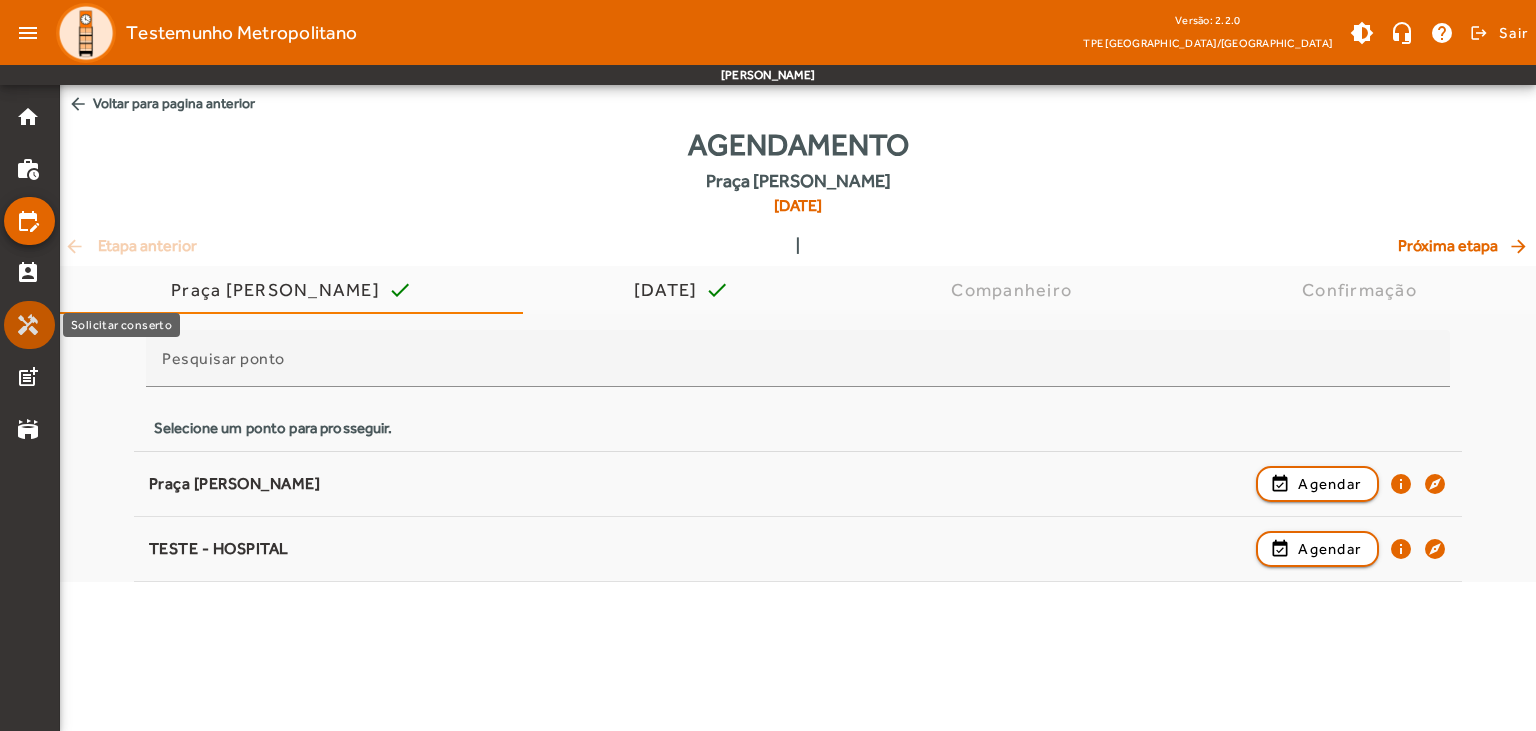 click on "handyman" 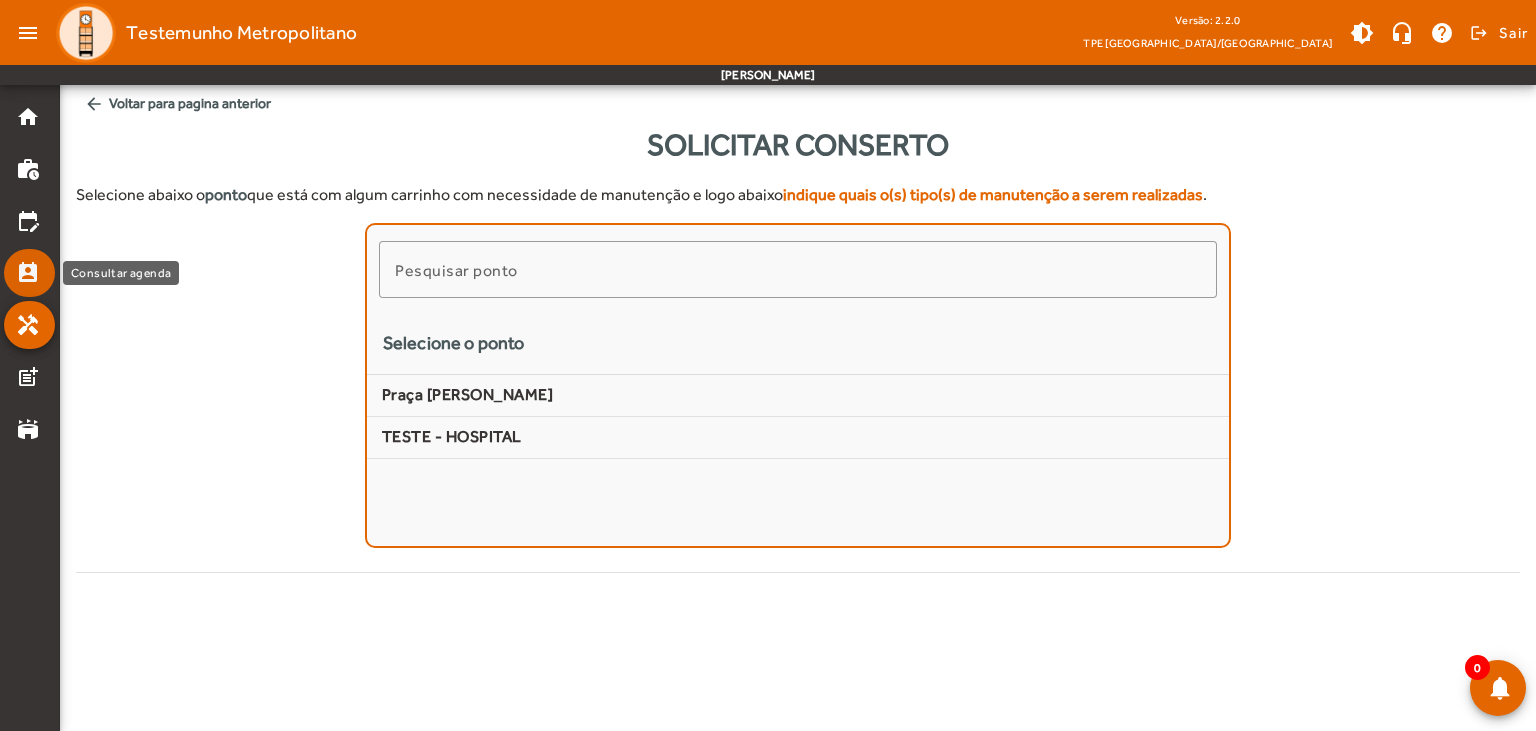 click on "perm_contact_calendar" 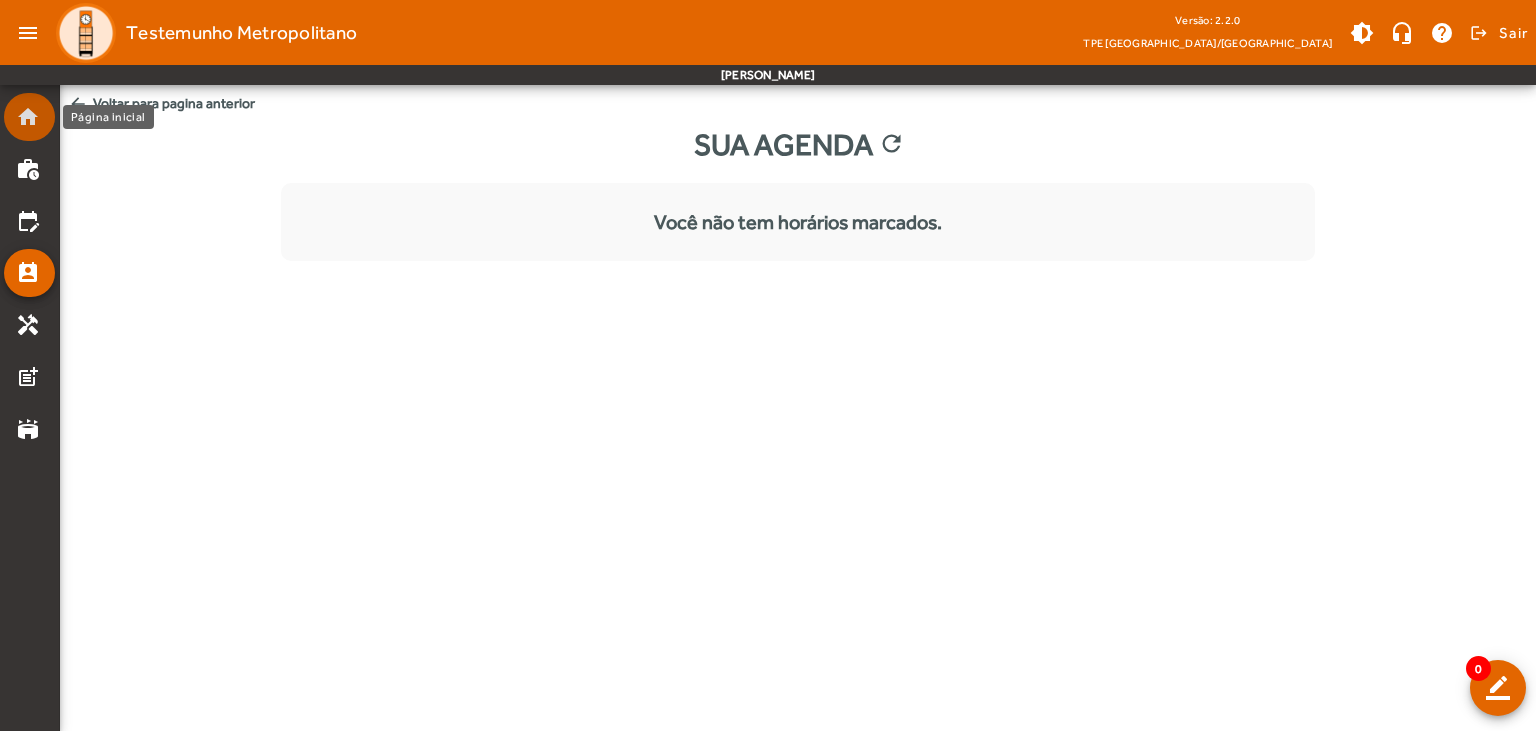 click on "home" 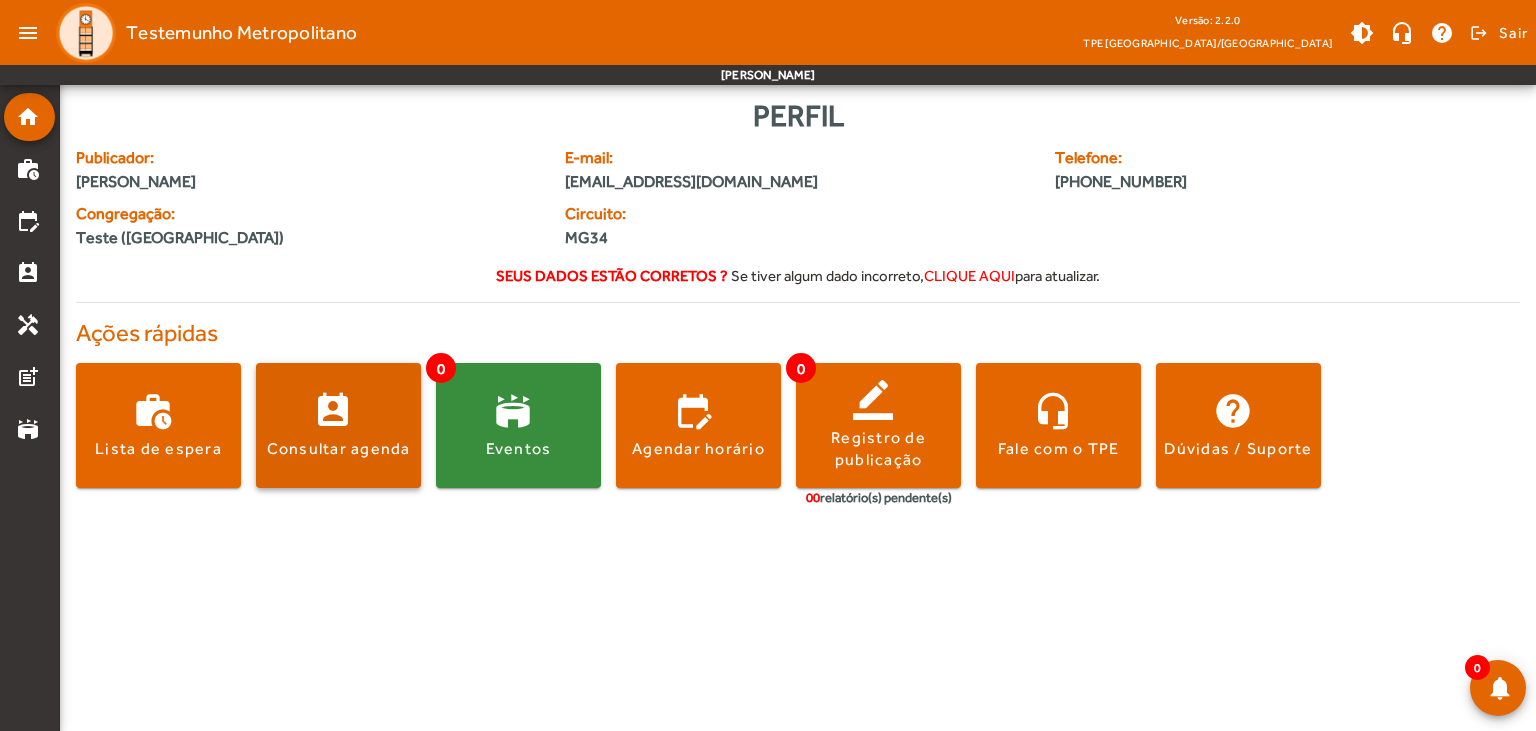 click on "Consultar agenda" 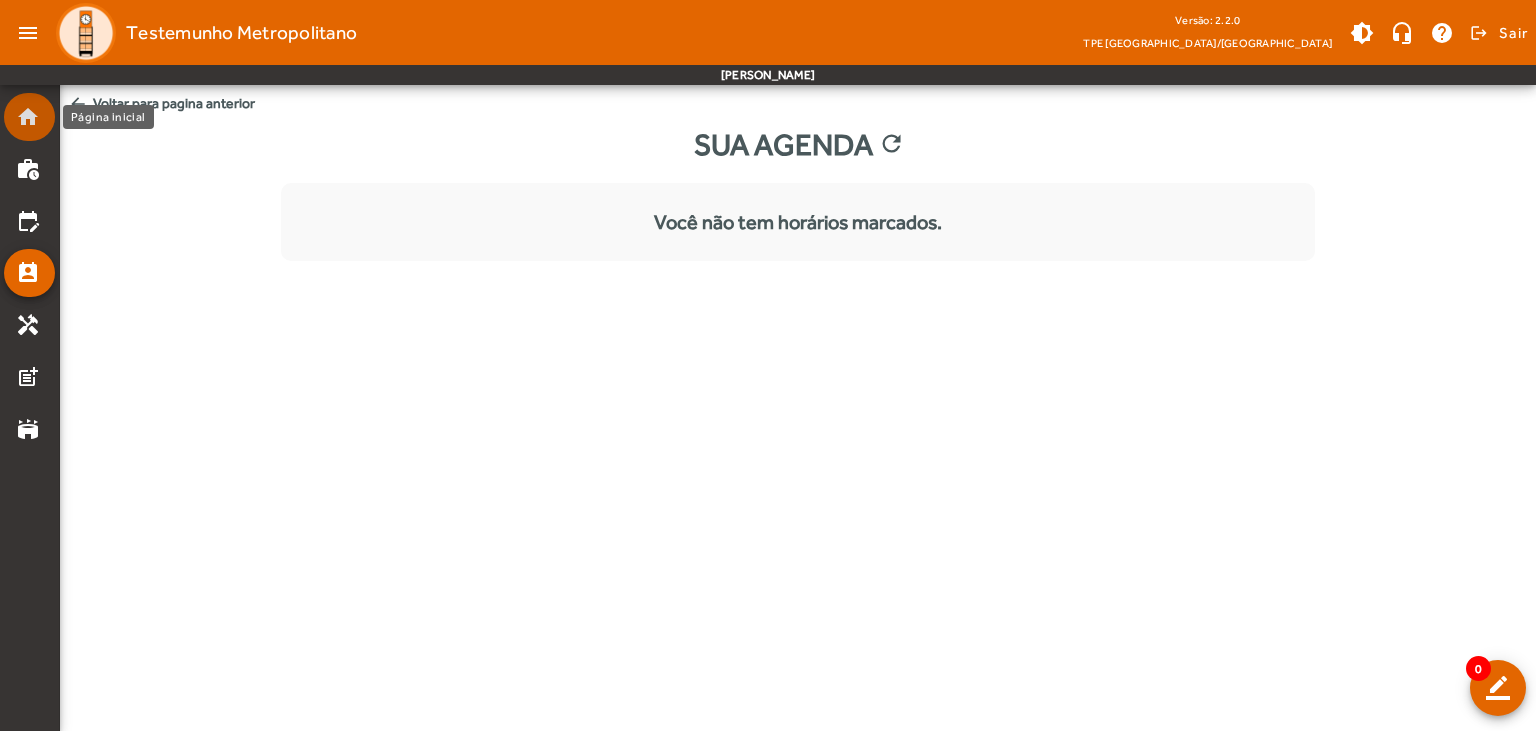 click on "home" 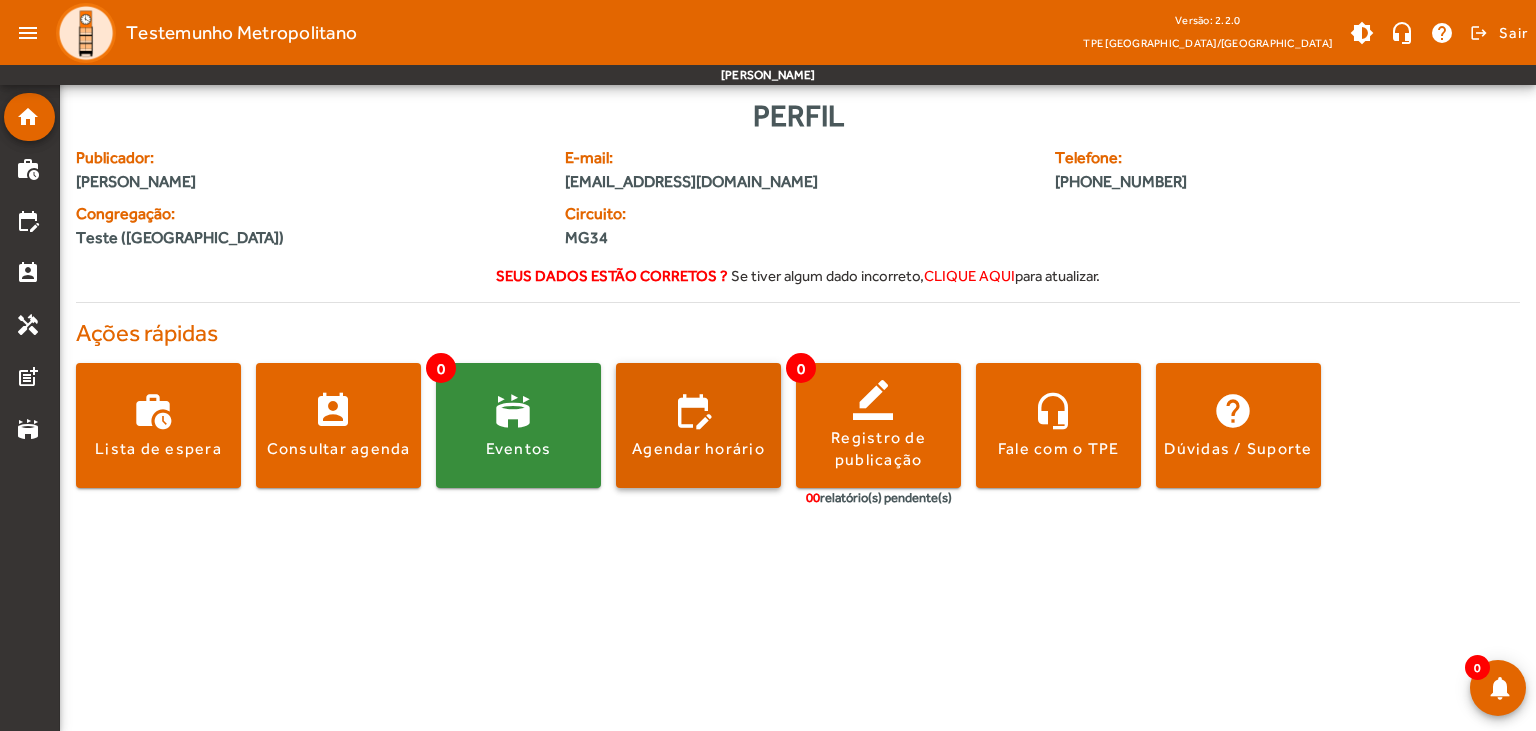 click 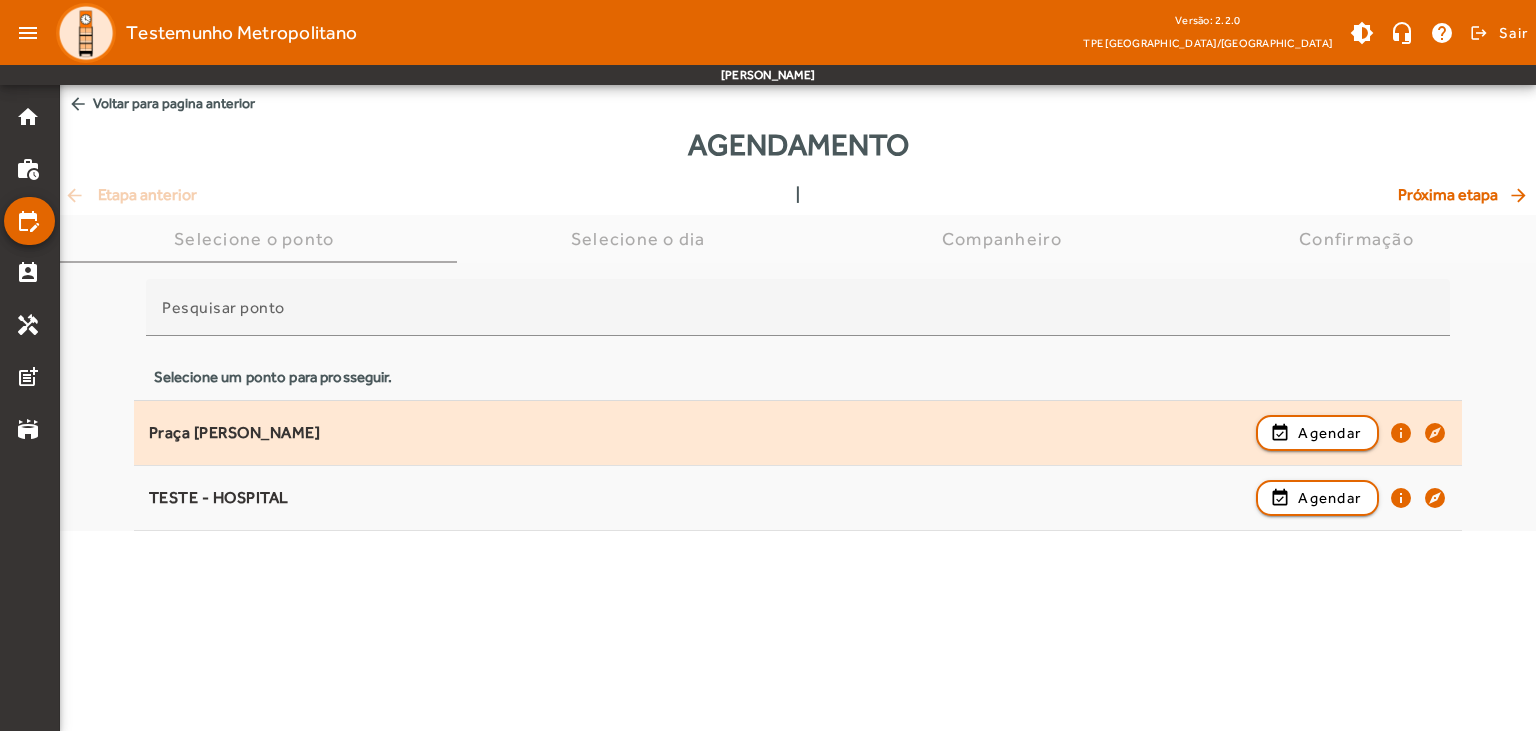 click on "Praça [PERSON_NAME]" at bounding box center (698, 498) 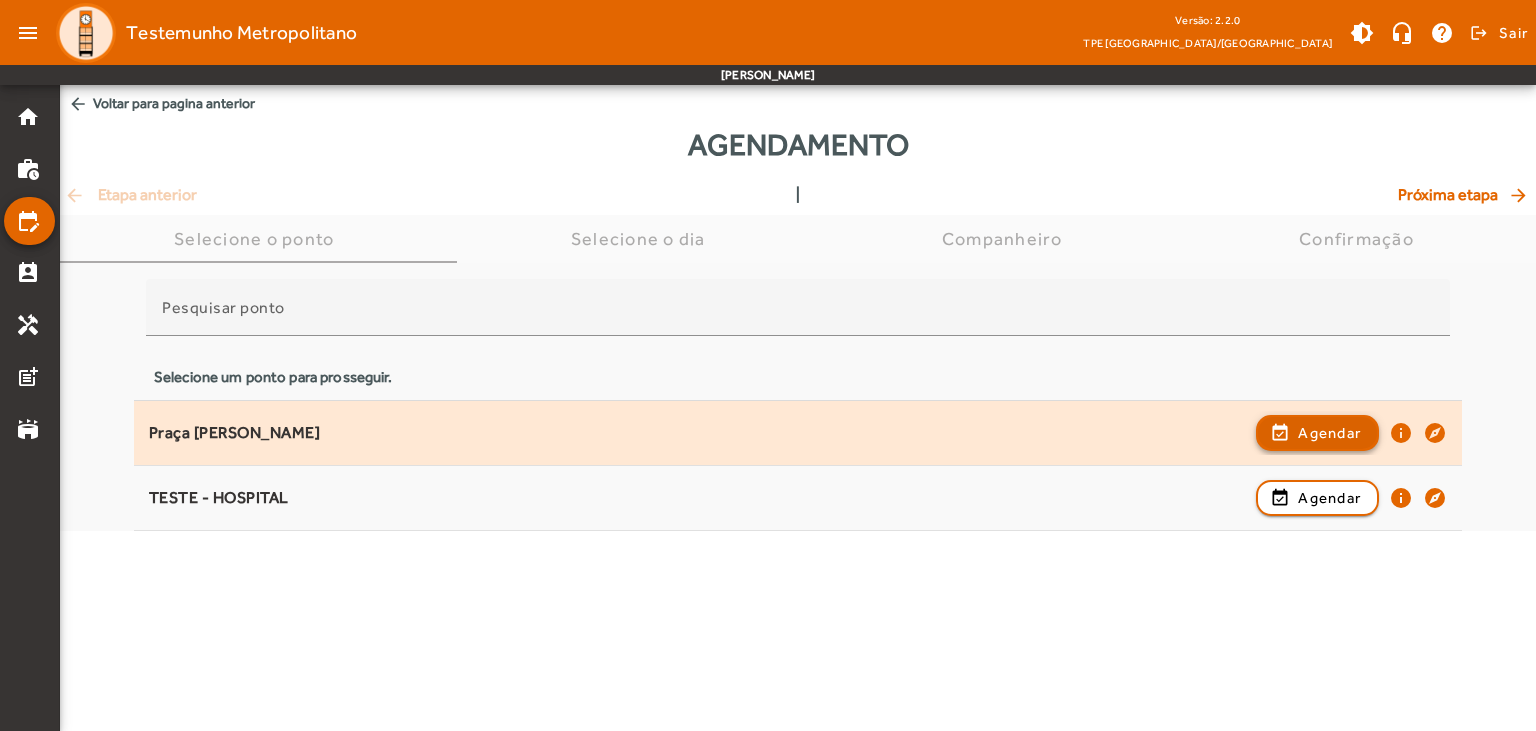 click on "Agendar" at bounding box center [1329, 498] 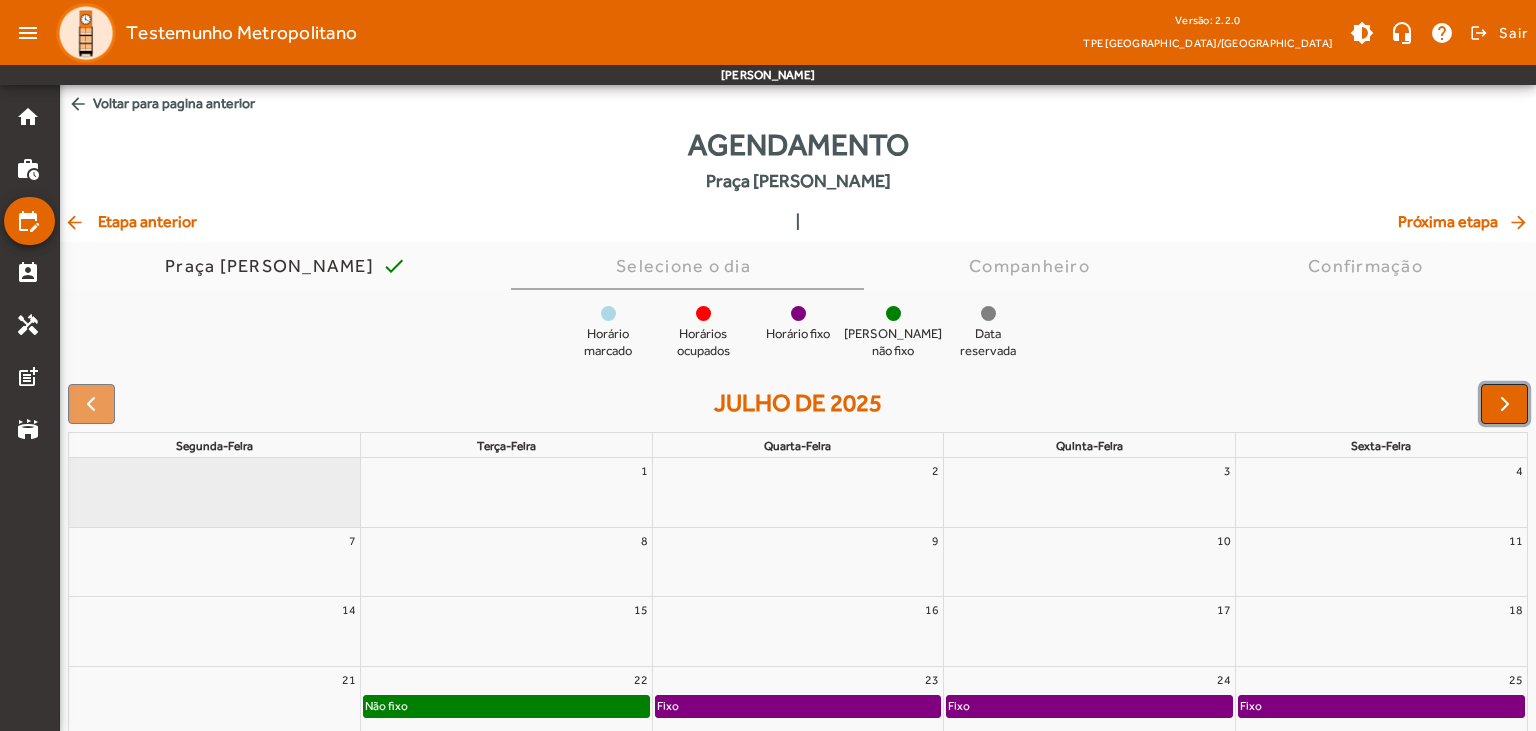 click at bounding box center [1505, 404] 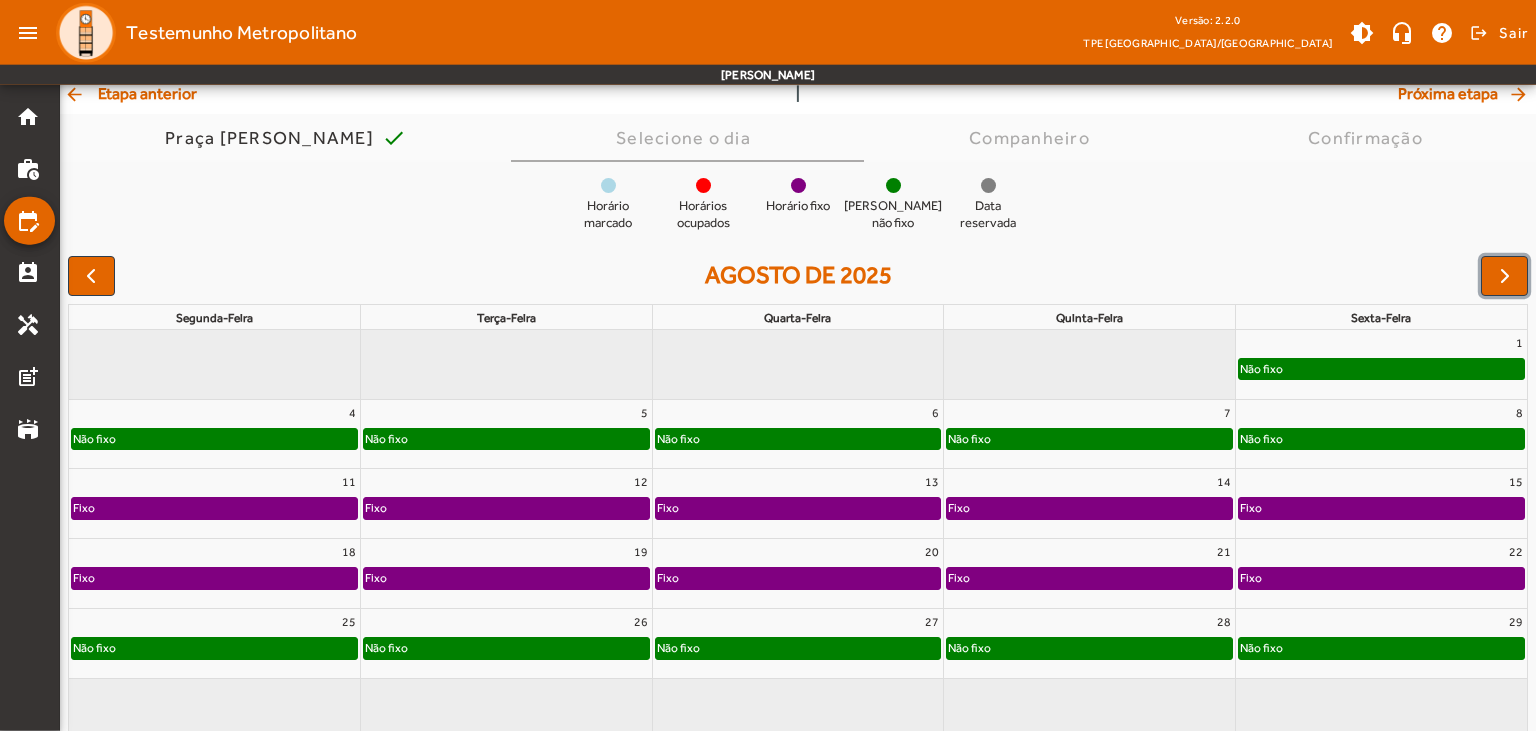 scroll, scrollTop: 154, scrollLeft: 0, axis: vertical 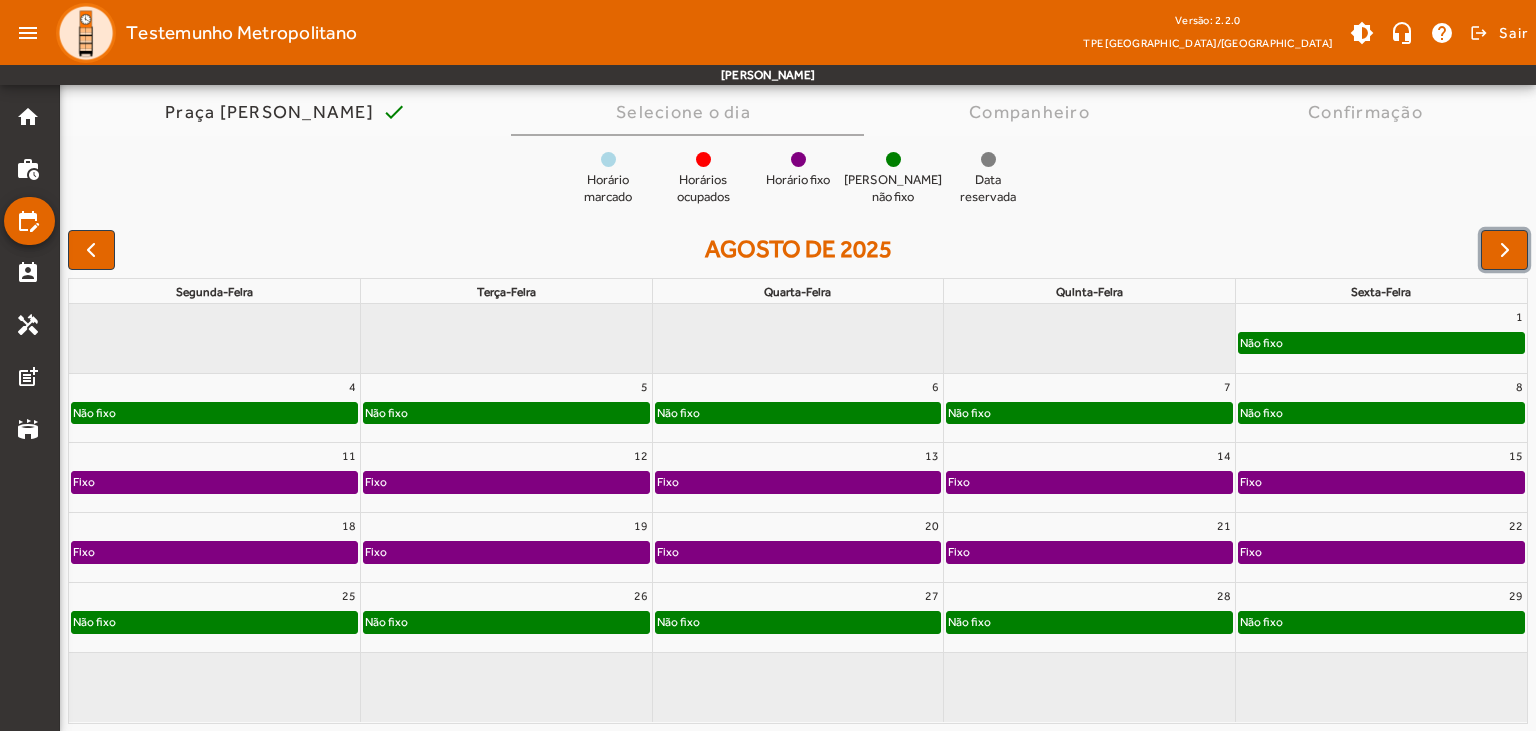 click on "Fixo" 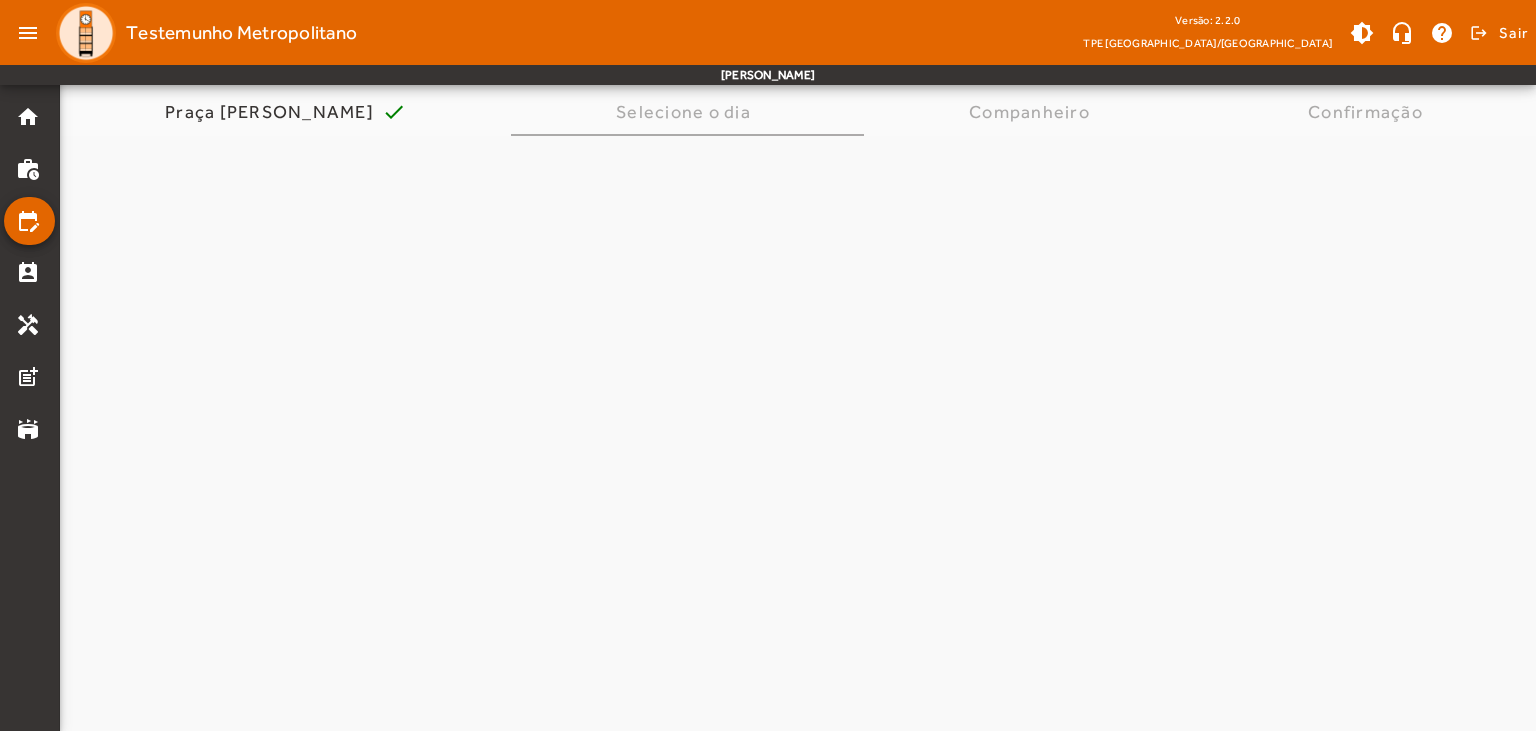 scroll, scrollTop: 0, scrollLeft: 0, axis: both 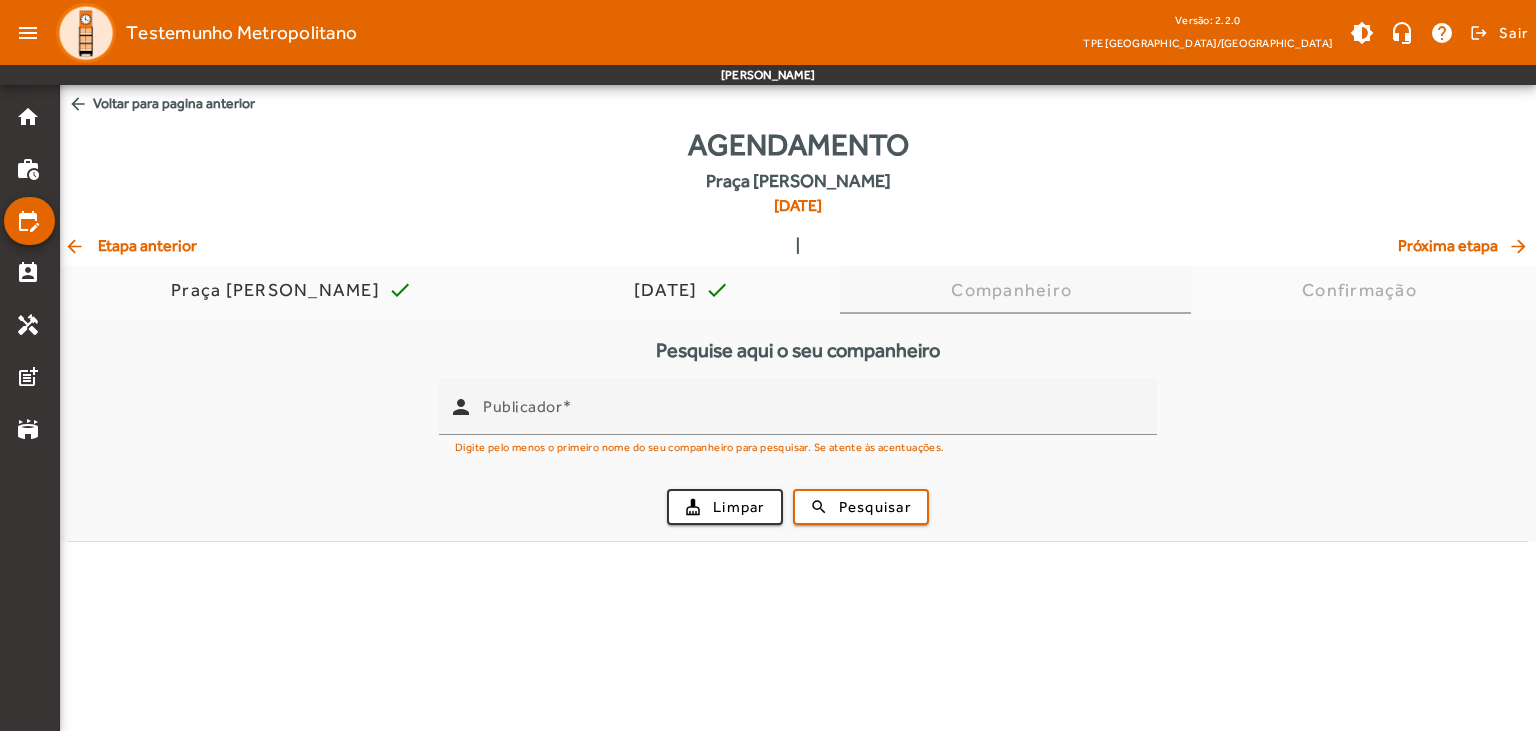 click on "Companheiro" at bounding box center [1015, 290] 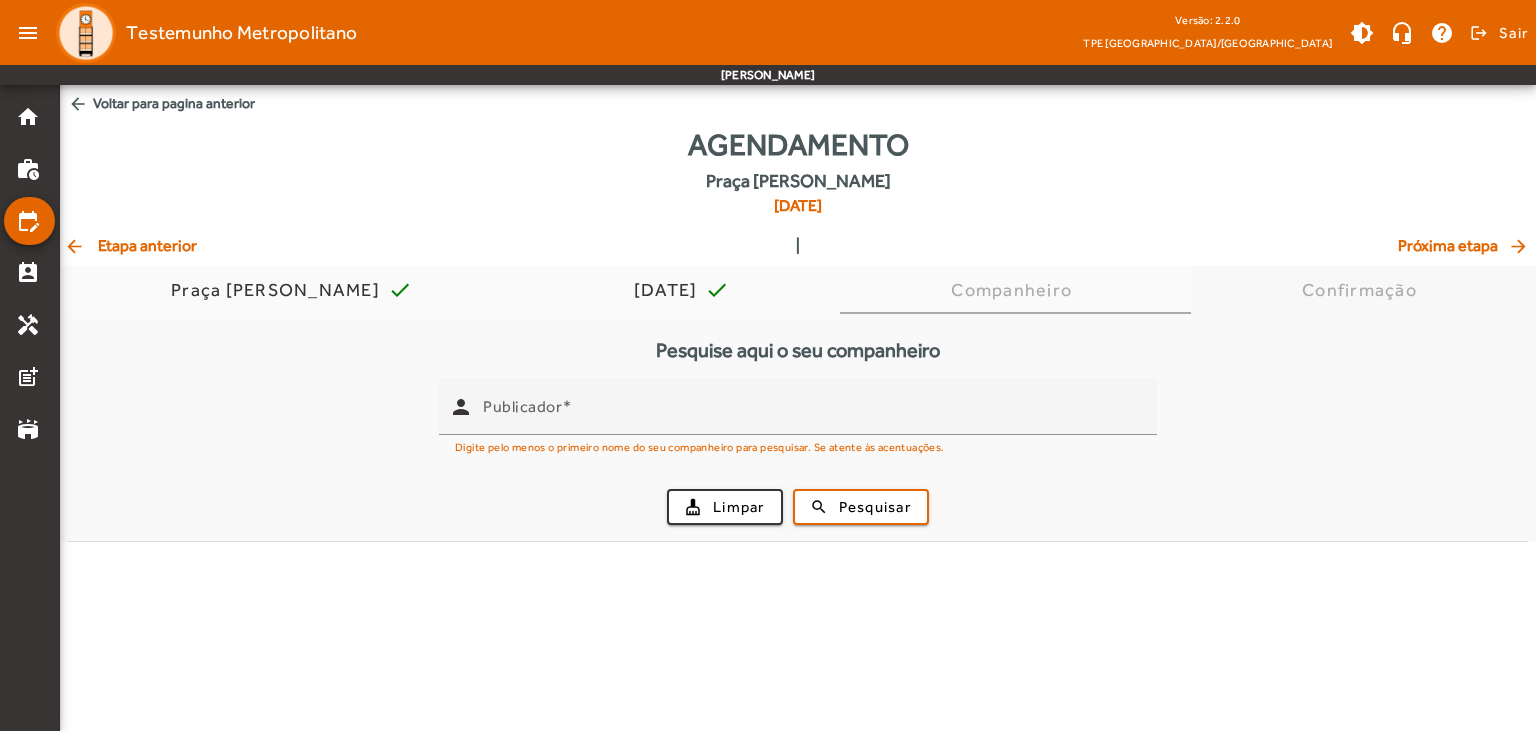 click on "Confirmação" at bounding box center [1363, 290] 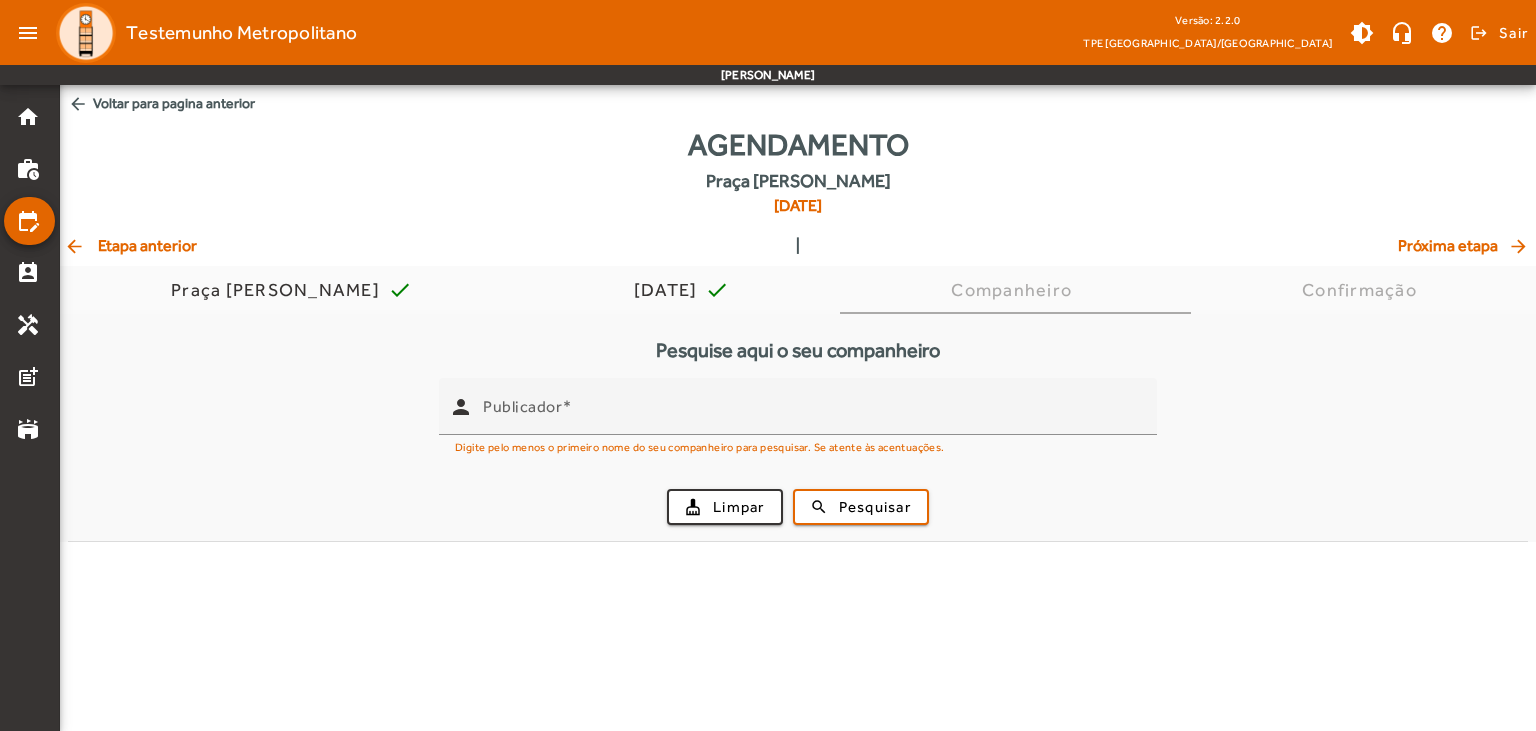 click on "arrow_back" 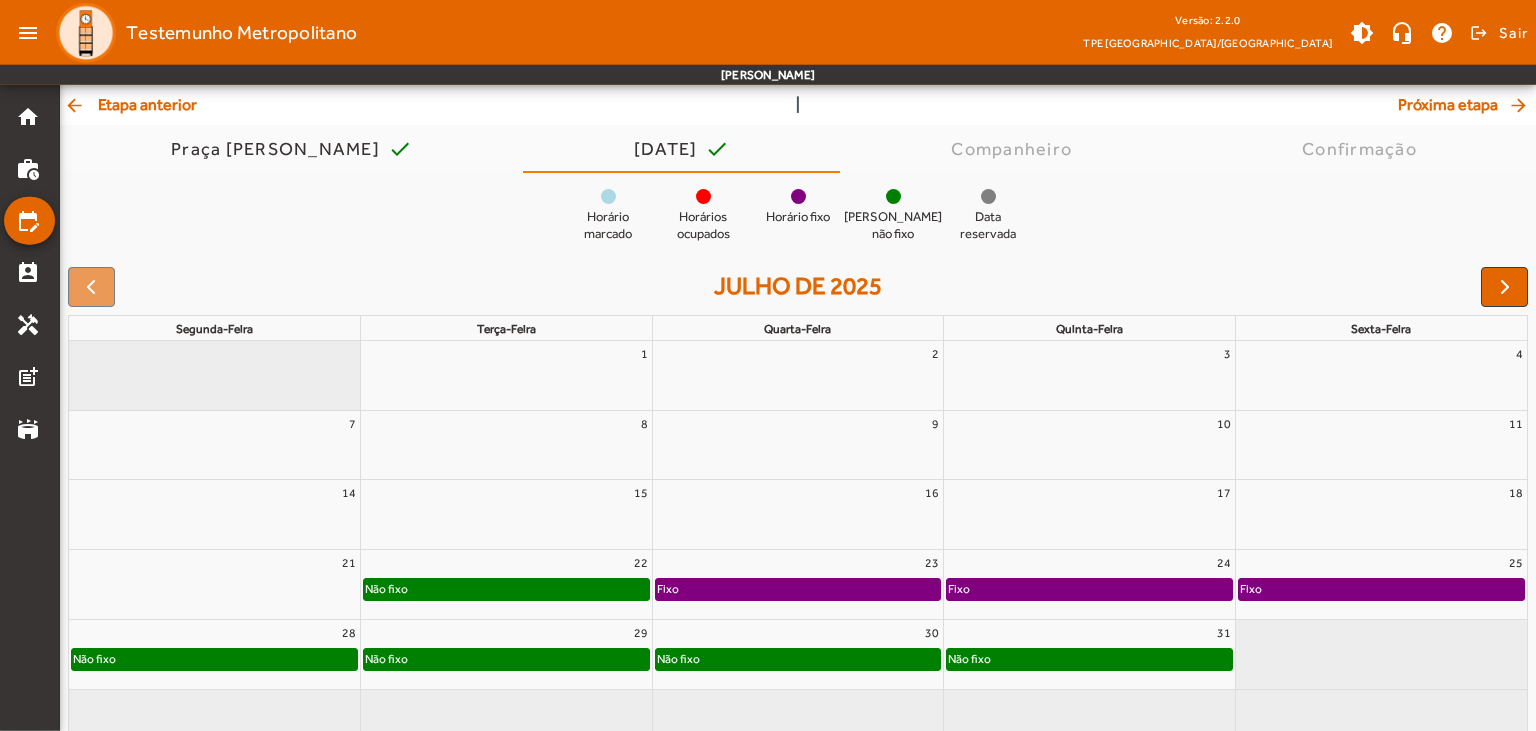 scroll, scrollTop: 178, scrollLeft: 0, axis: vertical 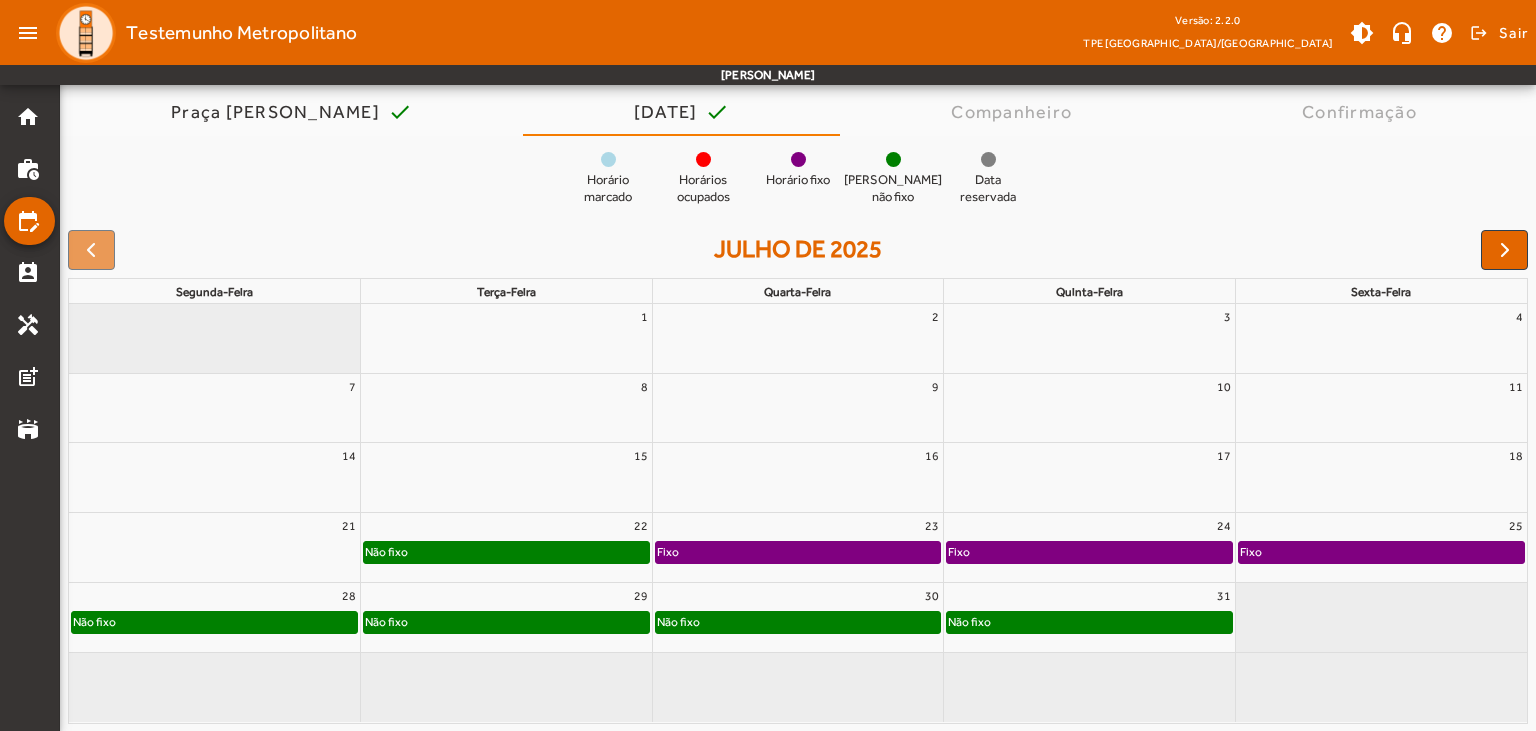 click on "Não fixo" 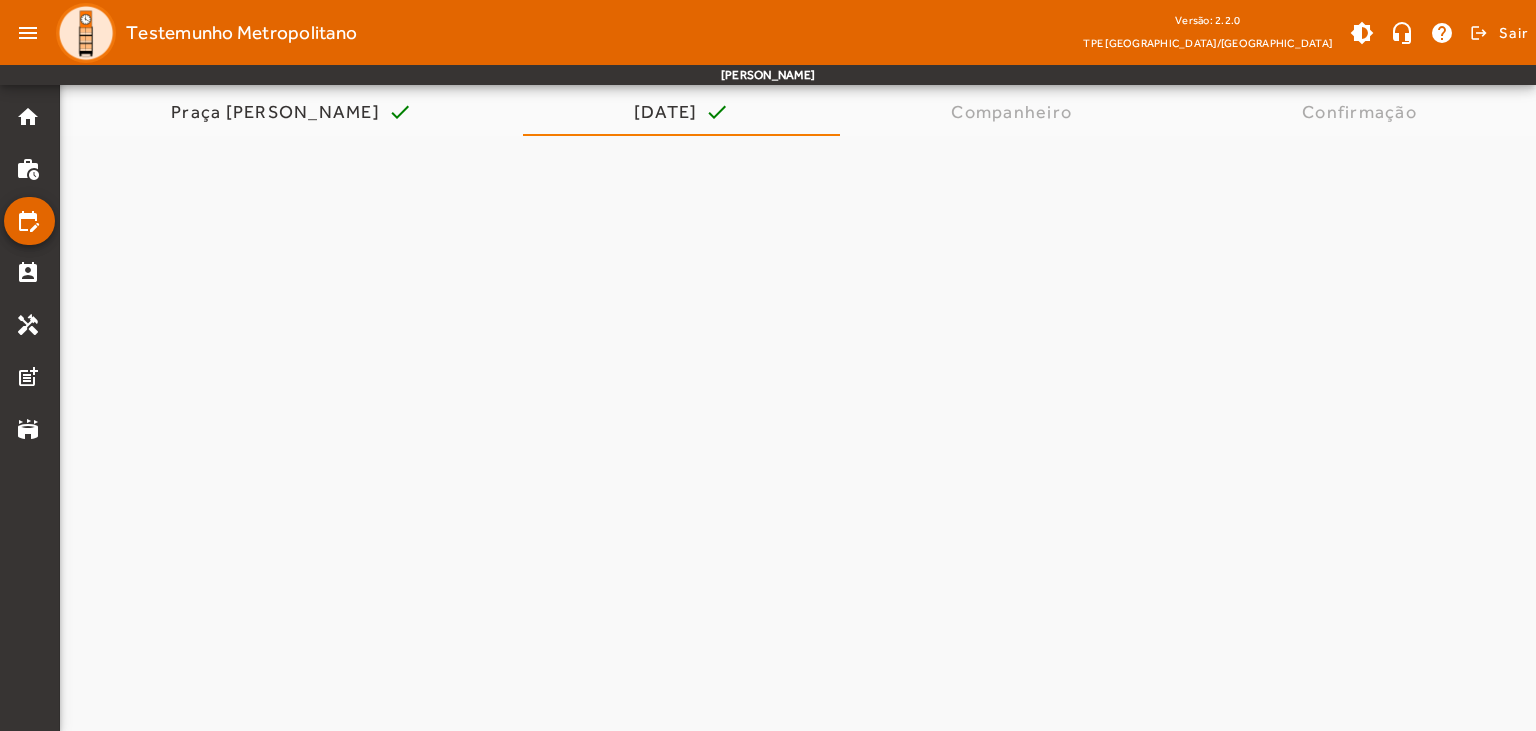 scroll, scrollTop: 0, scrollLeft: 0, axis: both 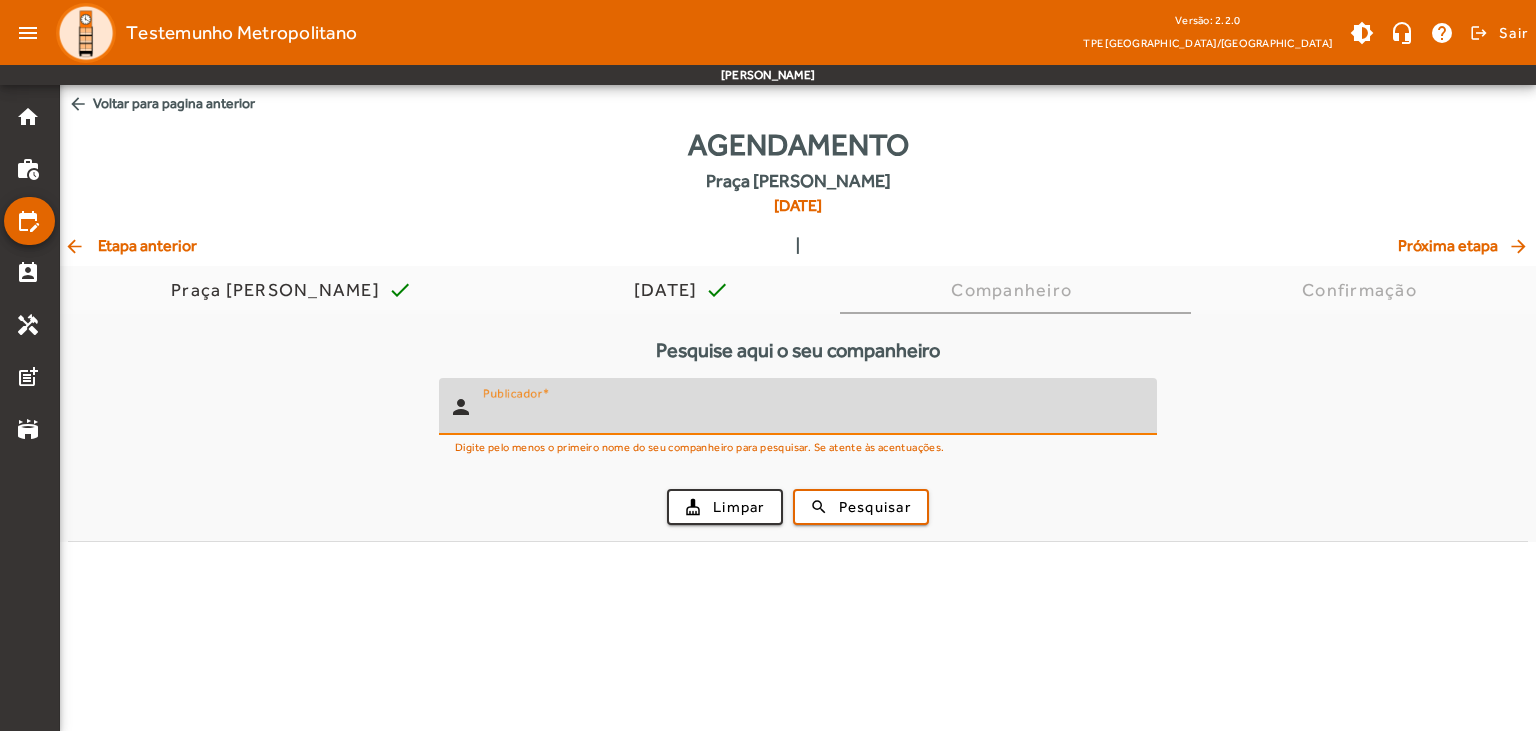 click on "Publicador" at bounding box center (812, 415) 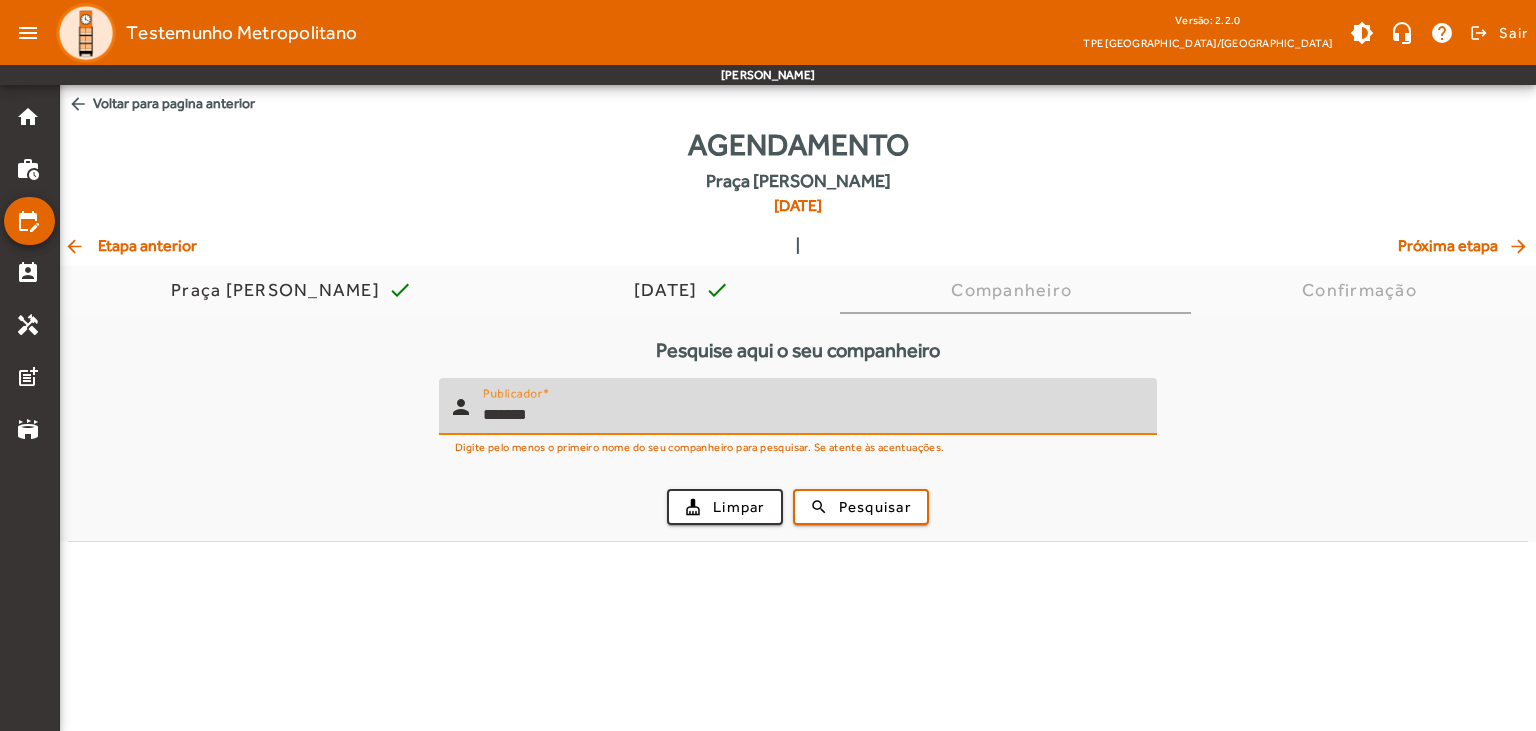 click on "search  Pesquisar" at bounding box center [861, 507] 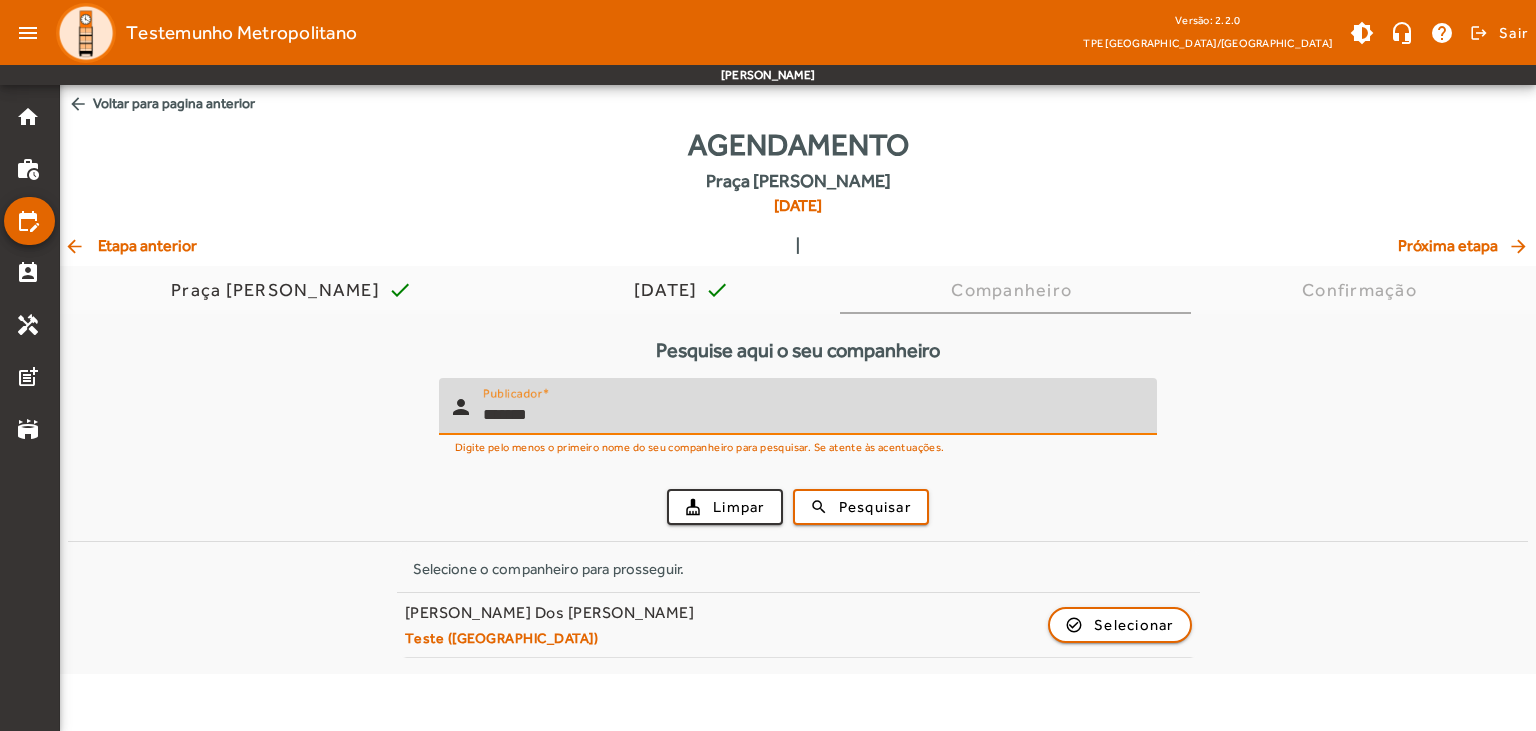 drag, startPoint x: 572, startPoint y: 414, endPoint x: 358, endPoint y: 379, distance: 216.84326 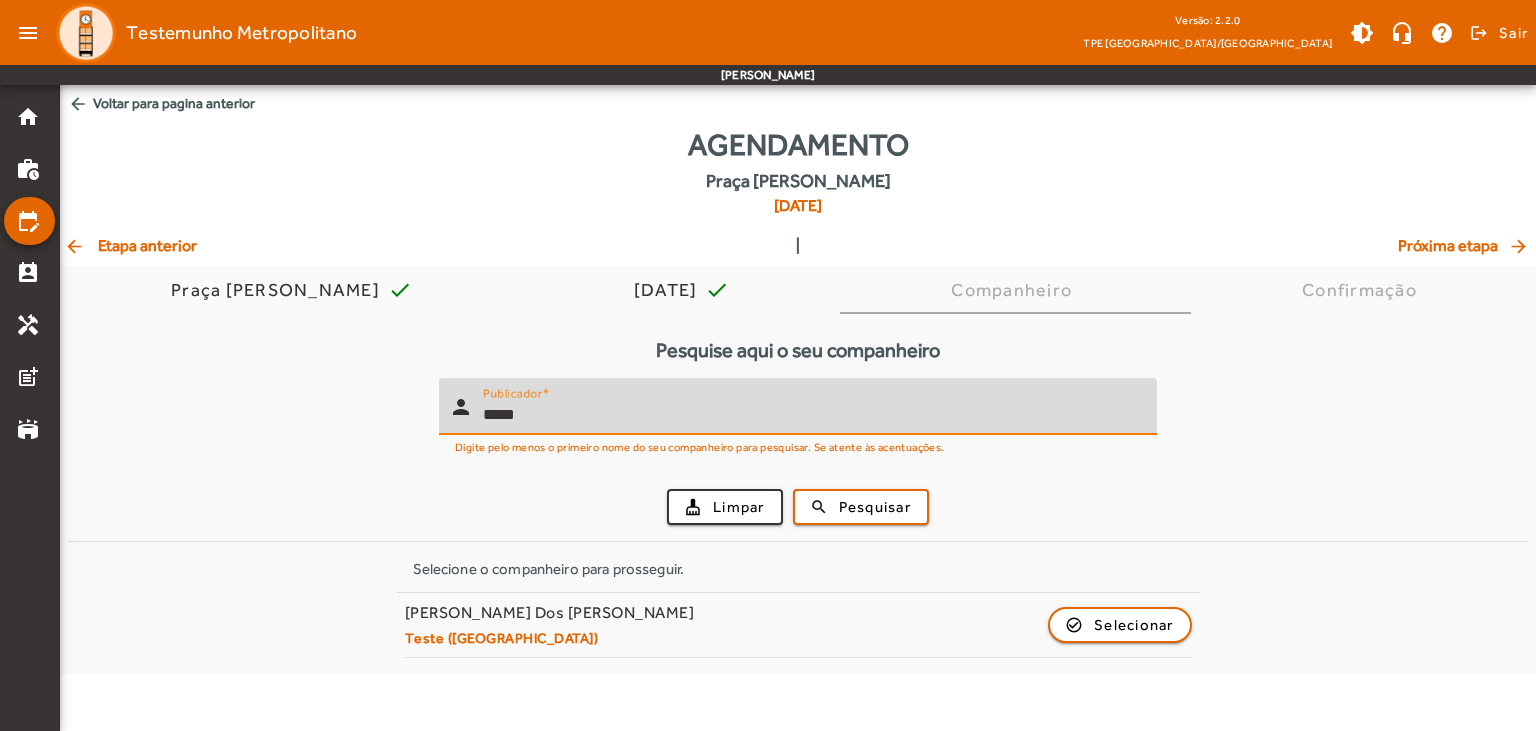 click on "search  Pesquisar" at bounding box center (861, 507) 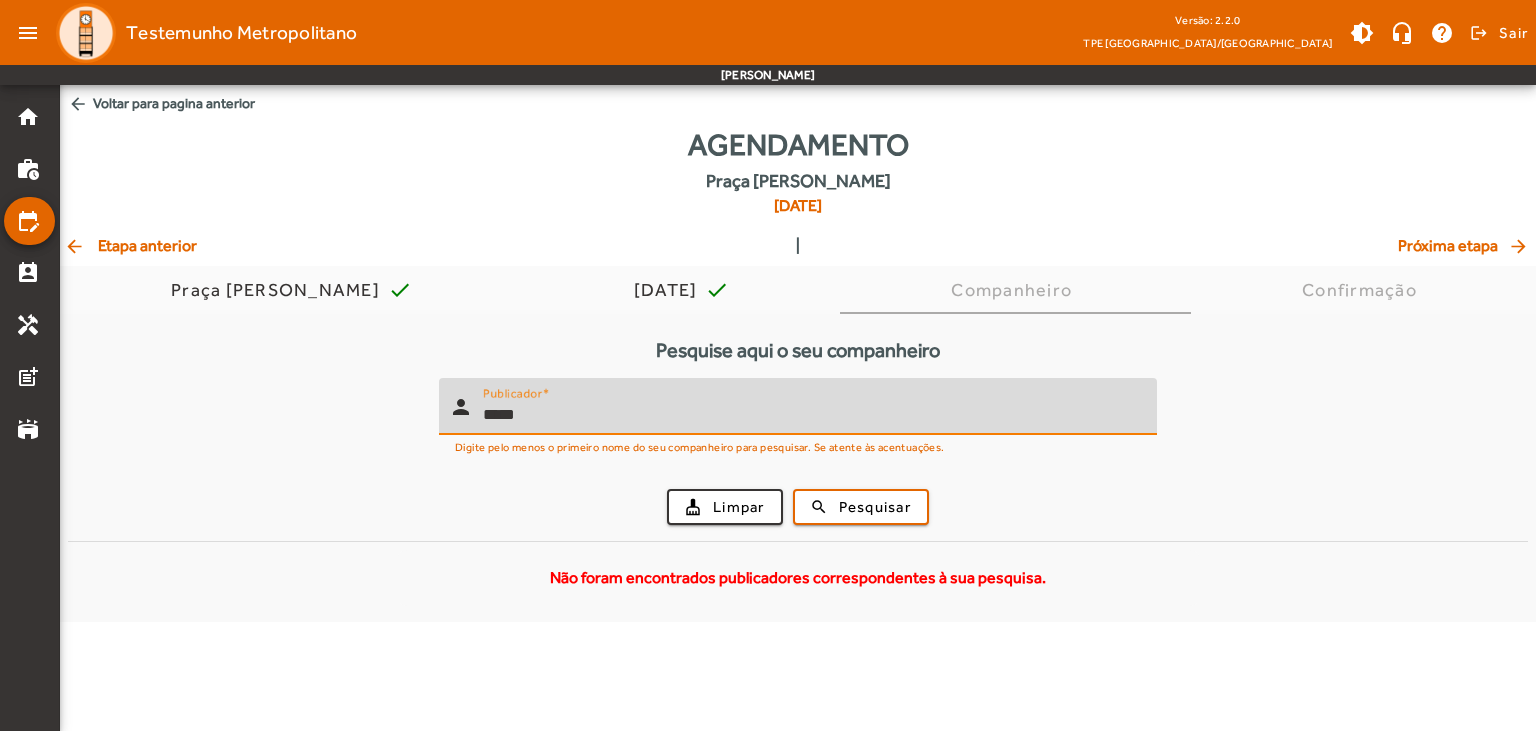 click on "*****" at bounding box center [812, 415] 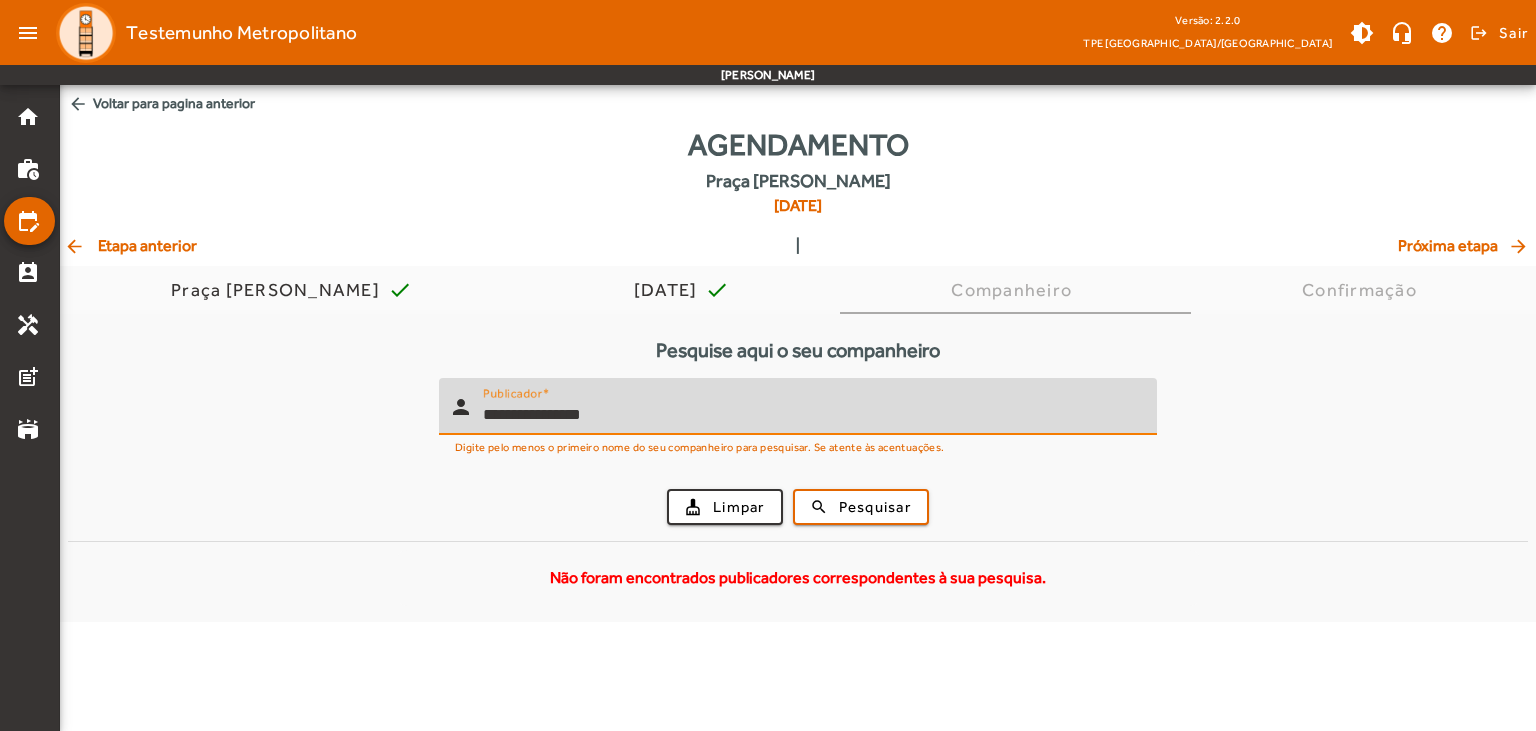 click on "search  Pesquisar" at bounding box center [861, 507] 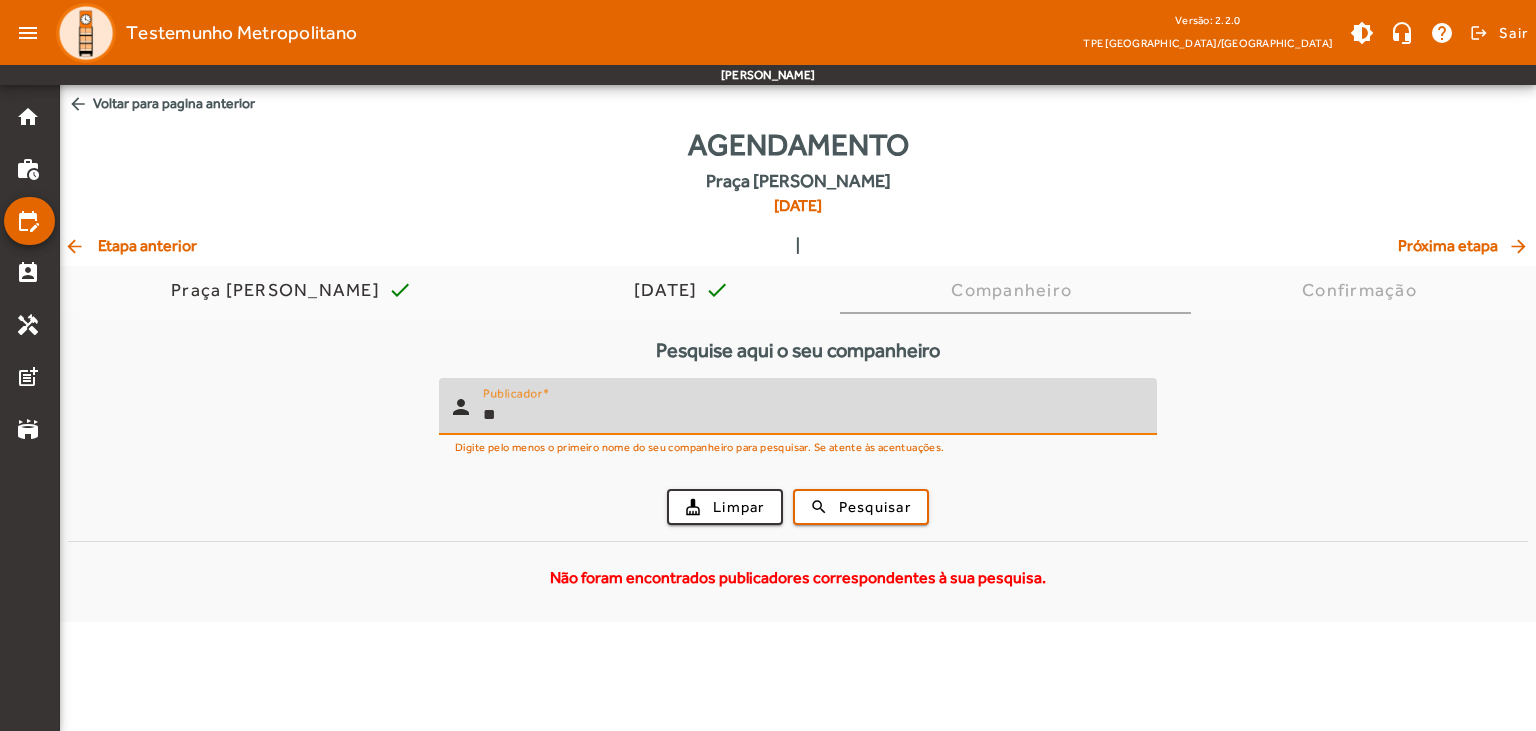 type on "*" 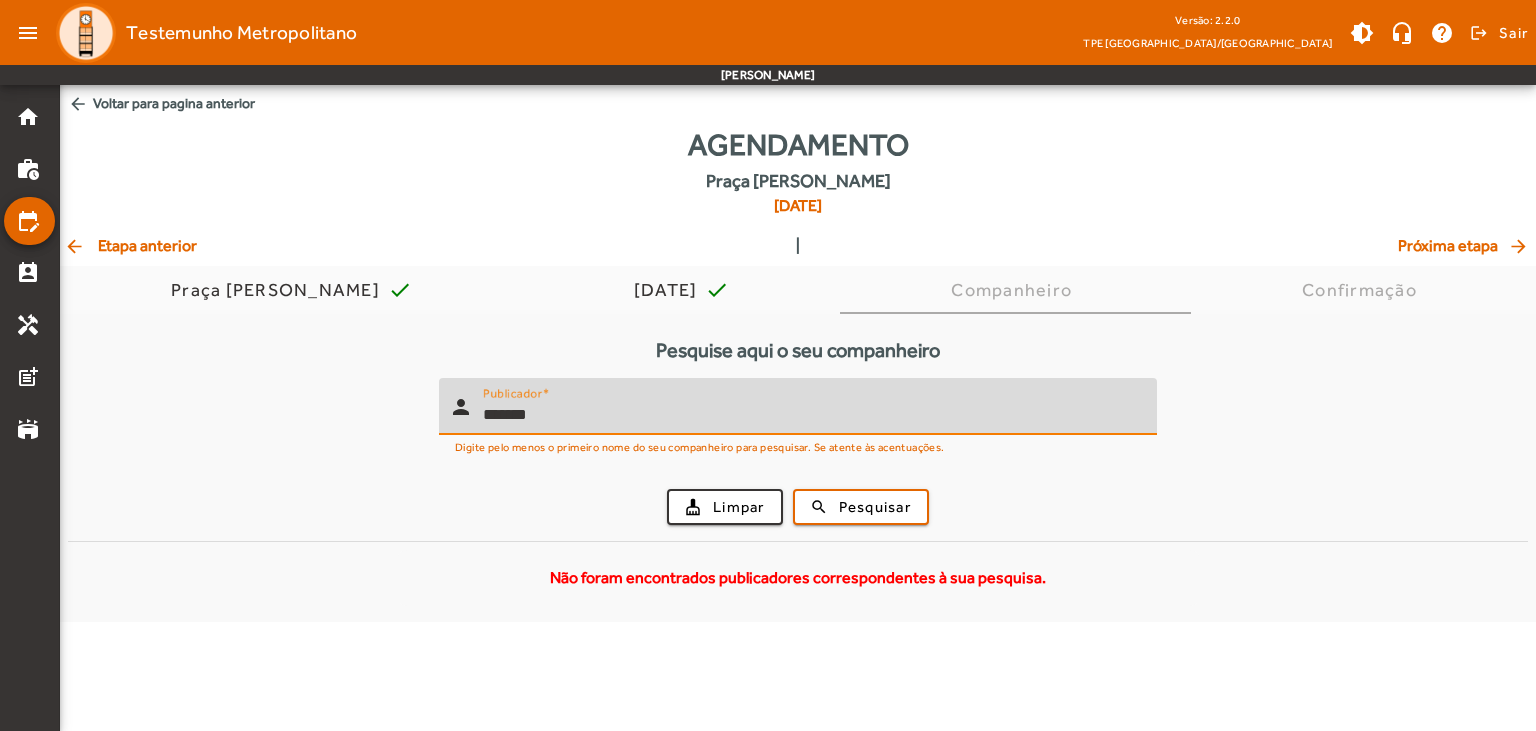 type on "******" 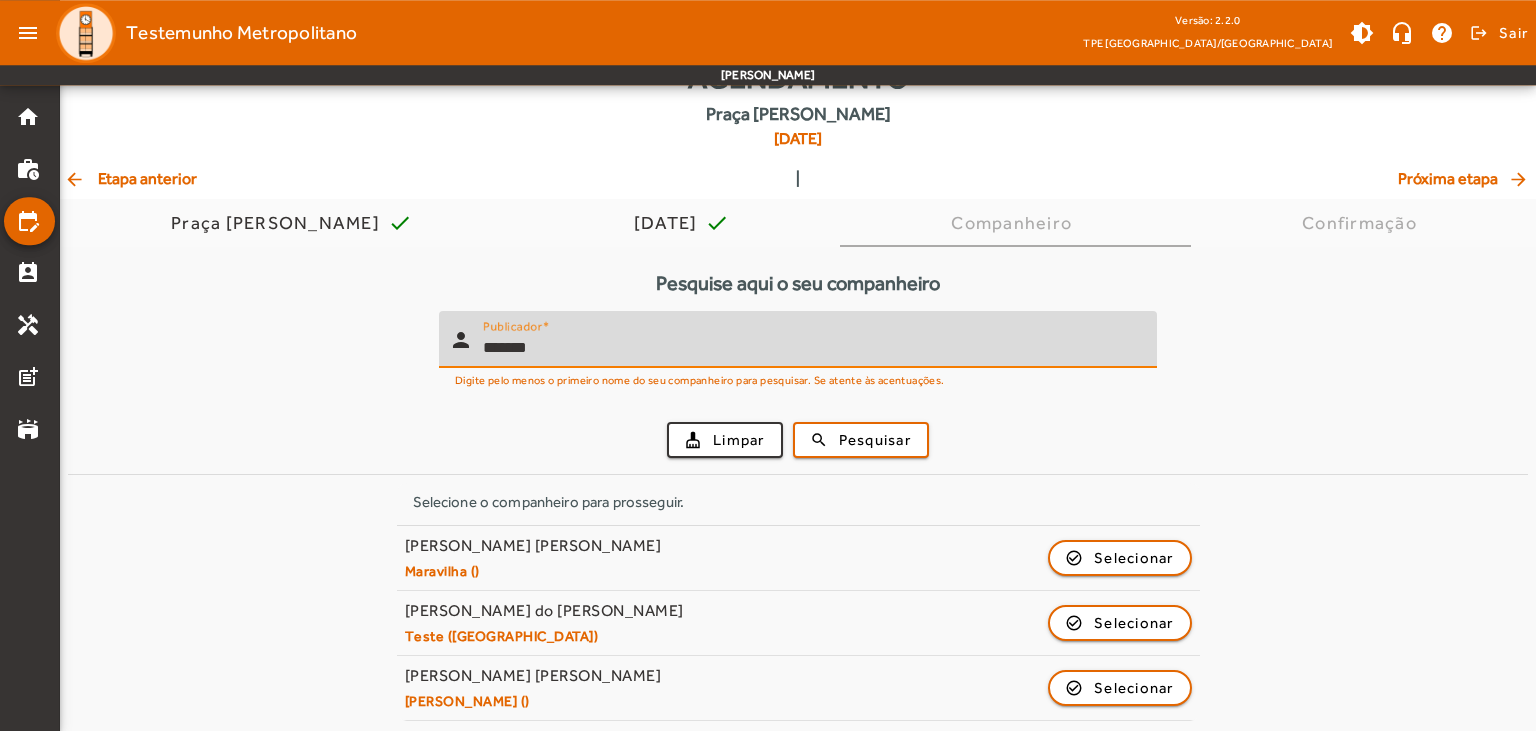 scroll, scrollTop: 71, scrollLeft: 0, axis: vertical 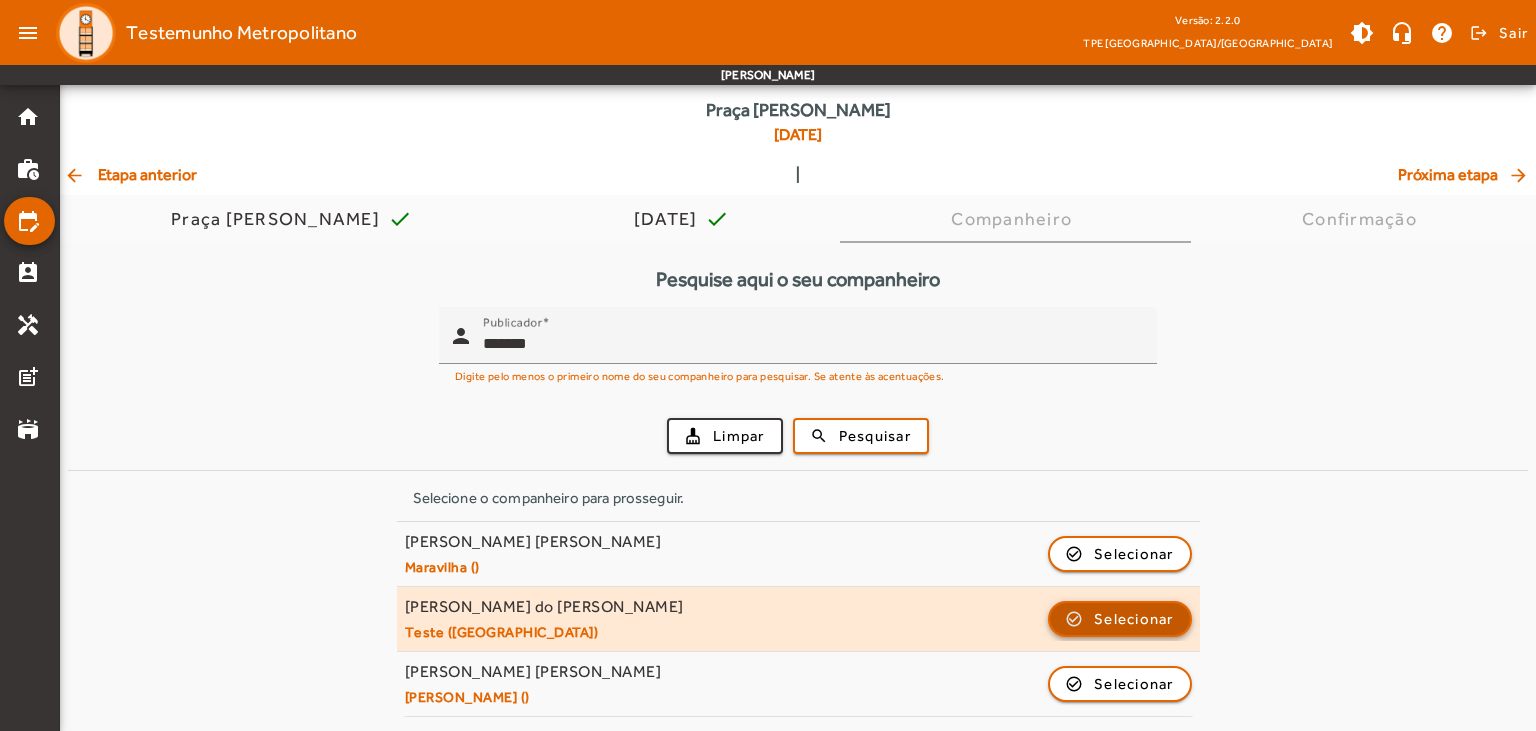 click on "Selecionar" 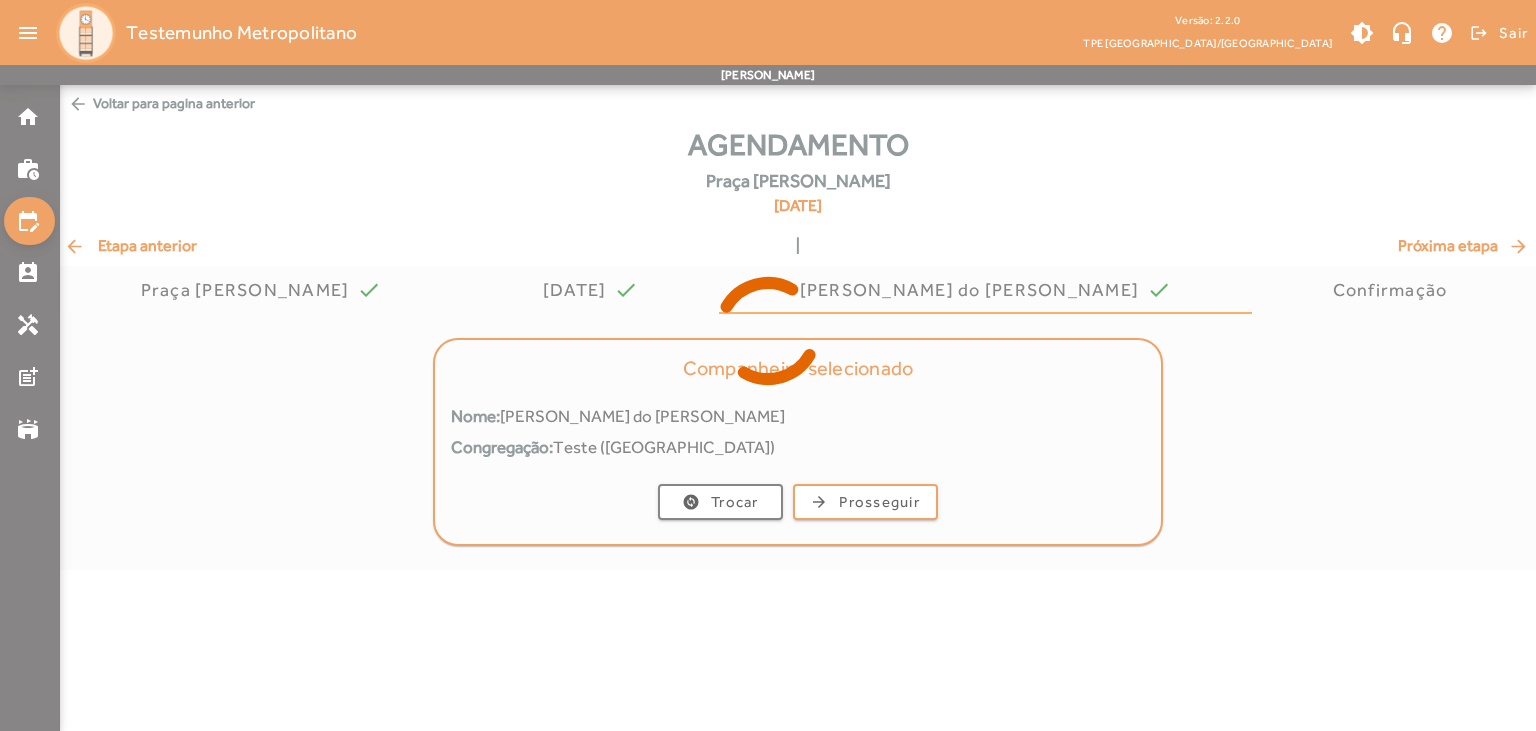 scroll, scrollTop: 0, scrollLeft: 0, axis: both 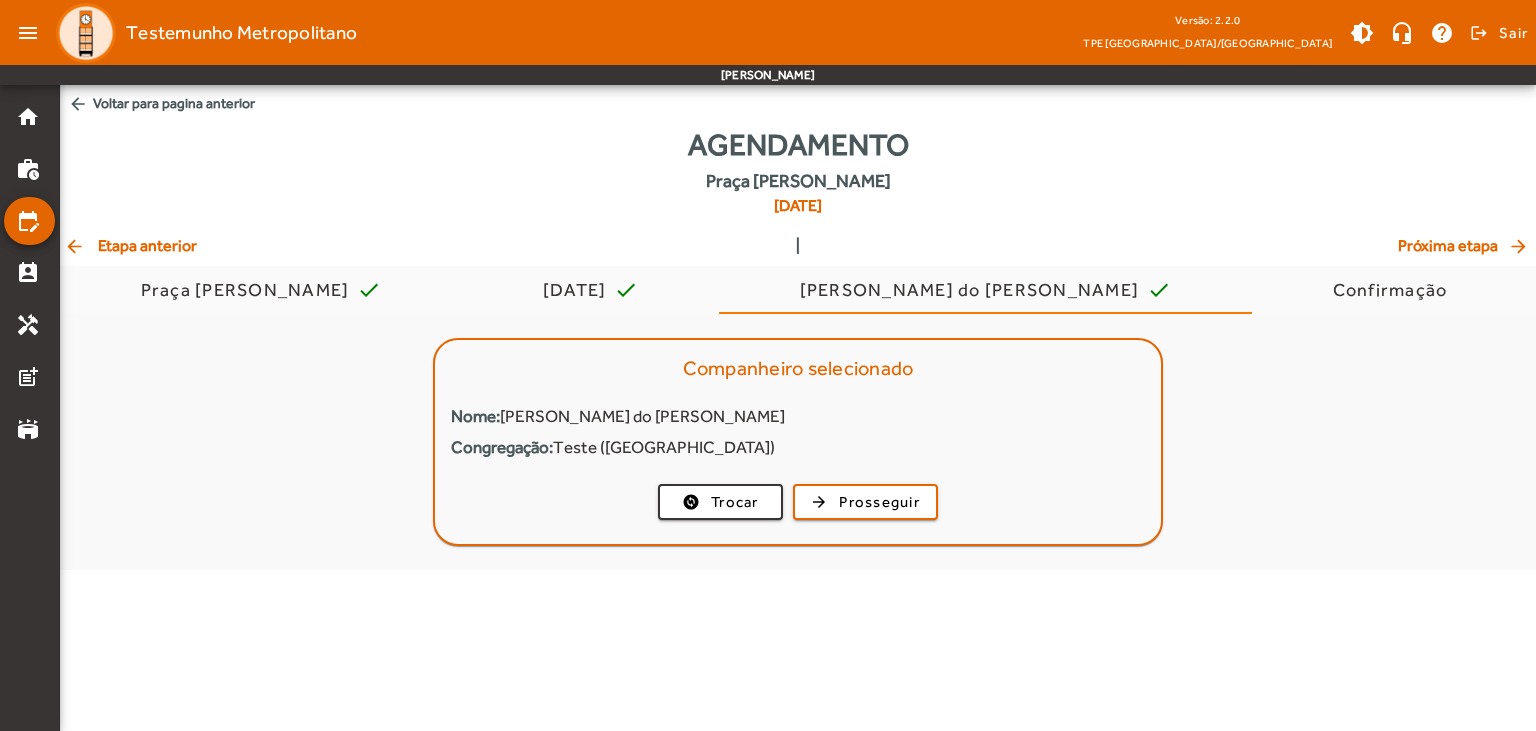 click on "change_circle  Trocar  arrow_forward  Prosseguir" 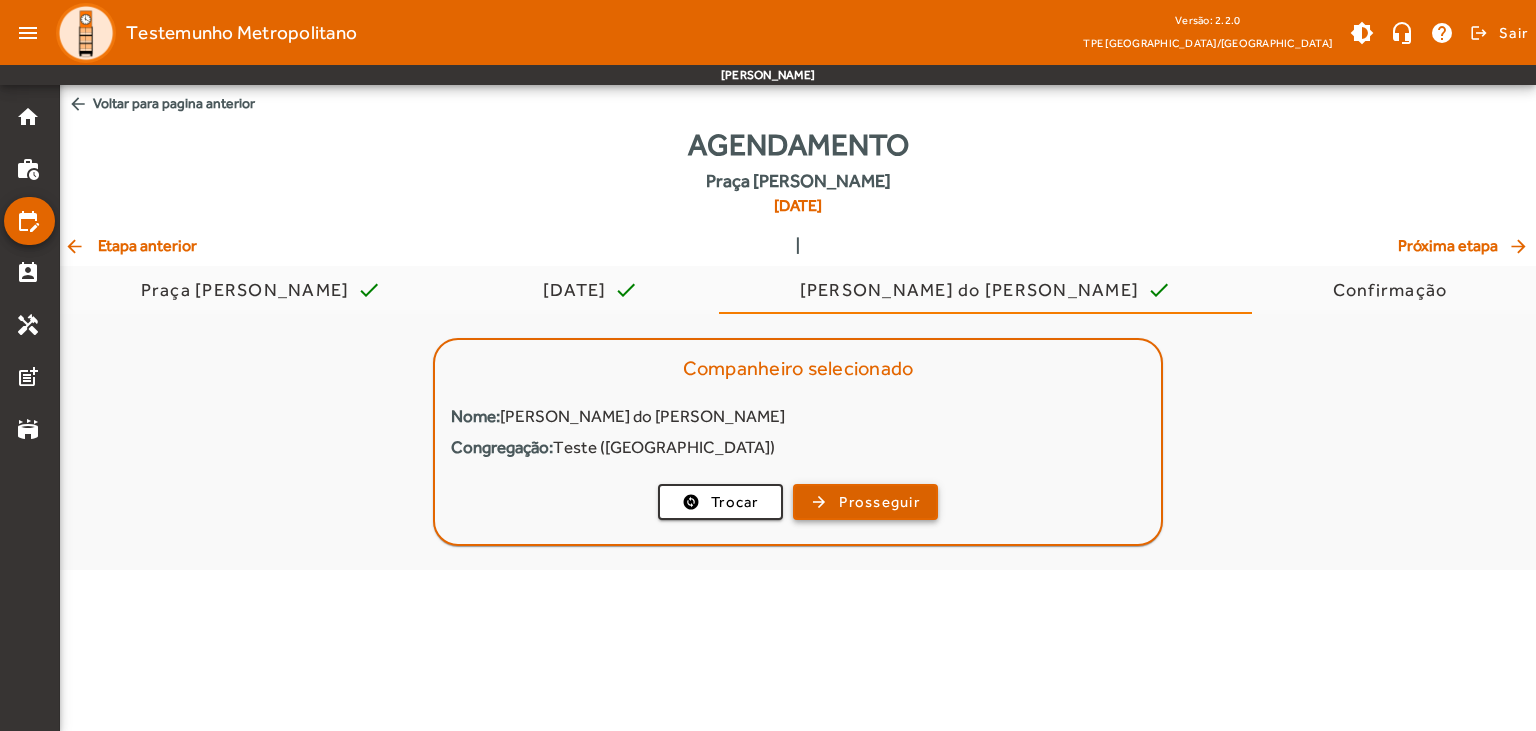 click 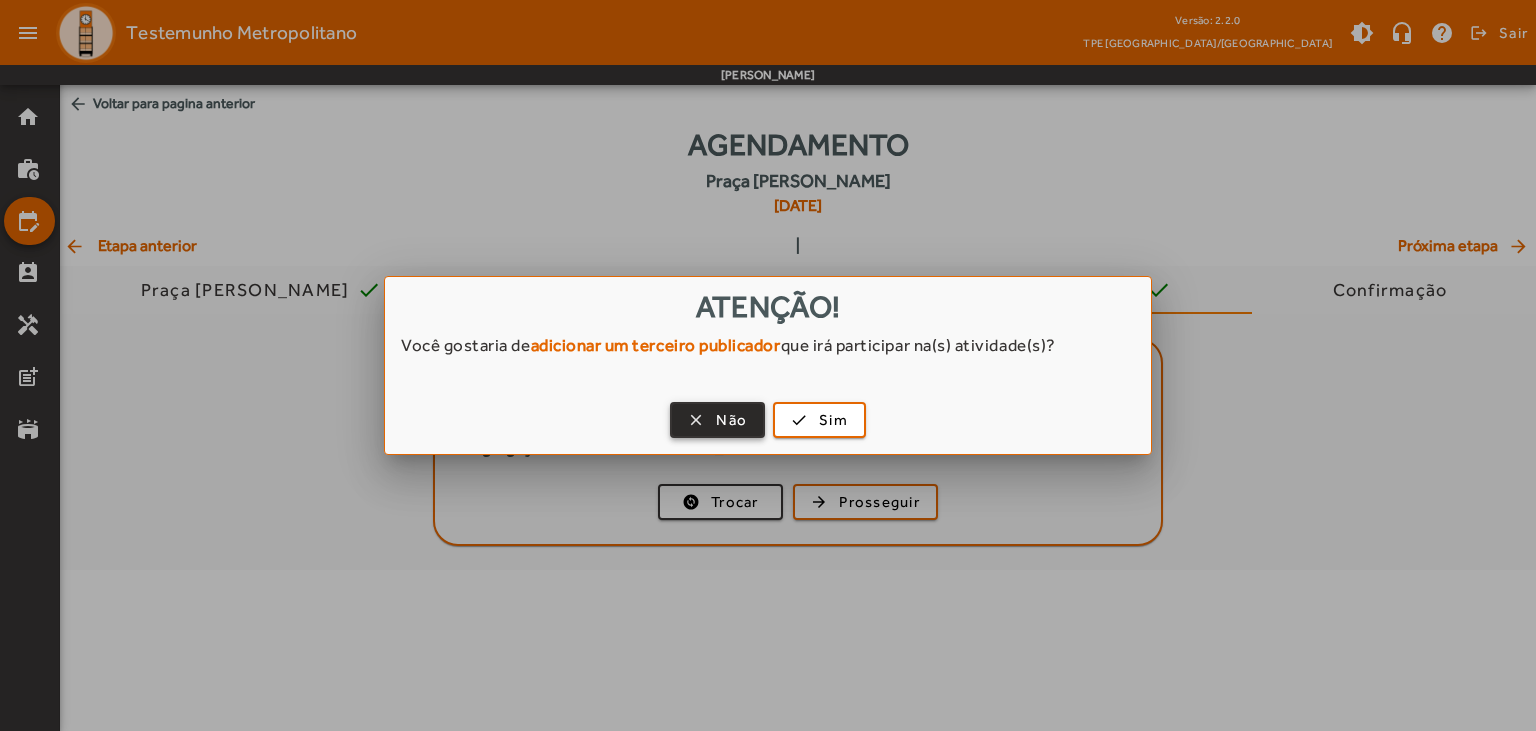 click at bounding box center [717, 420] 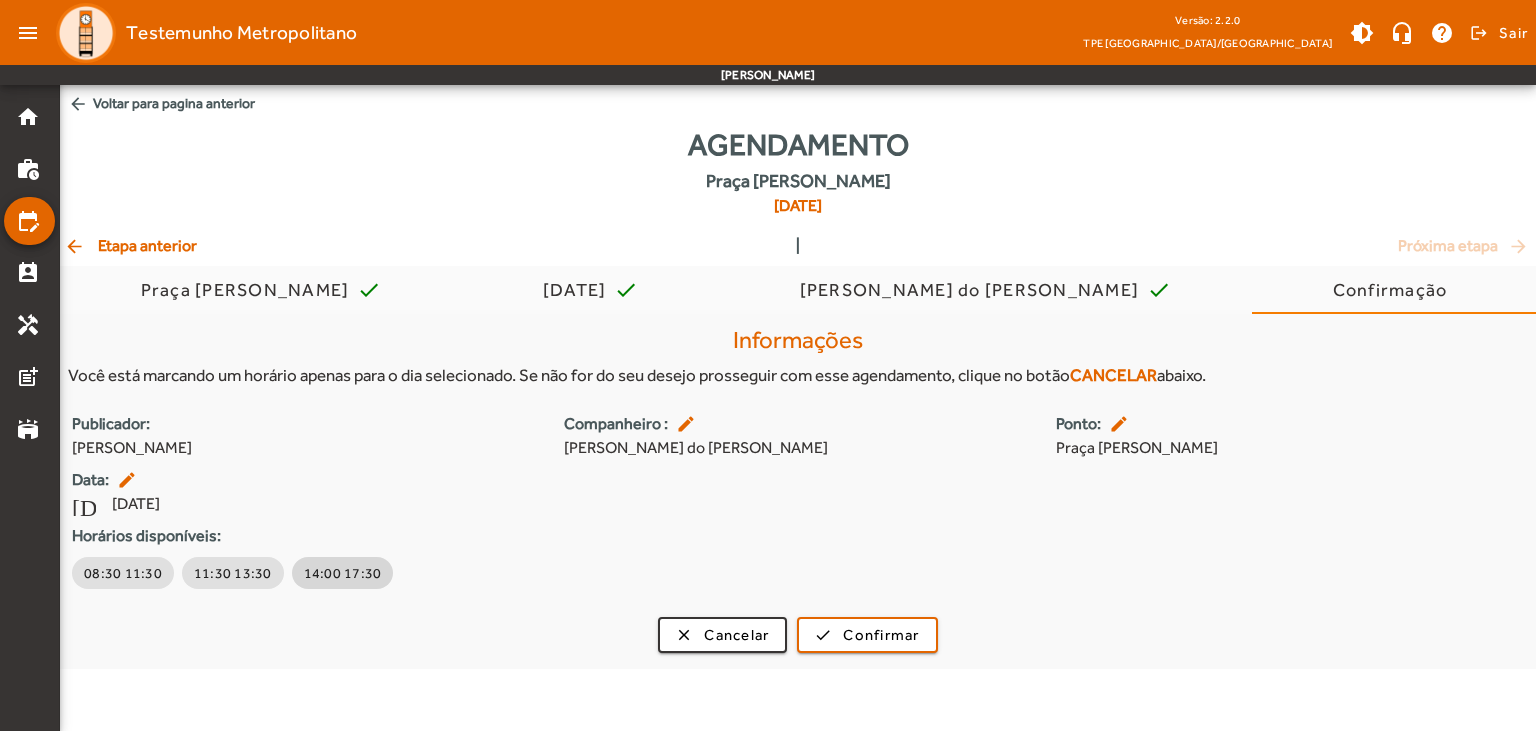 click on "14:00 17:30" at bounding box center [343, 573] 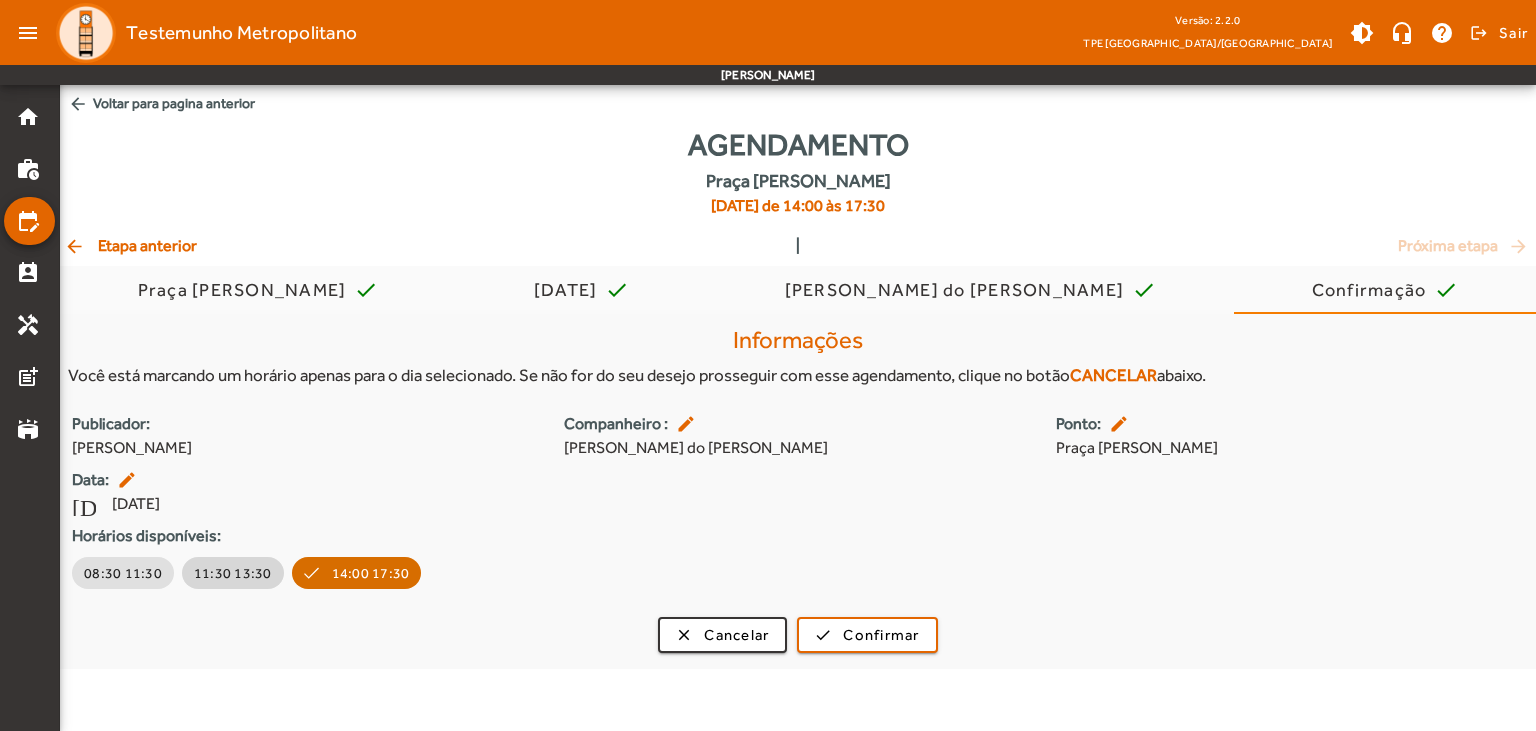 click on "11:30 13:30" at bounding box center [233, 573] 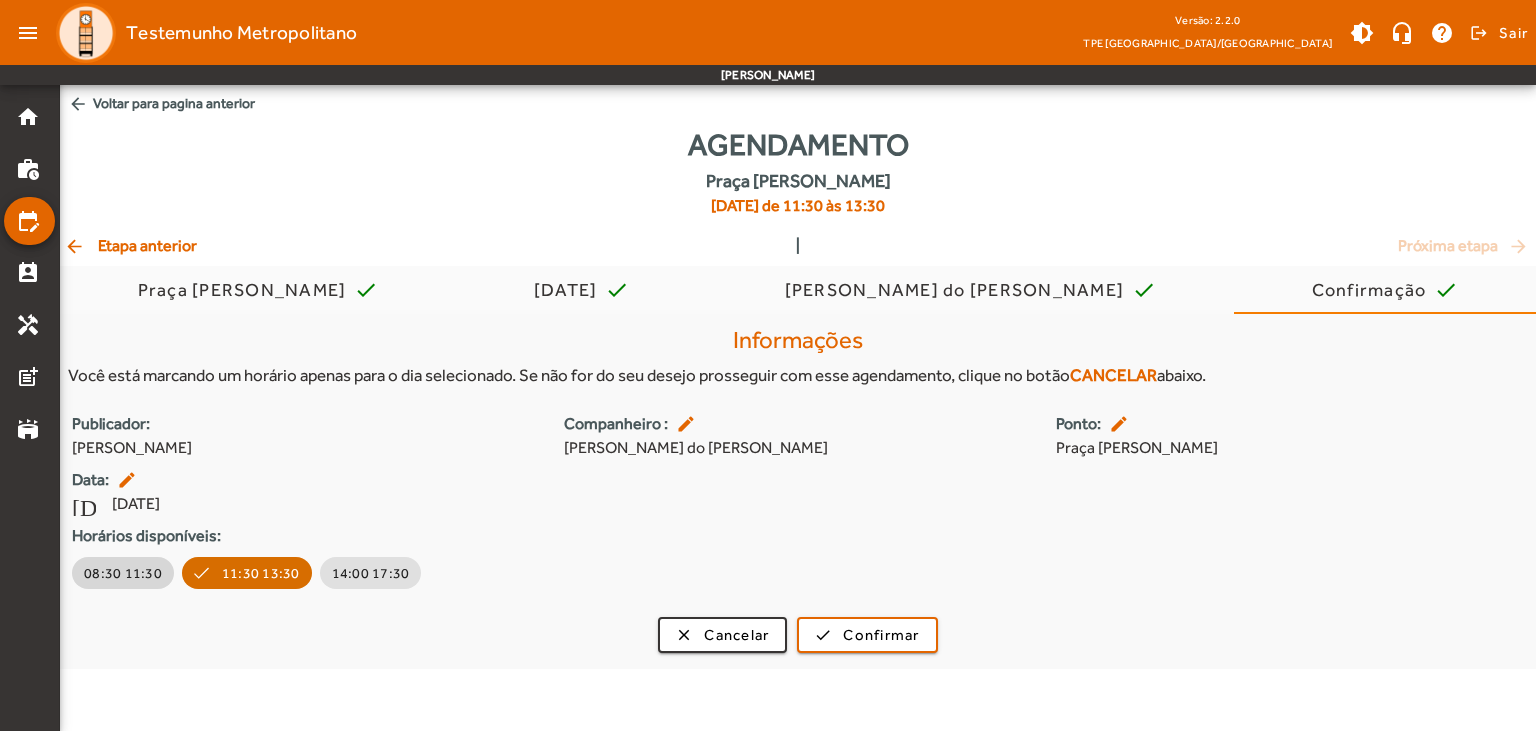 click on "08:30 11:30" at bounding box center (123, 573) 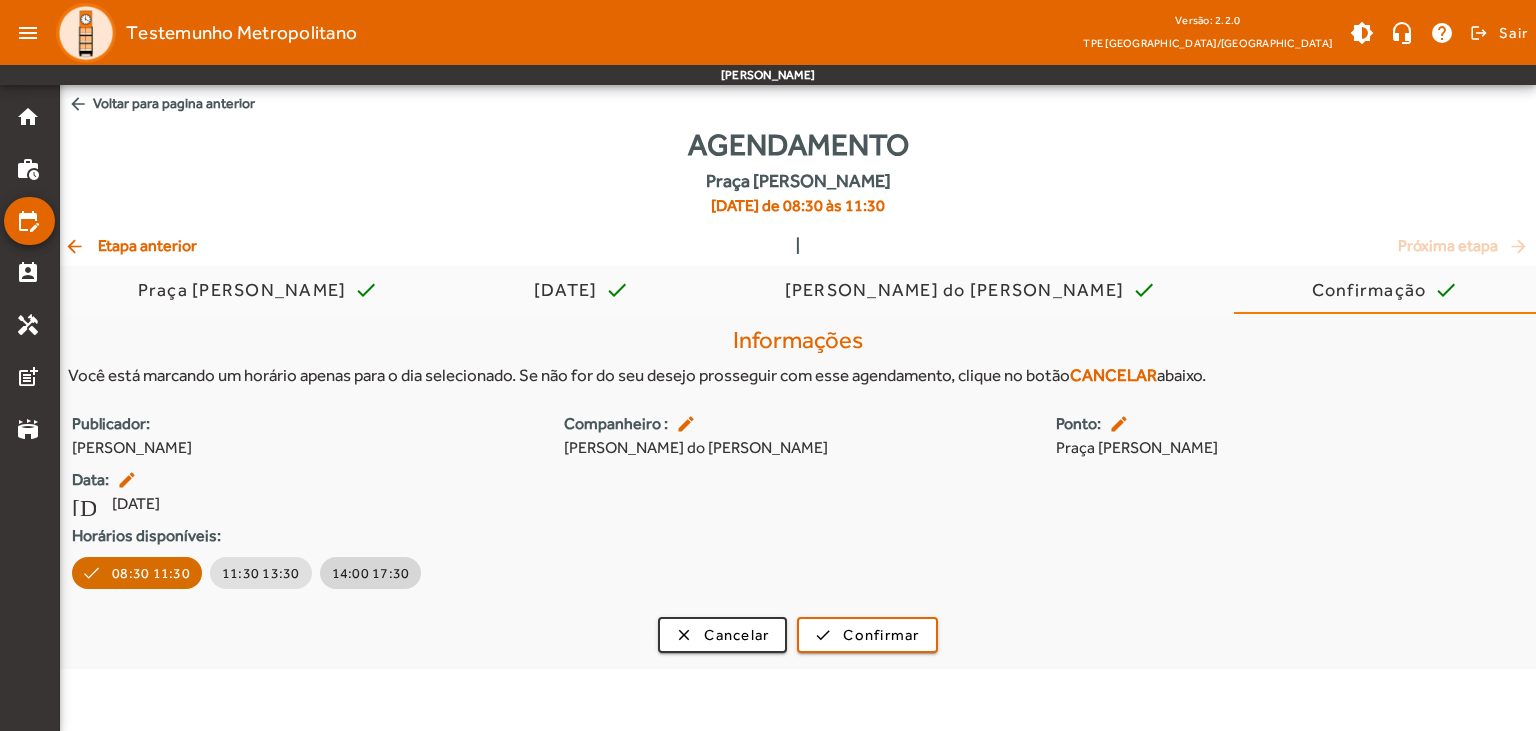 click on "14:00 17:30" at bounding box center (371, 573) 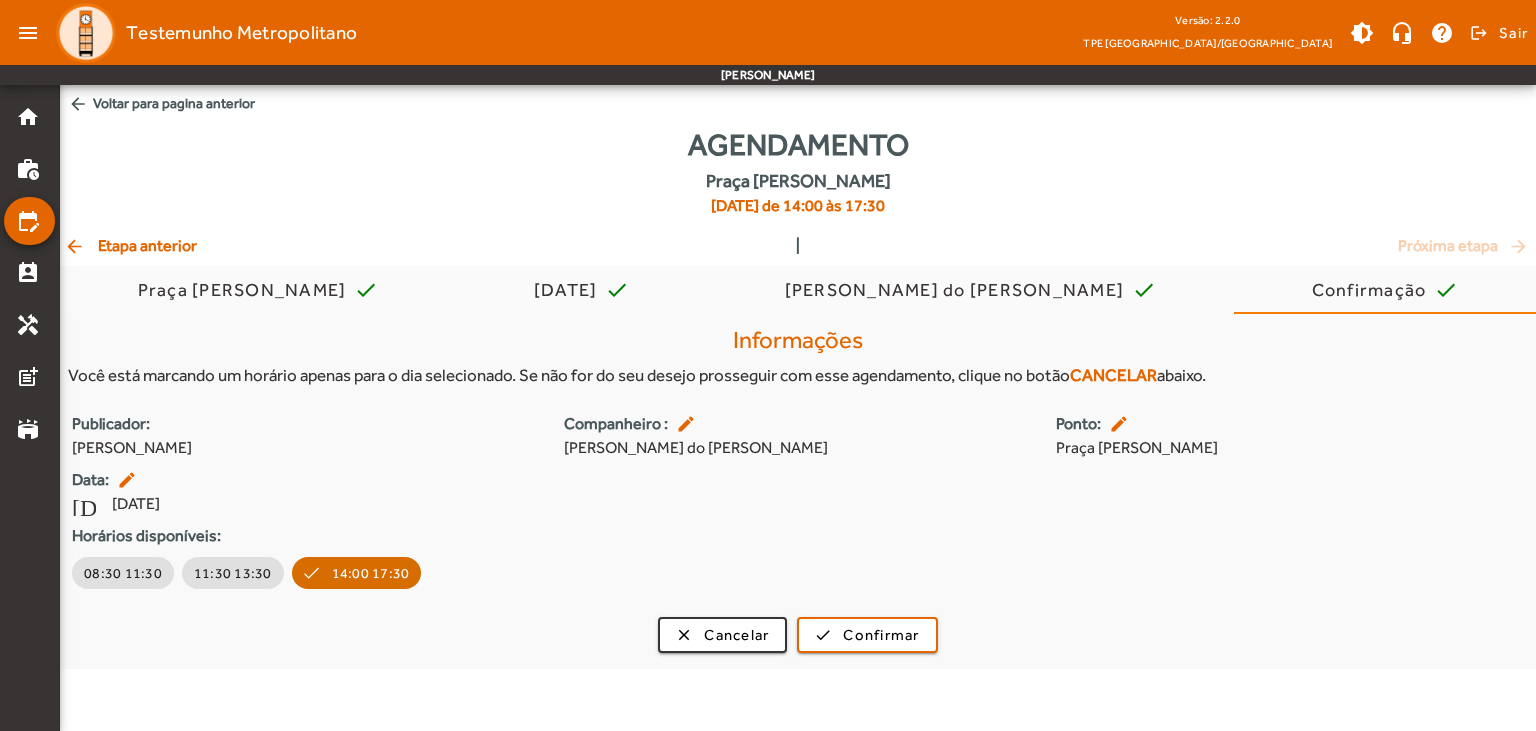 click on "edit" at bounding box center (1121, 424) 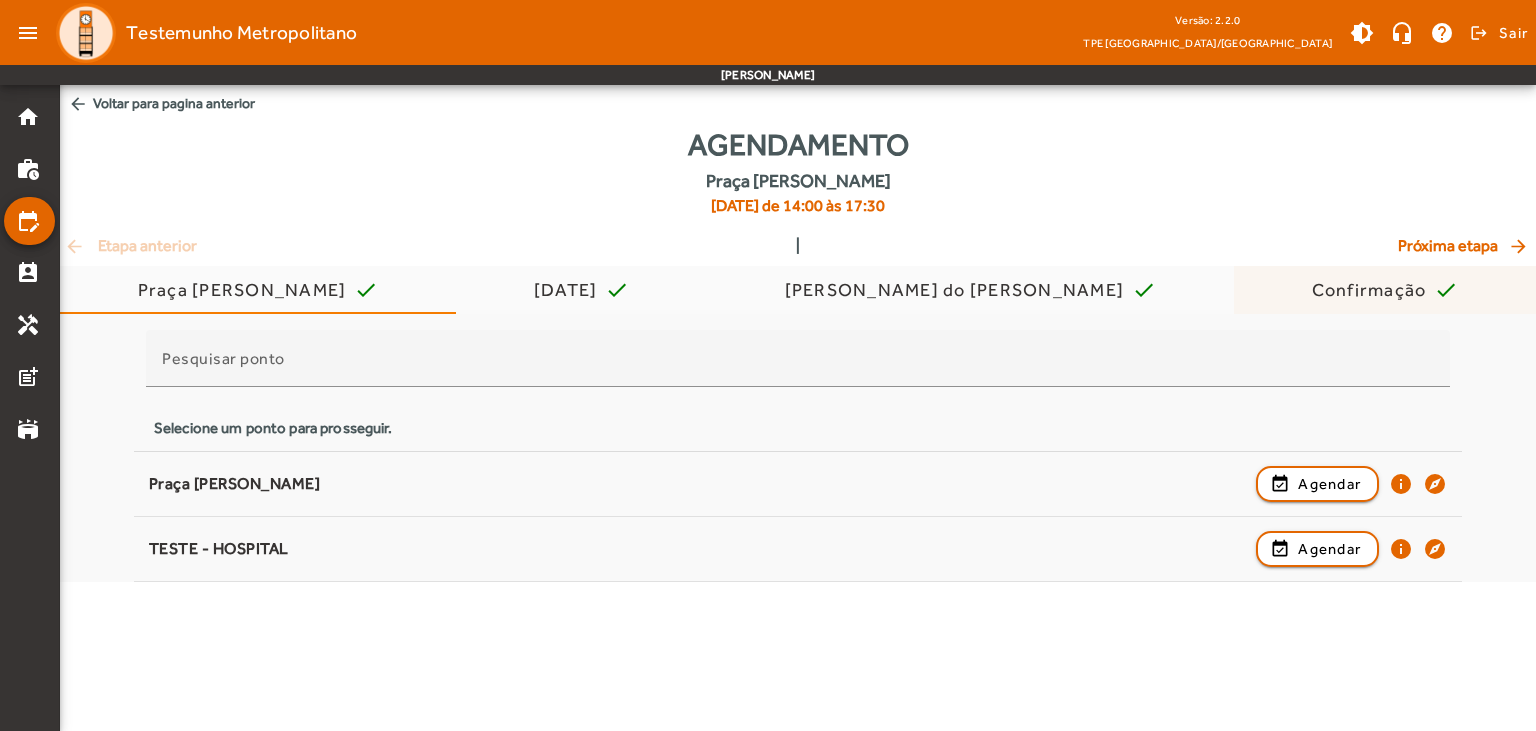 click on "Confirmação" at bounding box center (1373, 290) 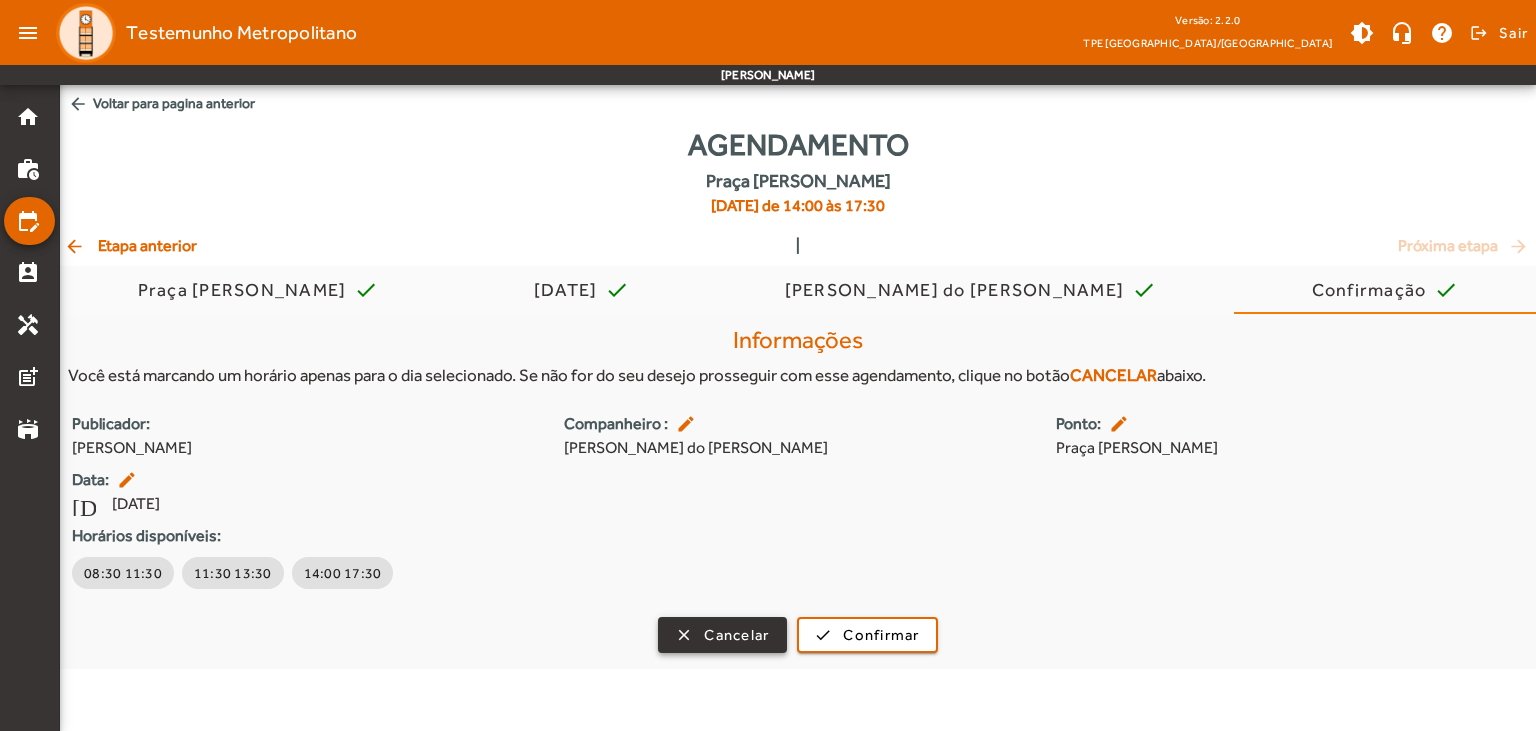 click at bounding box center (722, 635) 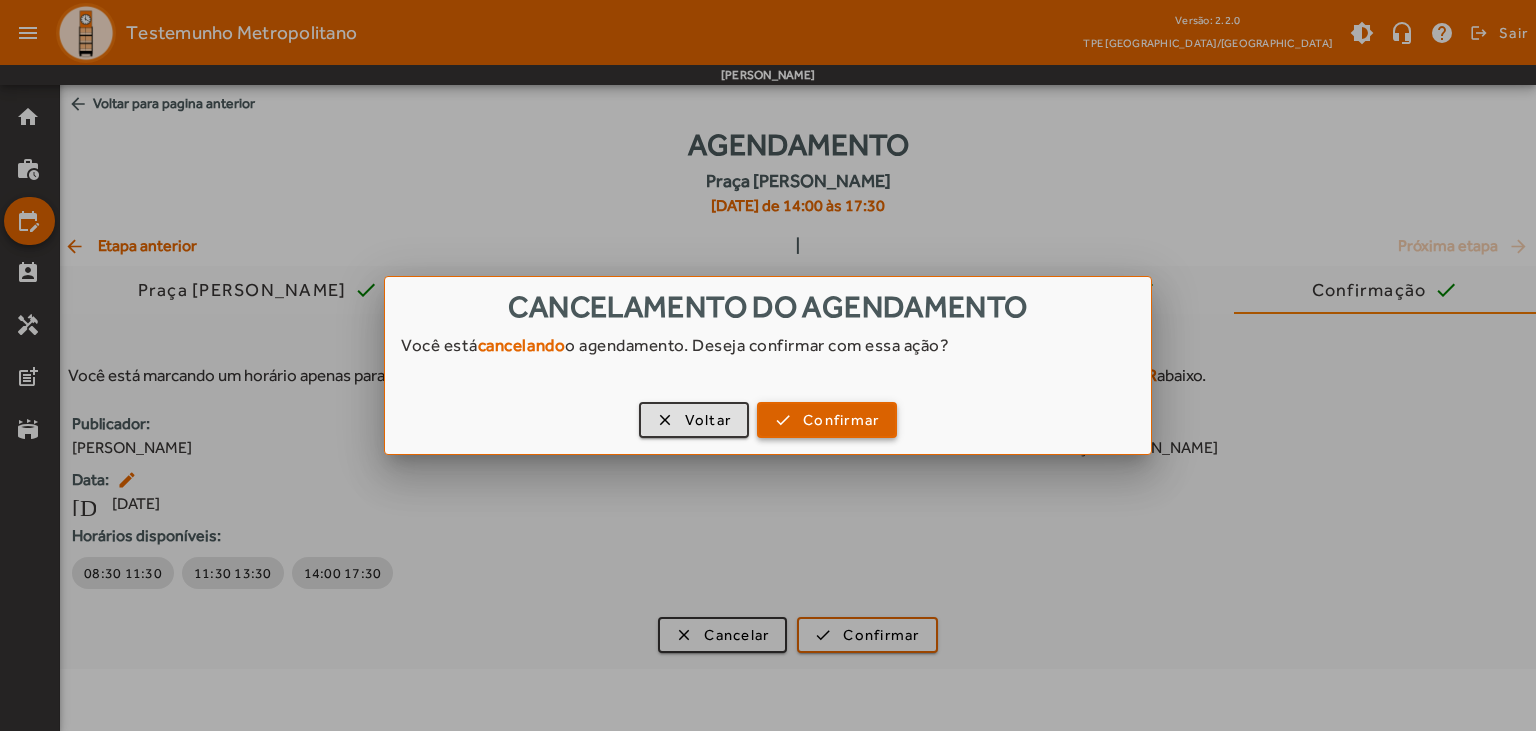 click on "Confirmar" at bounding box center [841, 420] 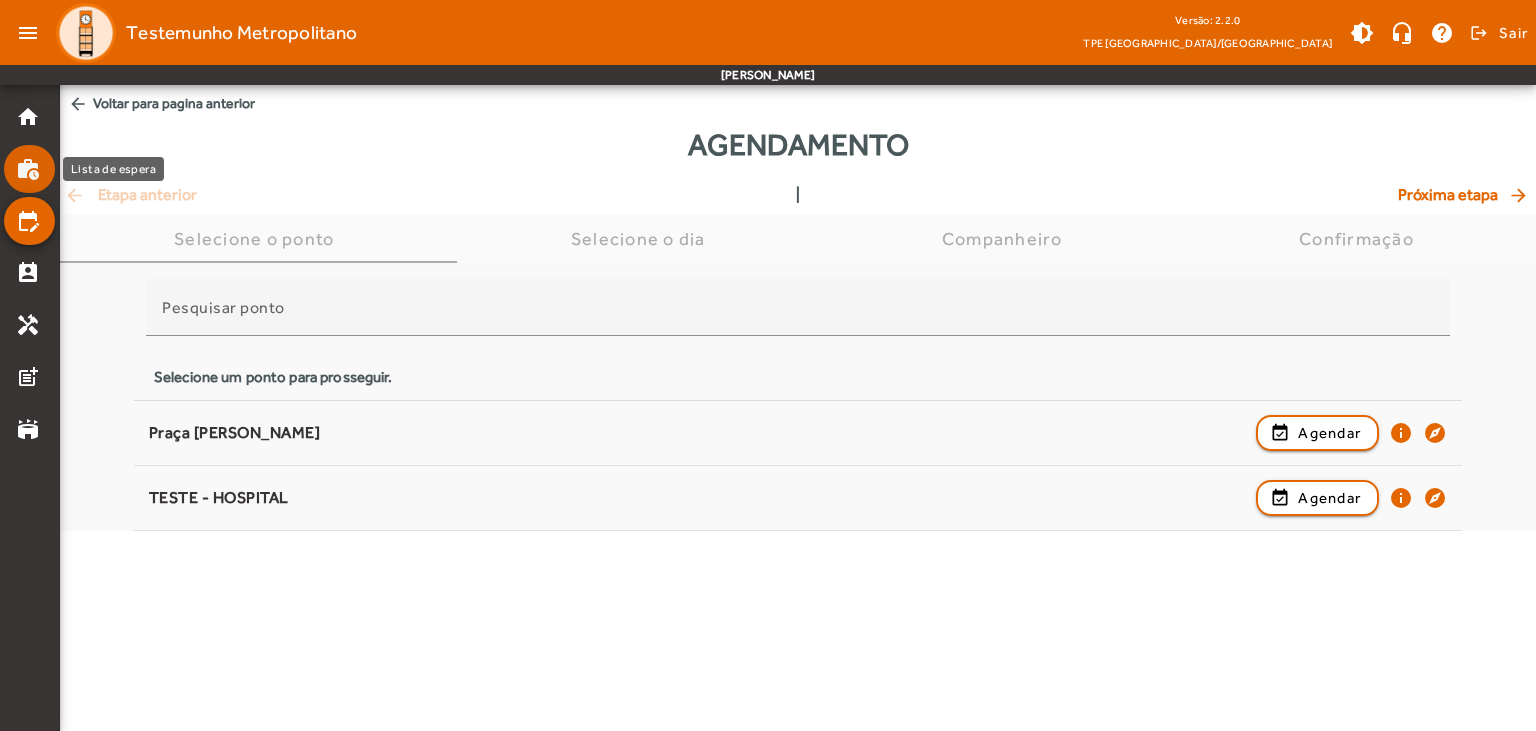 click on "work_history" 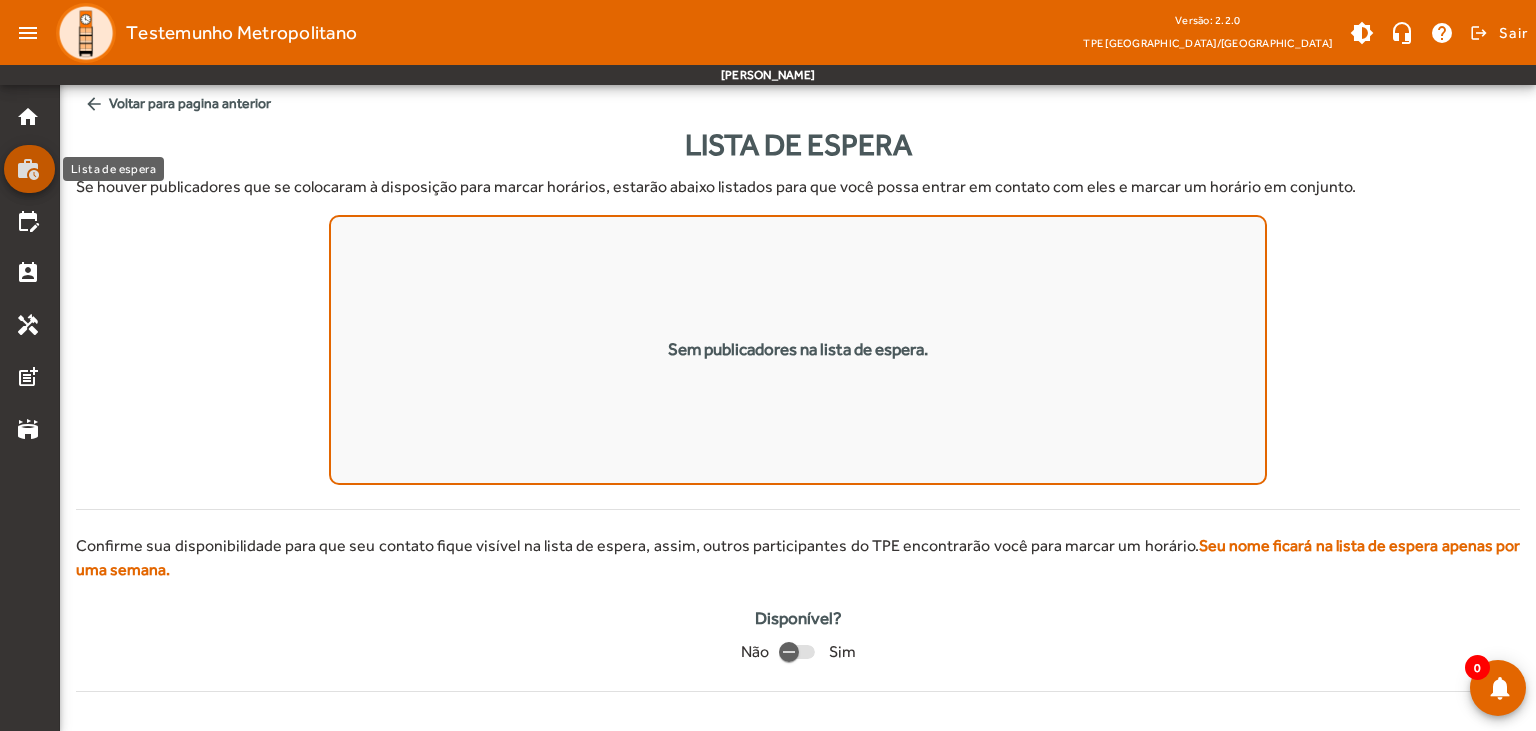 click on "work_history" 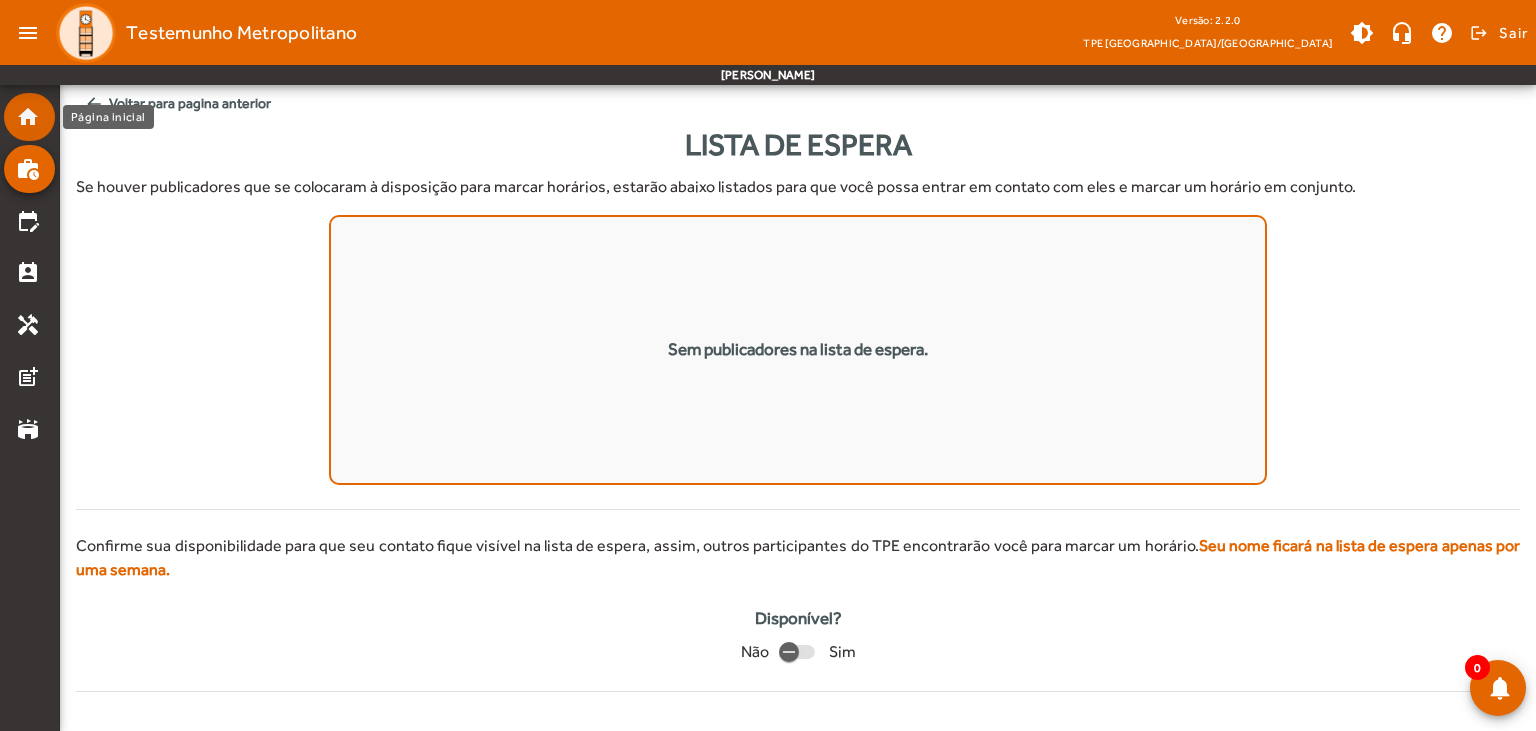 click on "home" 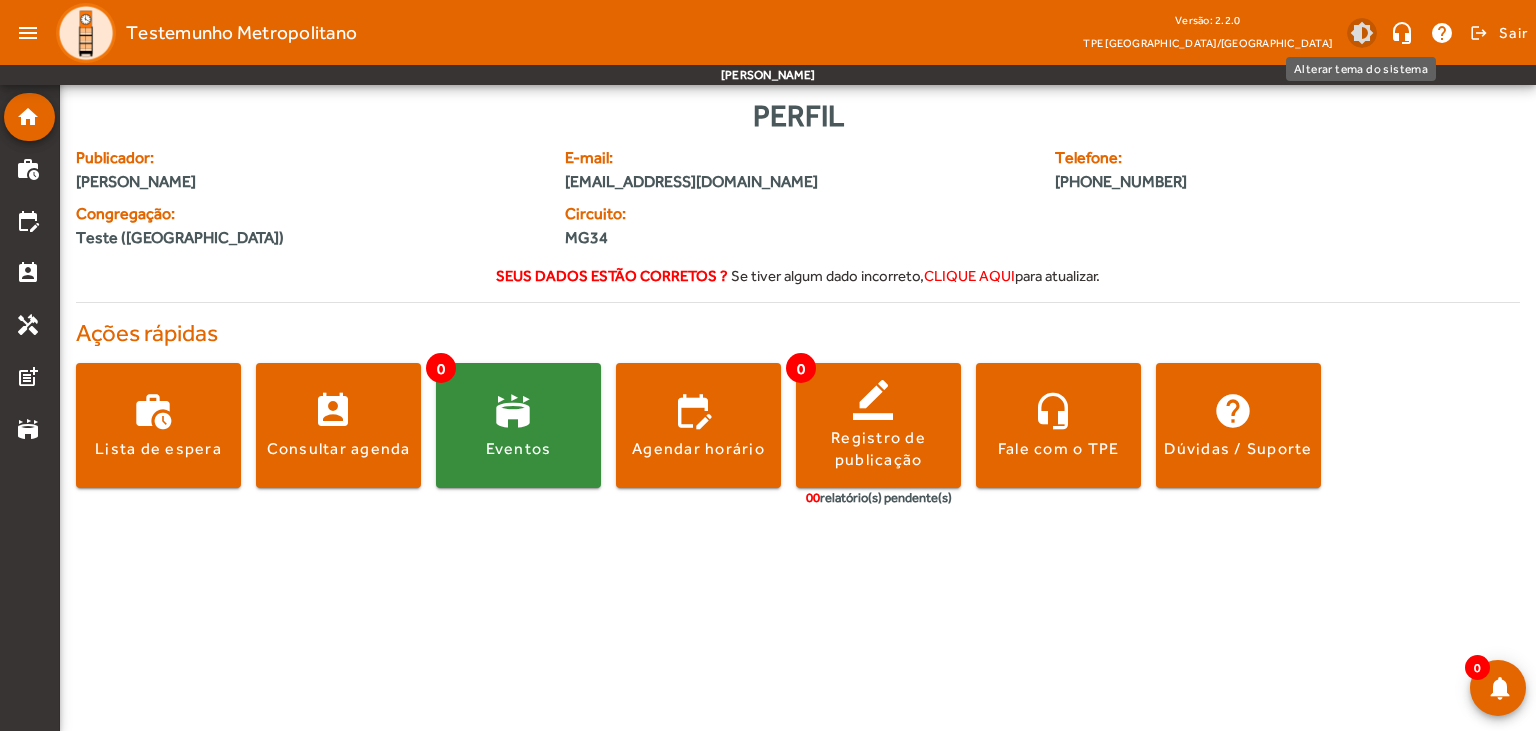 click 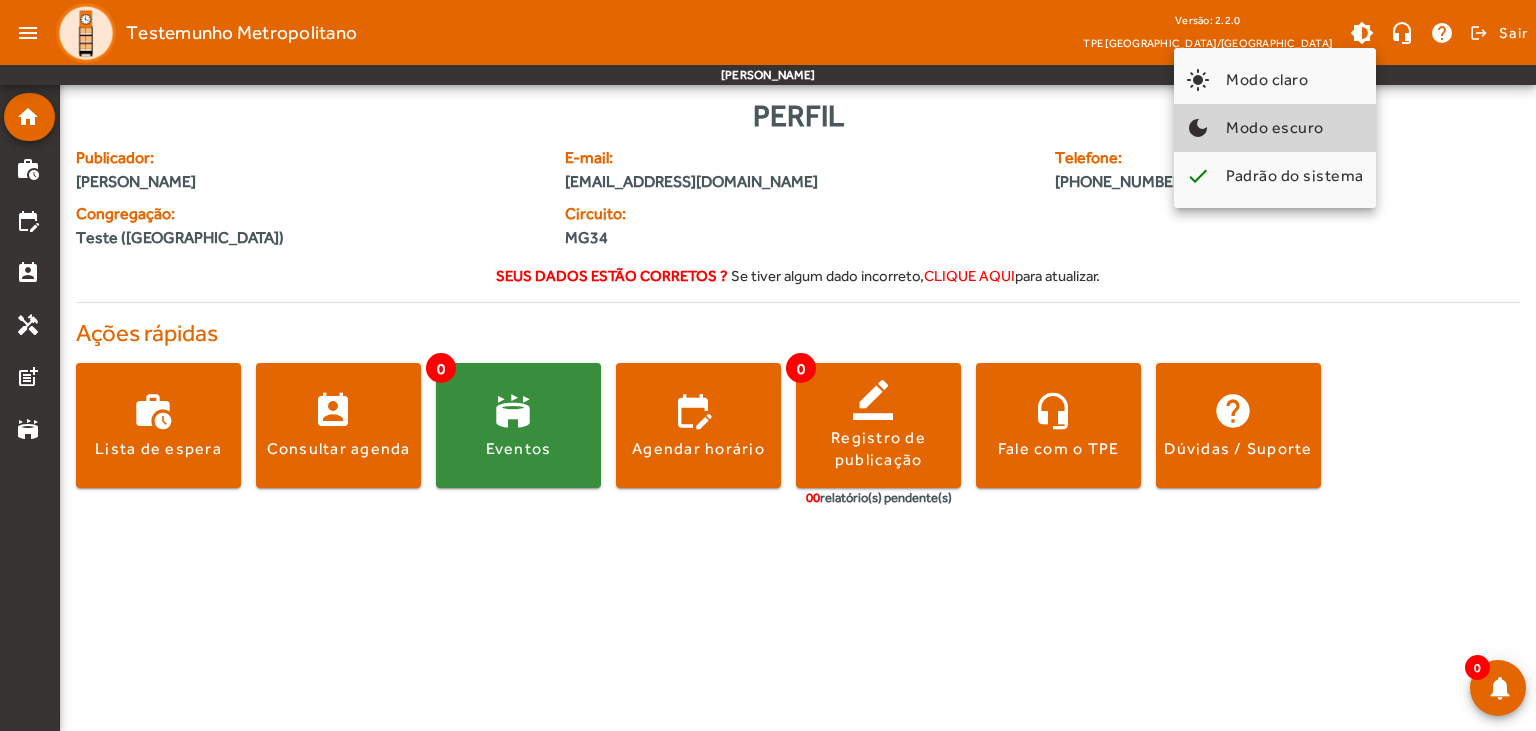 click on "Modo escuro" at bounding box center [1275, 127] 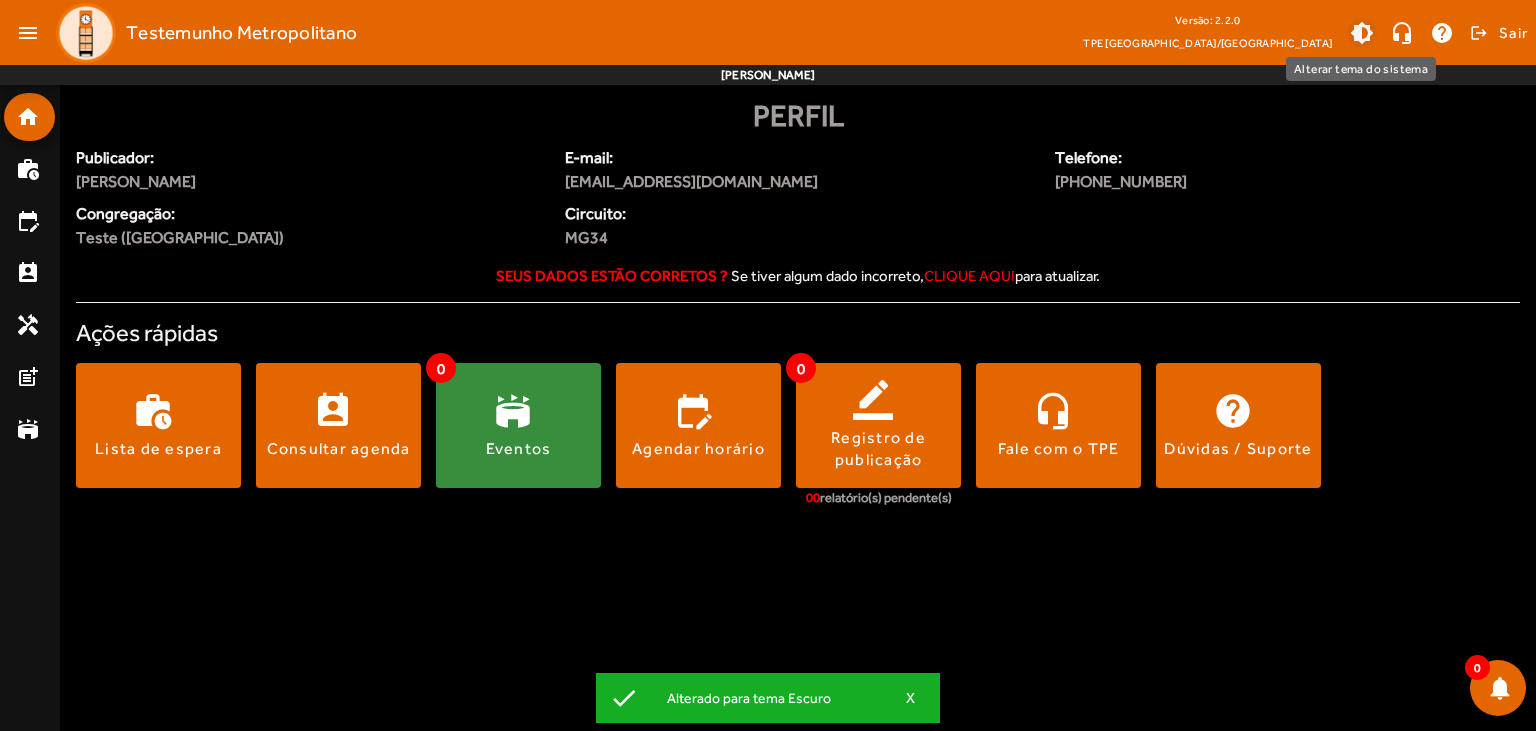 click 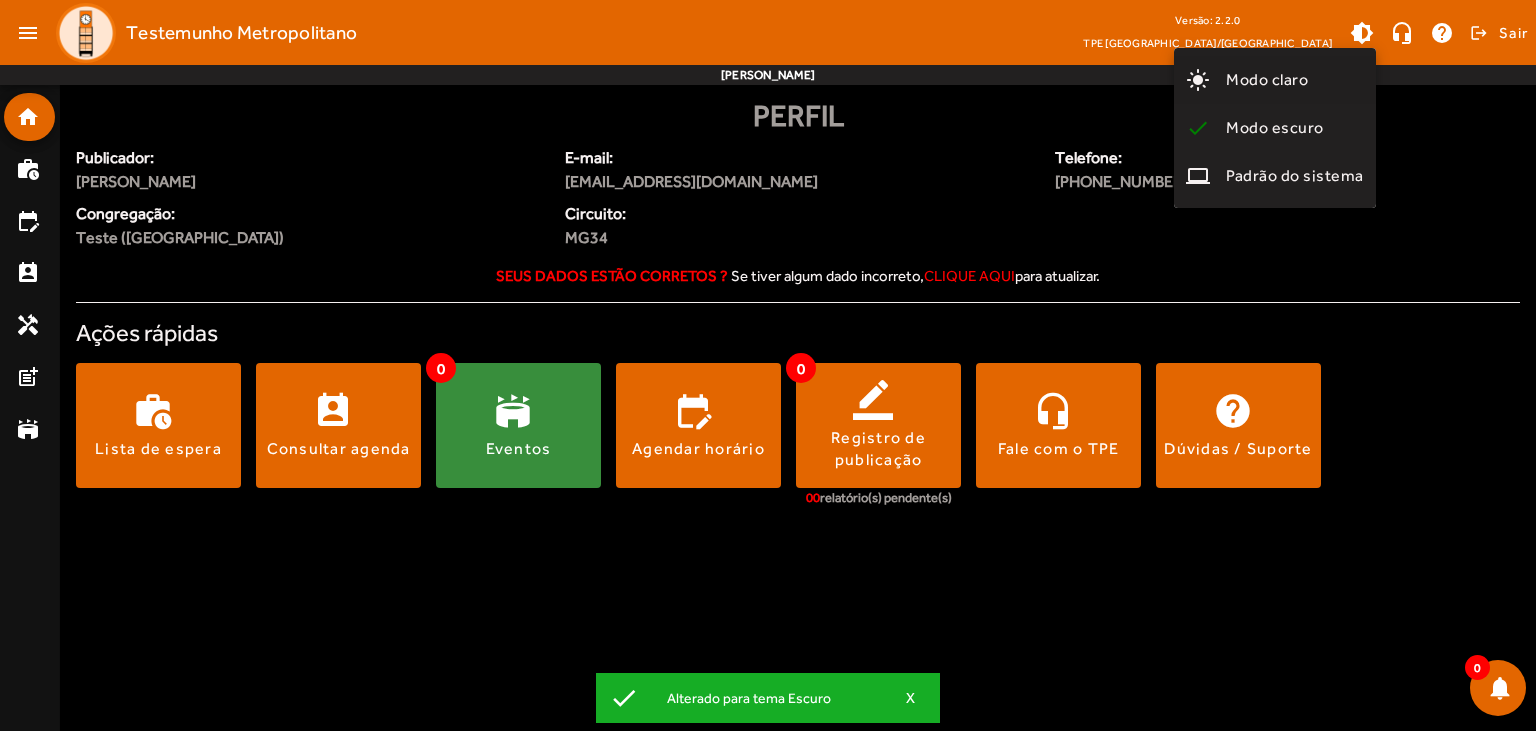 click on "Modo claro" at bounding box center [1267, 79] 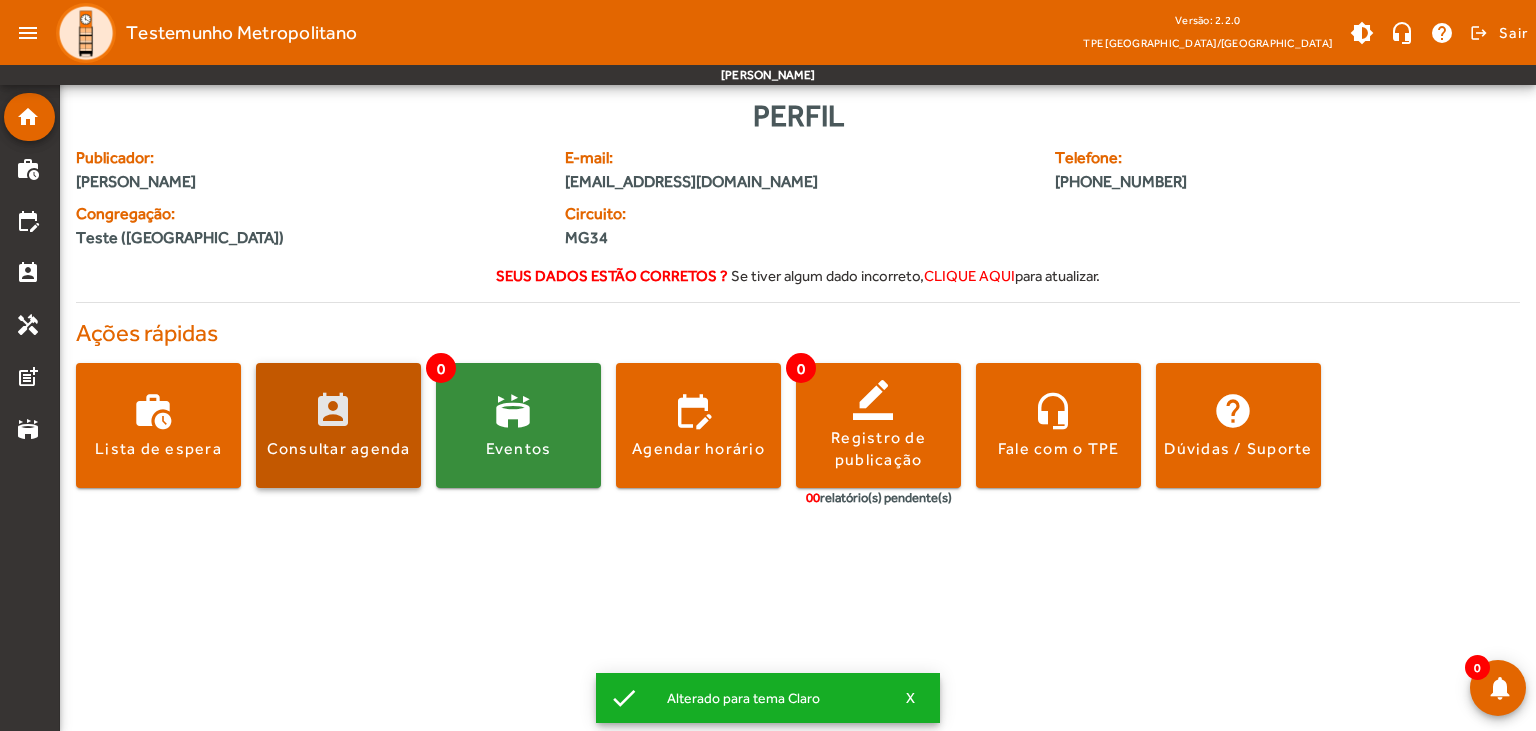 click on "Consultar agenda" 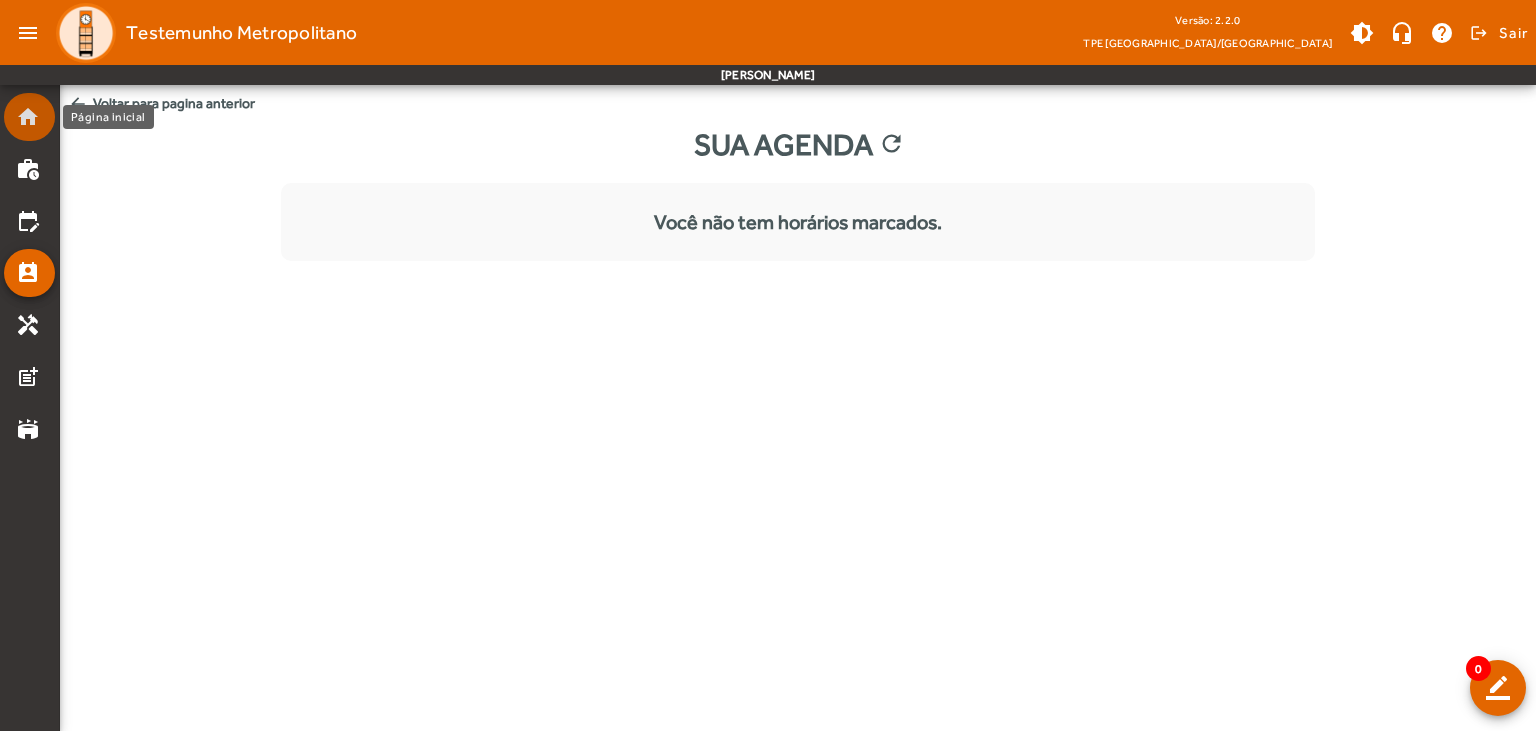 click on "home" 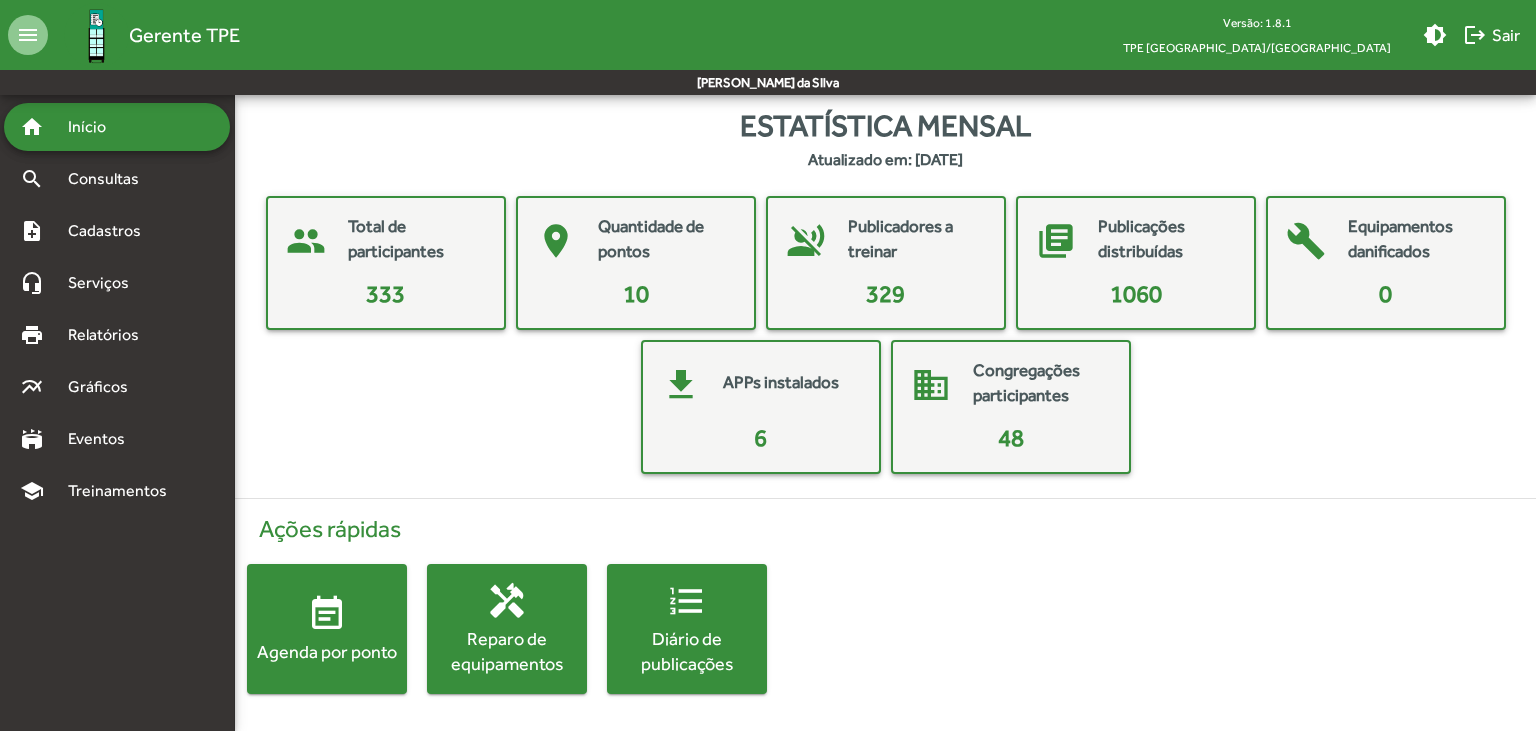scroll, scrollTop: 0, scrollLeft: 0, axis: both 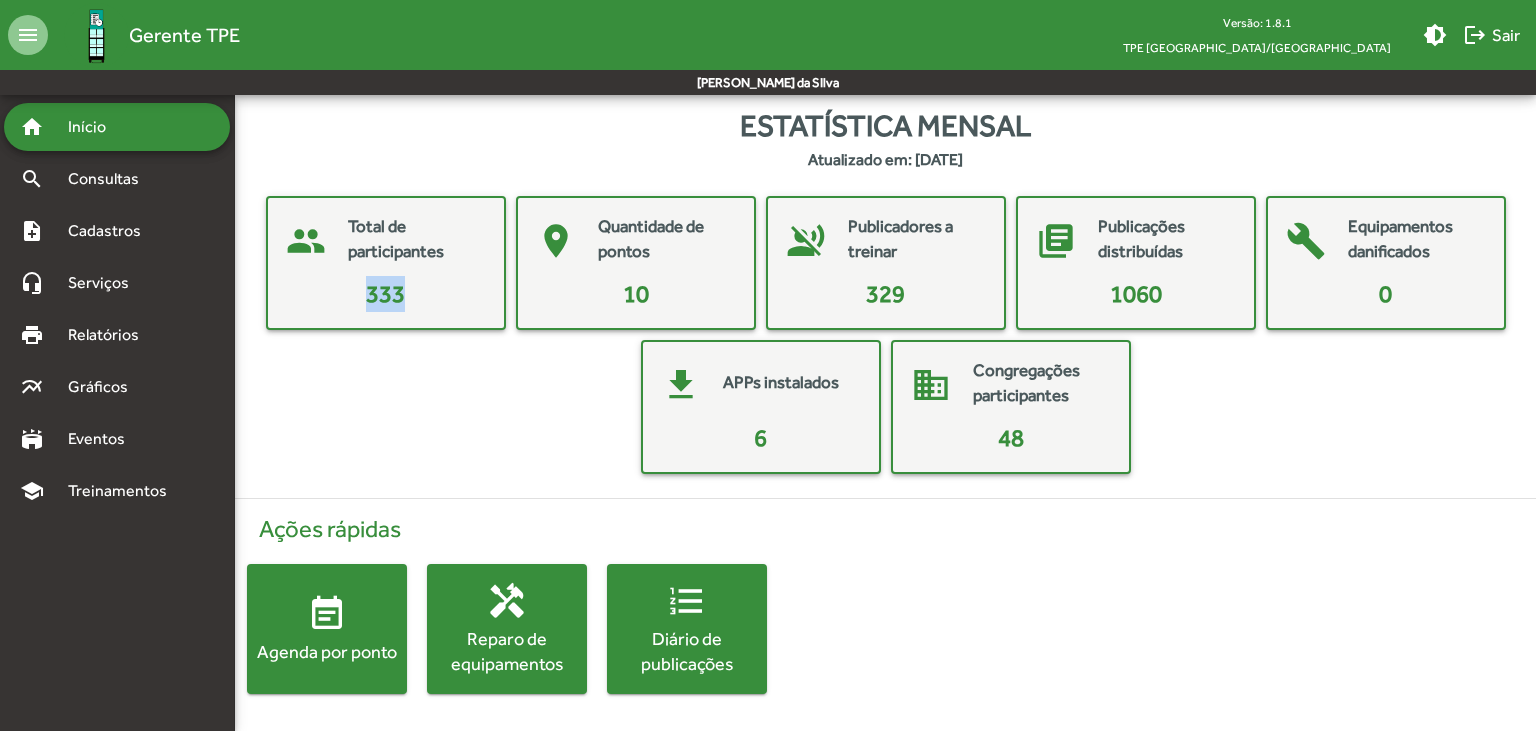 click on "333" 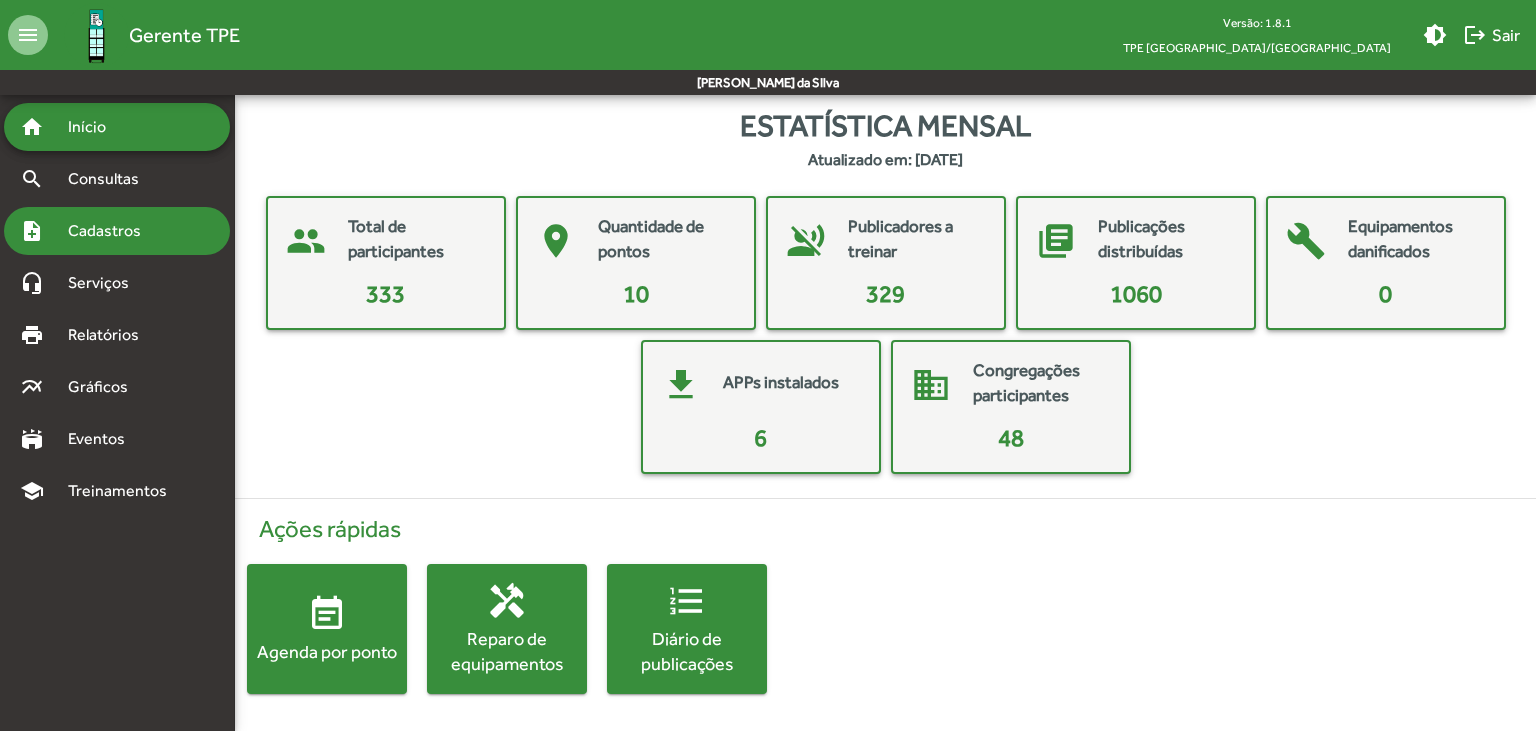 click on "Cadastros" at bounding box center [111, 231] 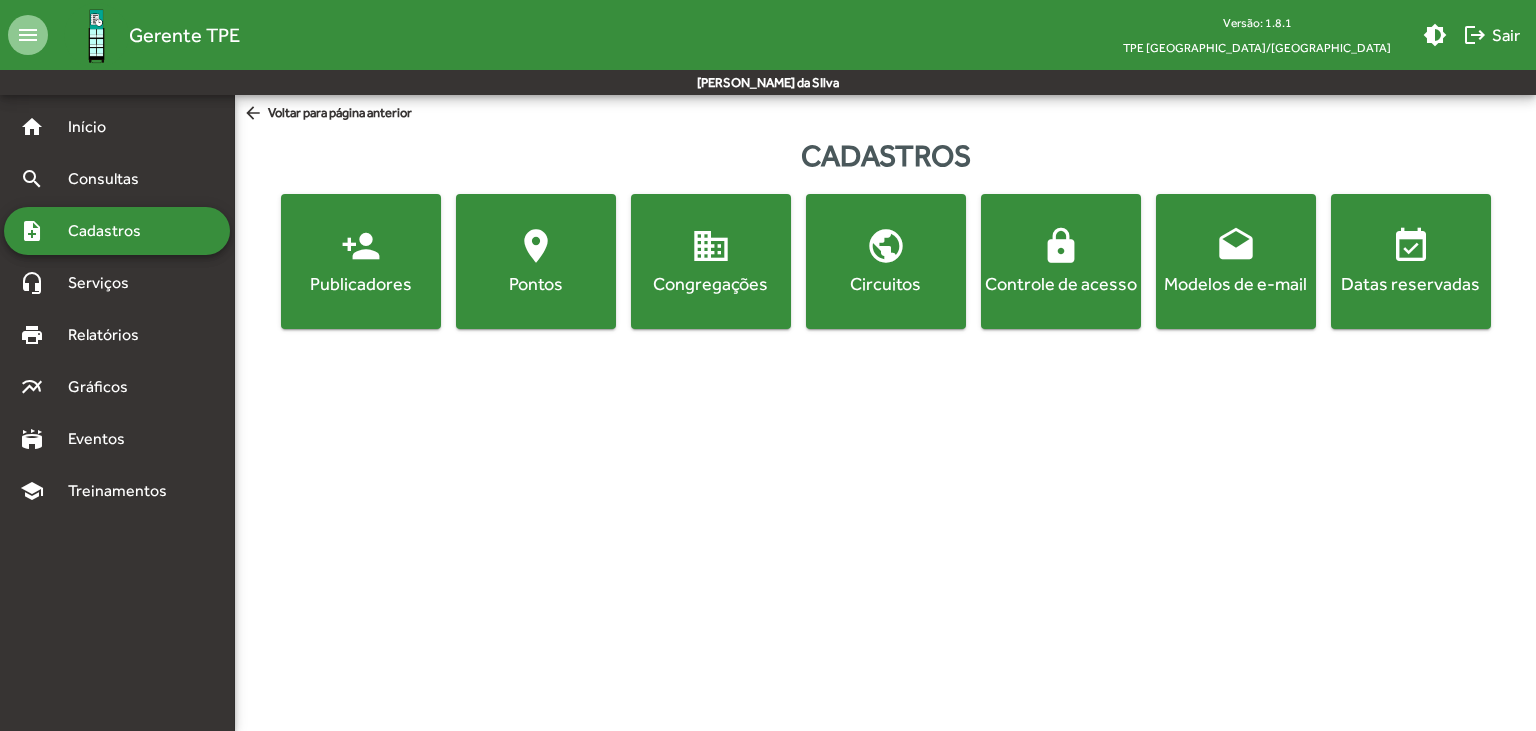 click on "domain" 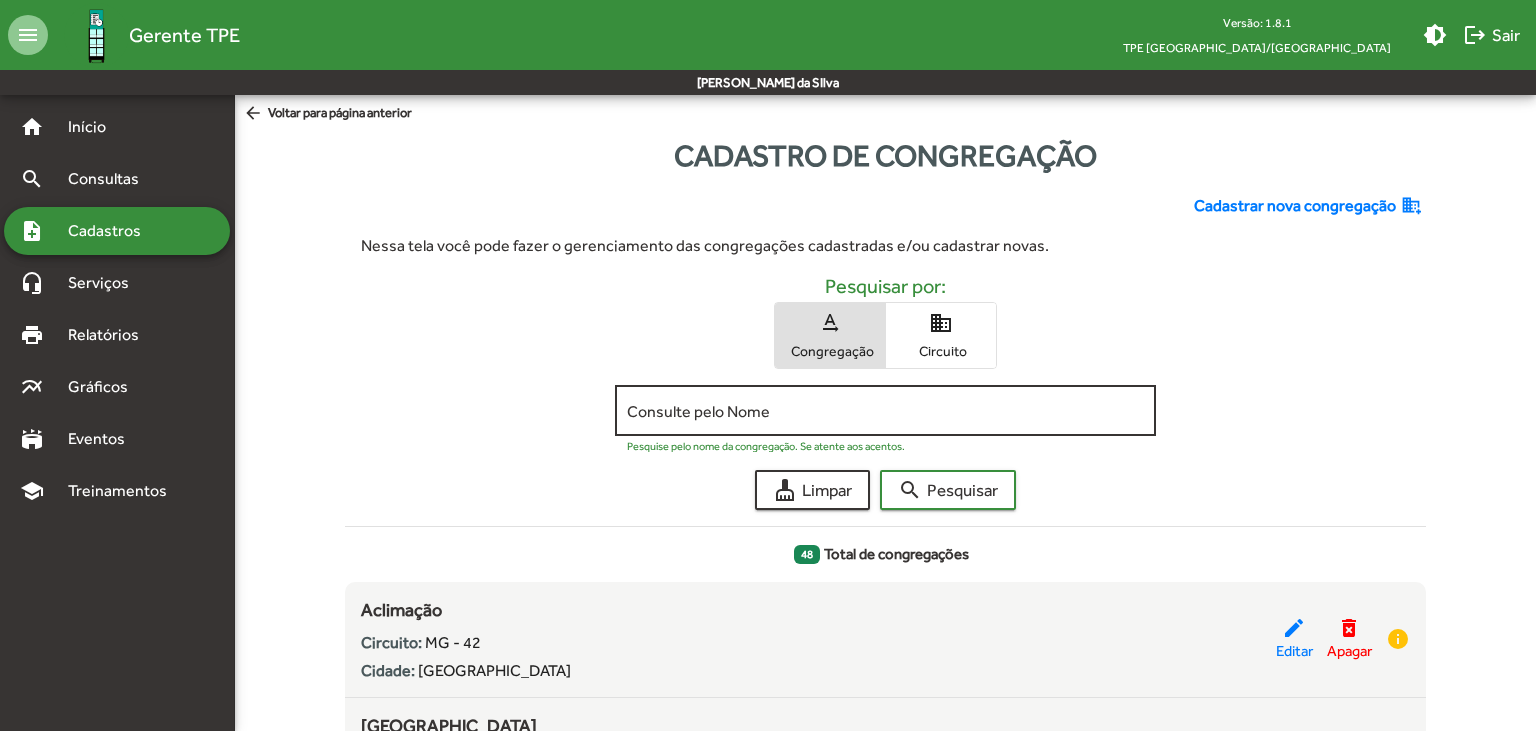 click on "Consulte pelo Nome" 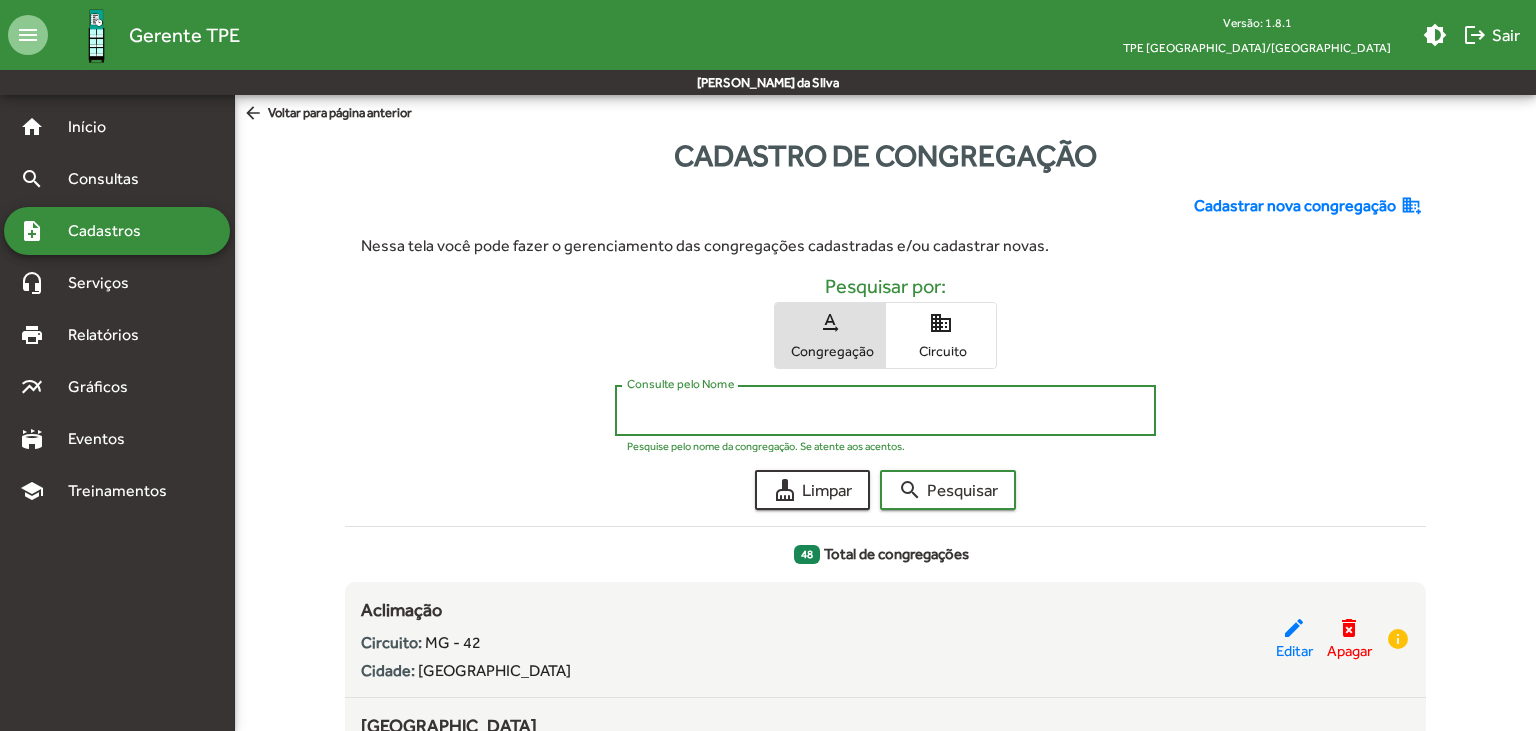 click on "Consulte pelo Nome" at bounding box center [885, 411] 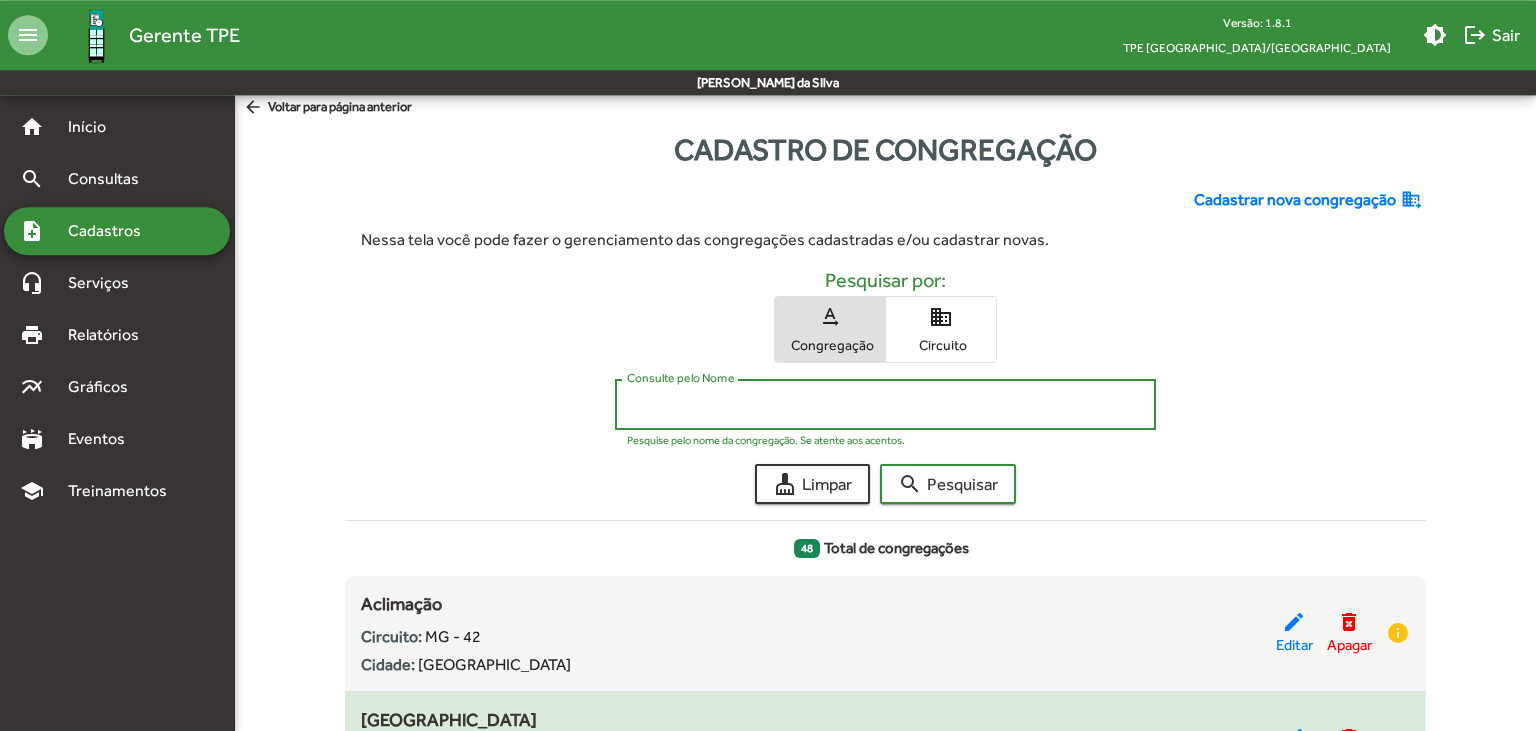 scroll, scrollTop: 0, scrollLeft: 0, axis: both 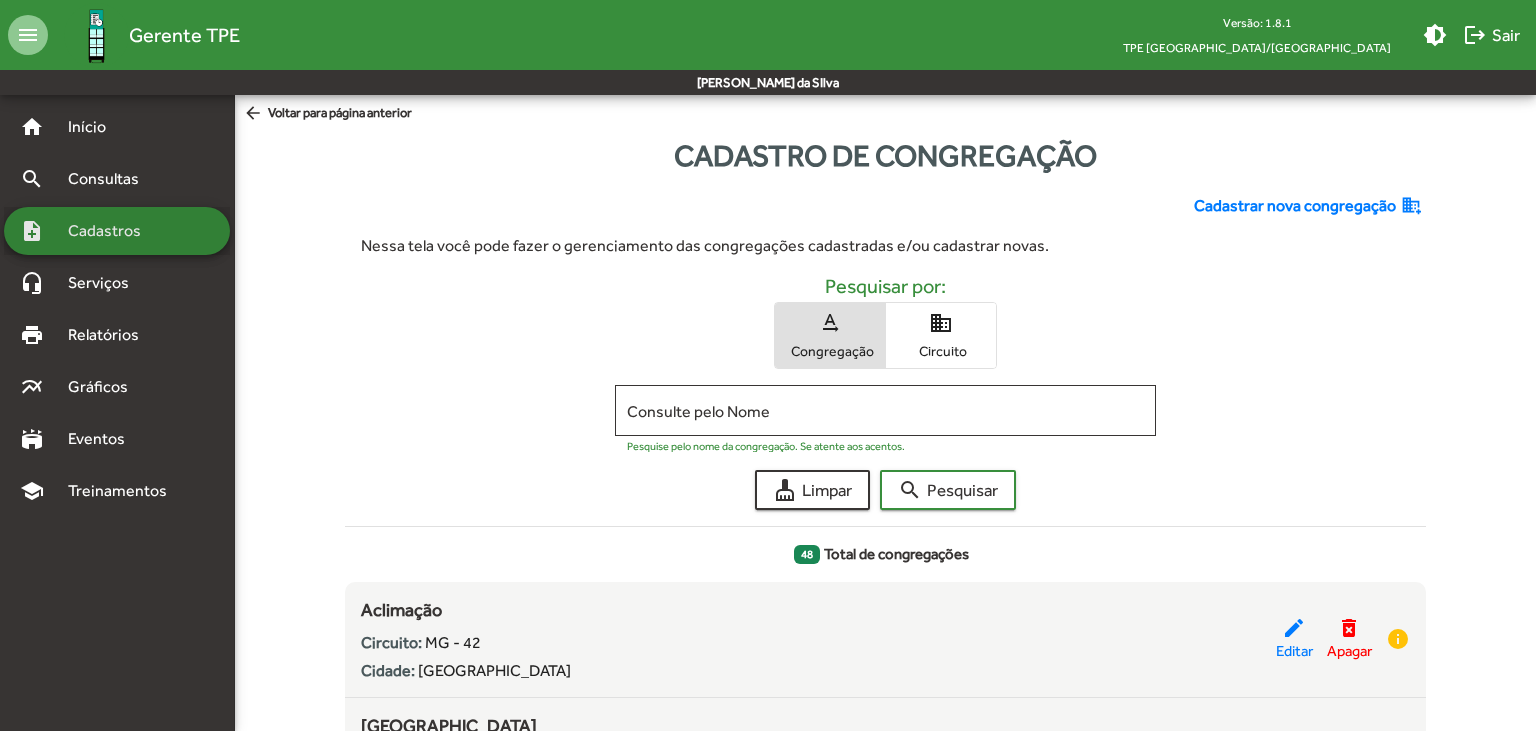 click on "Cadastros" at bounding box center [111, 231] 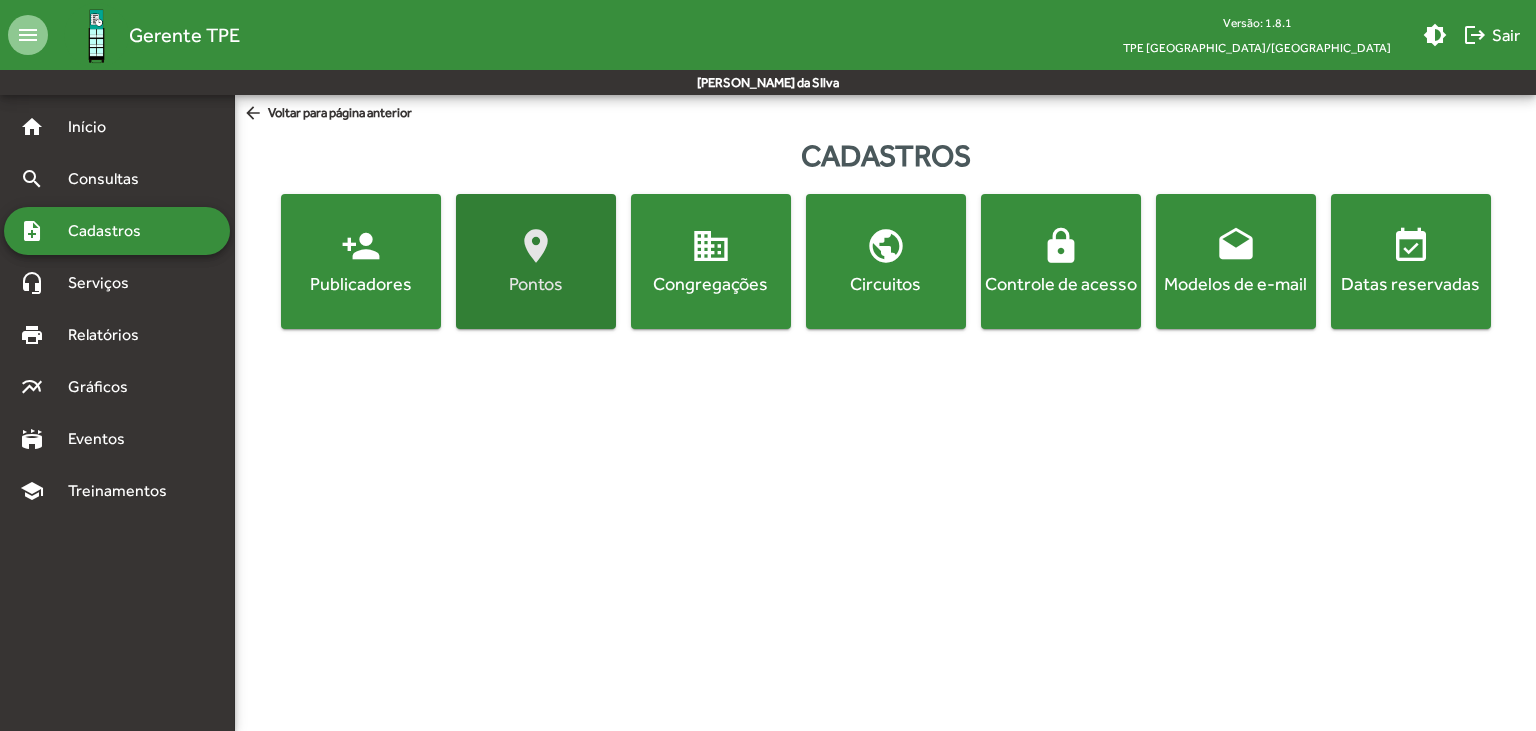 click on "Pontos" 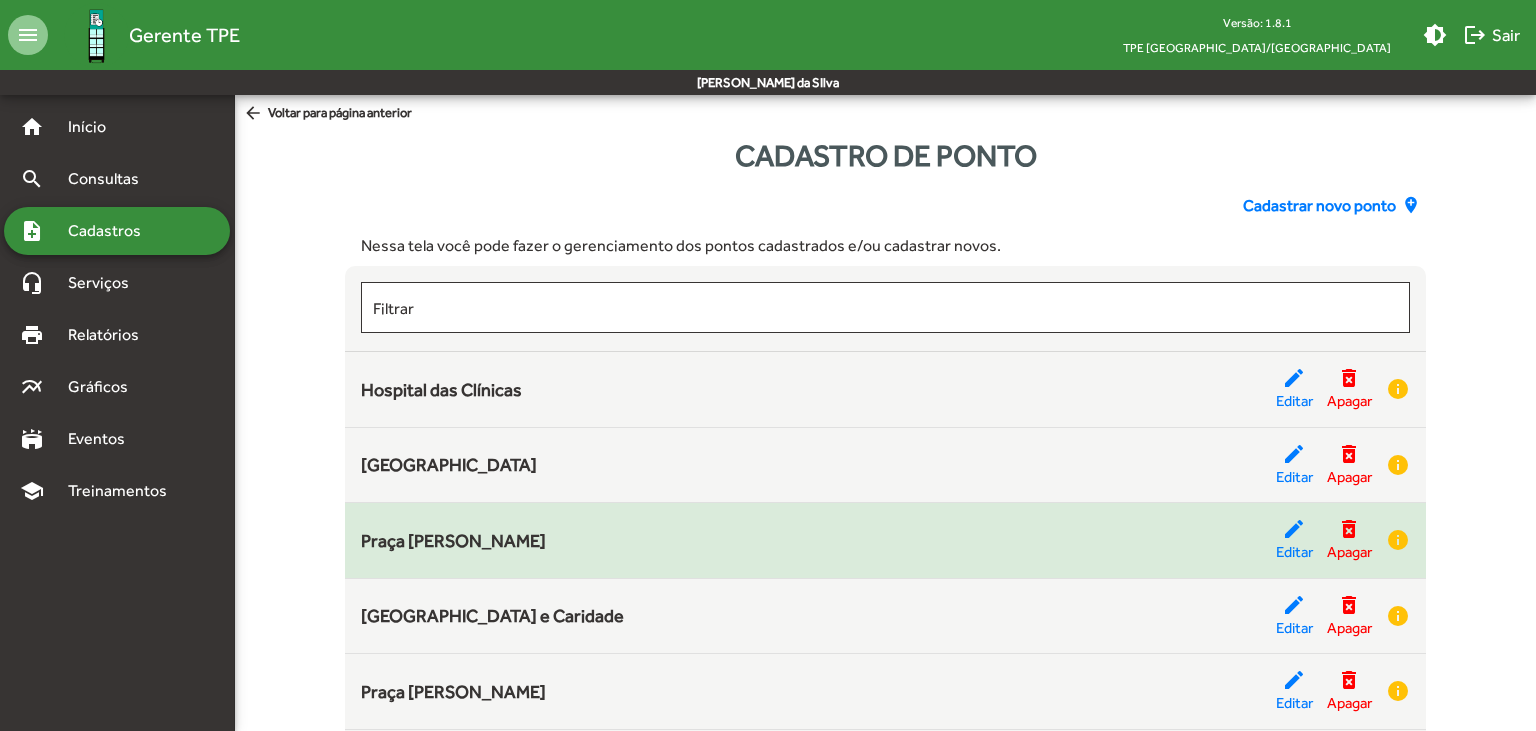 click on "Praça [PERSON_NAME]" 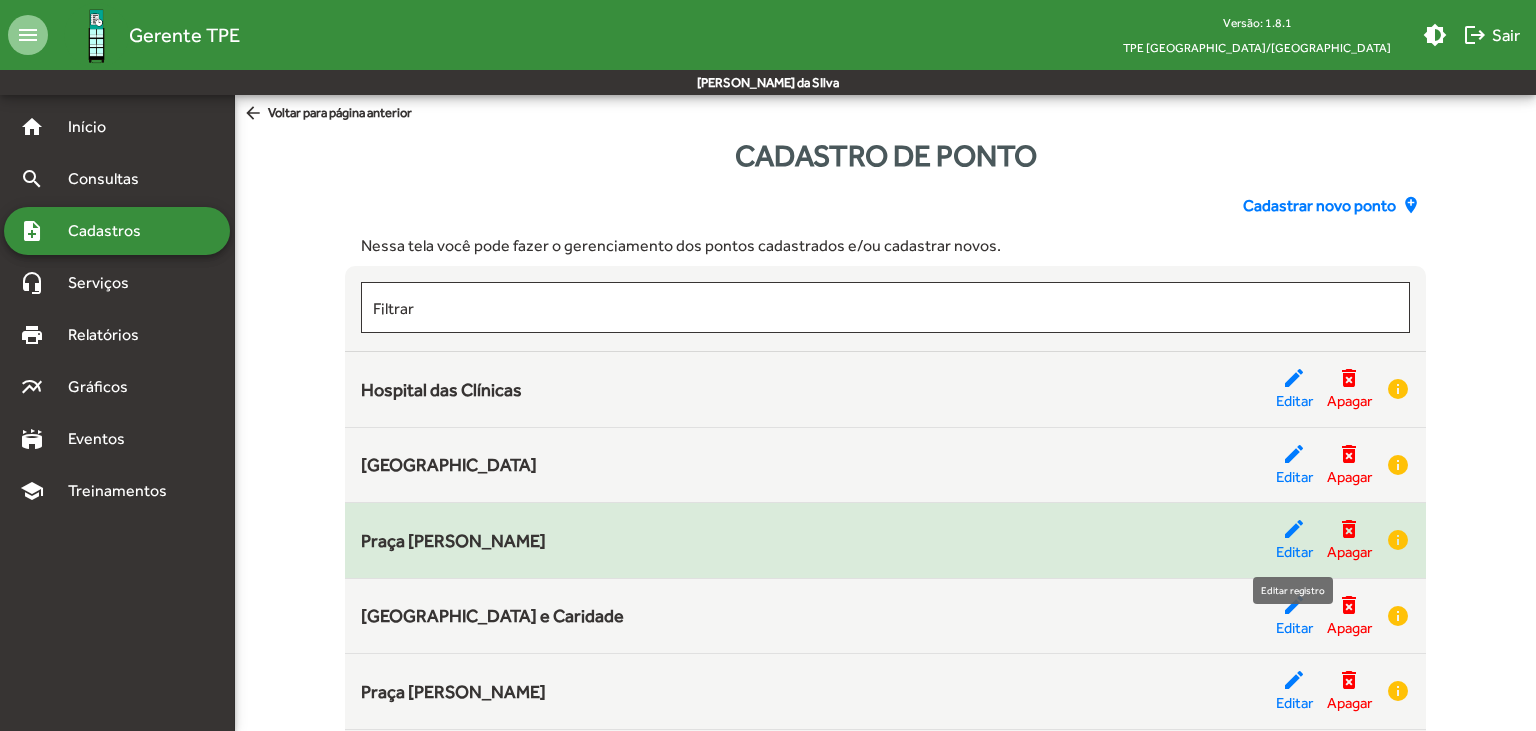 click on "edit  Editar" 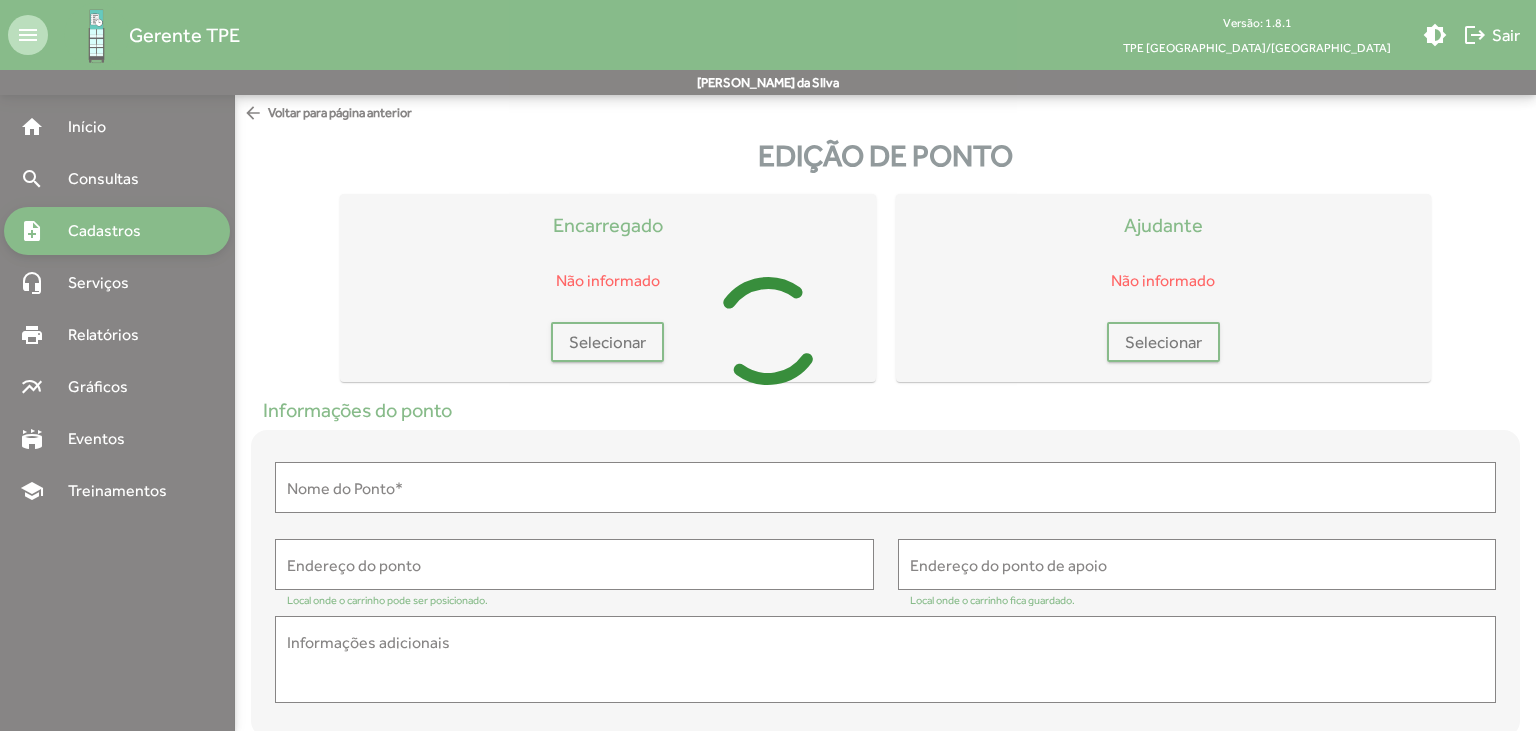 type on "**********" 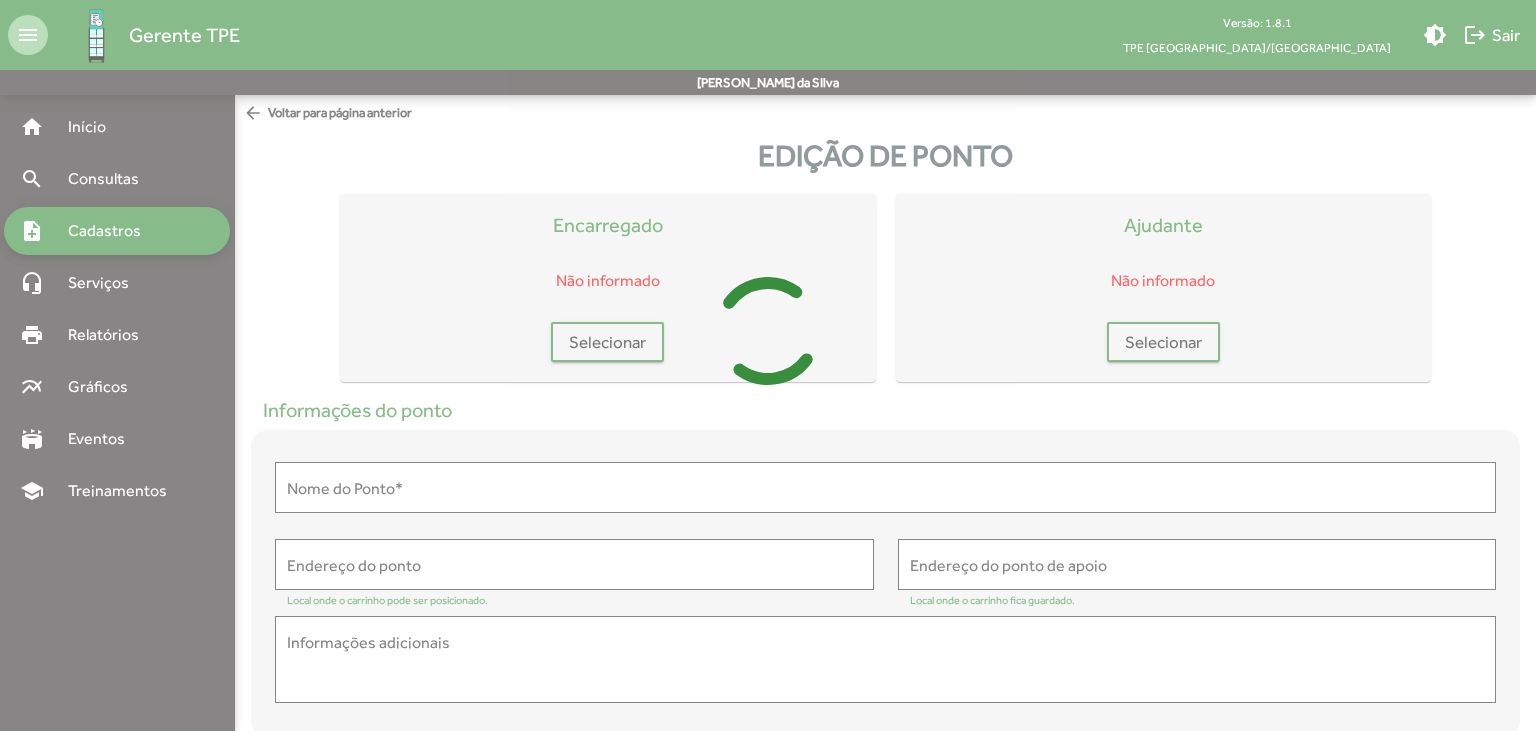 type on "**********" 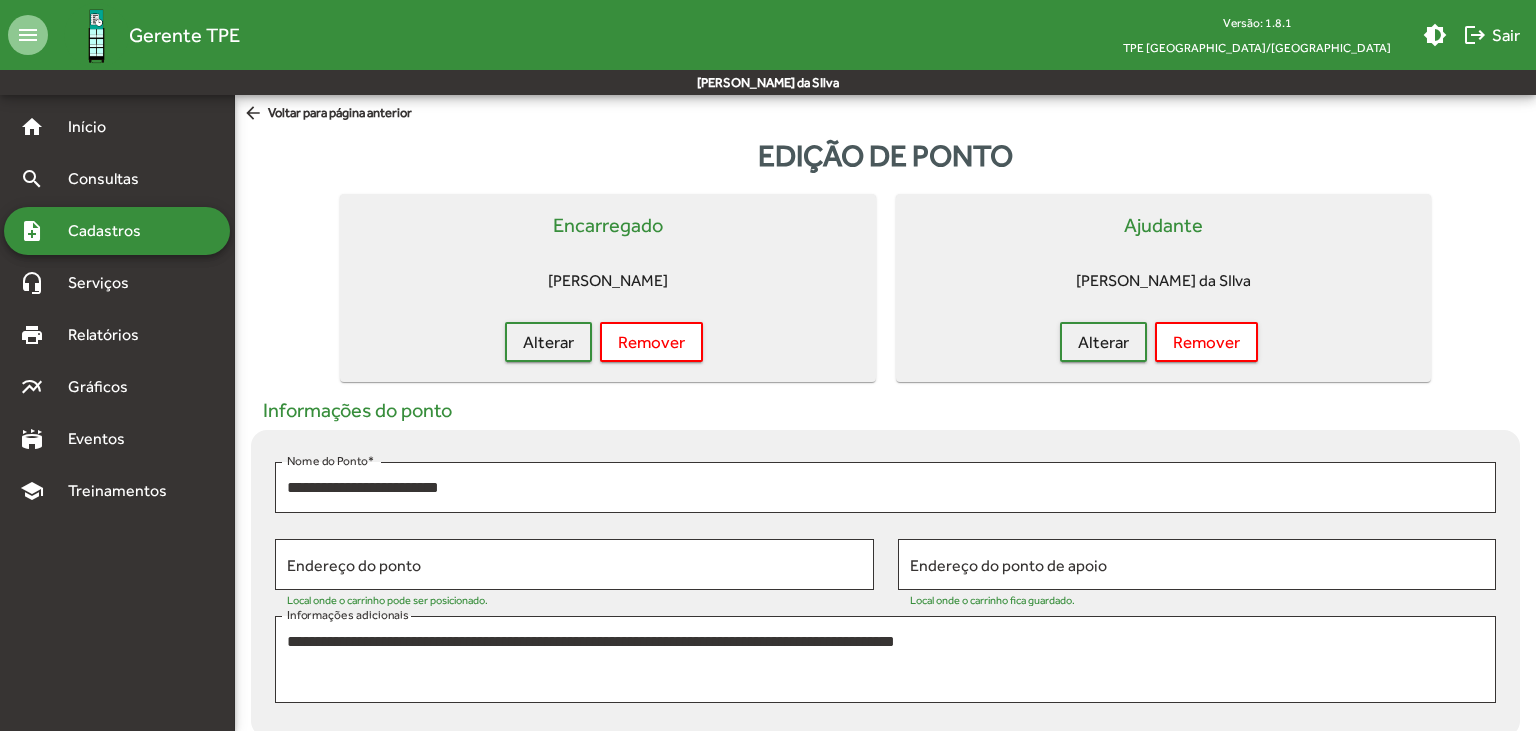 click on "Cadastros" at bounding box center [111, 231] 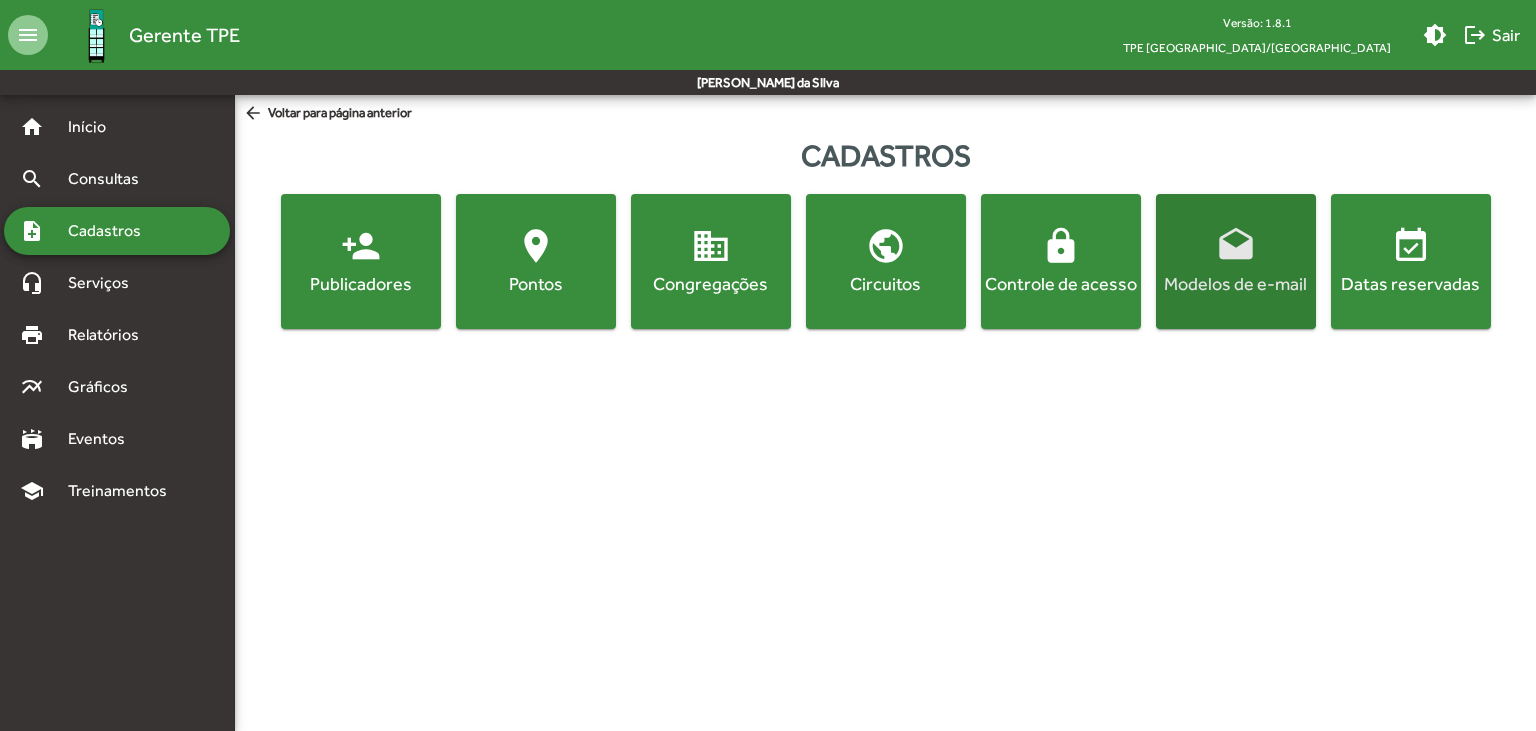 click on "drafts" 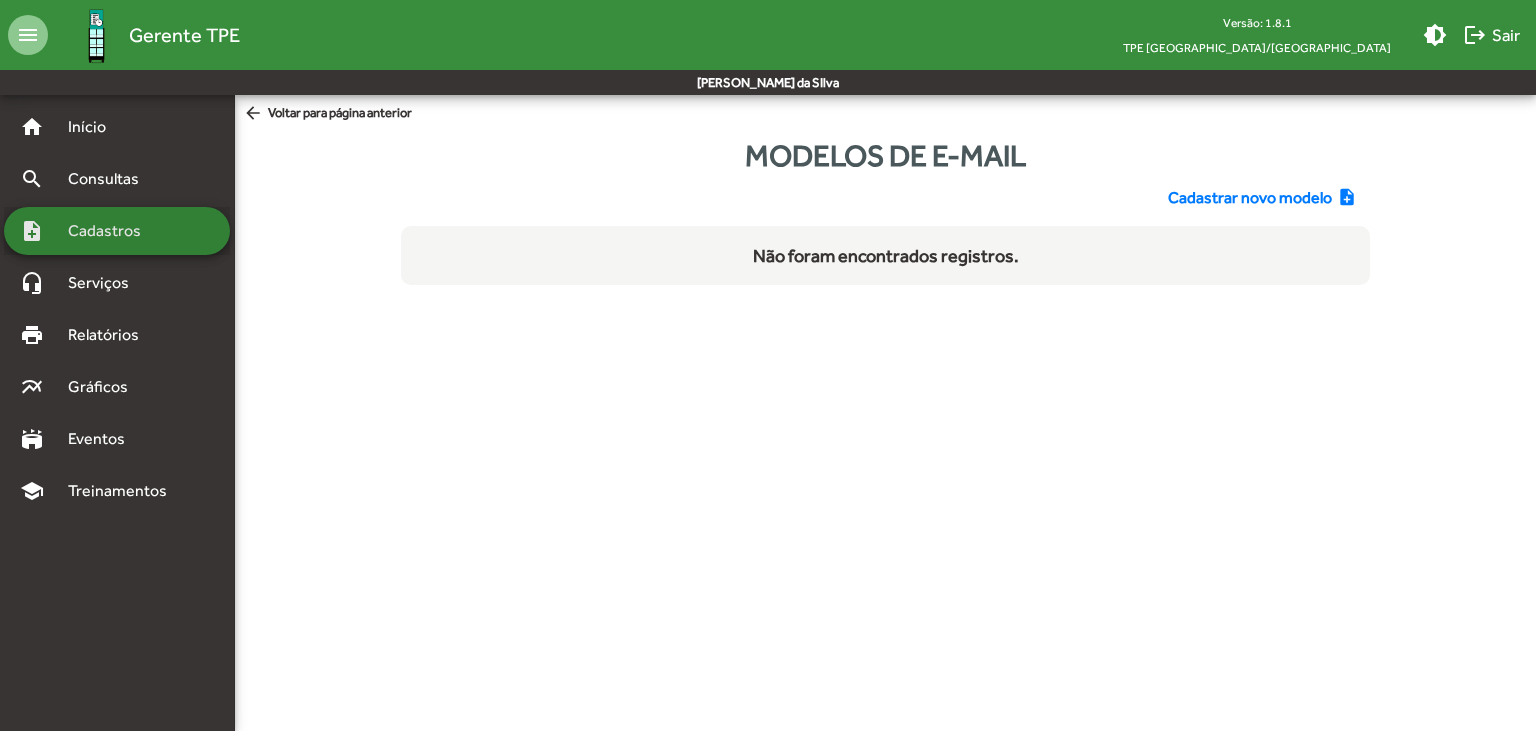 click on "Cadastros" at bounding box center [111, 231] 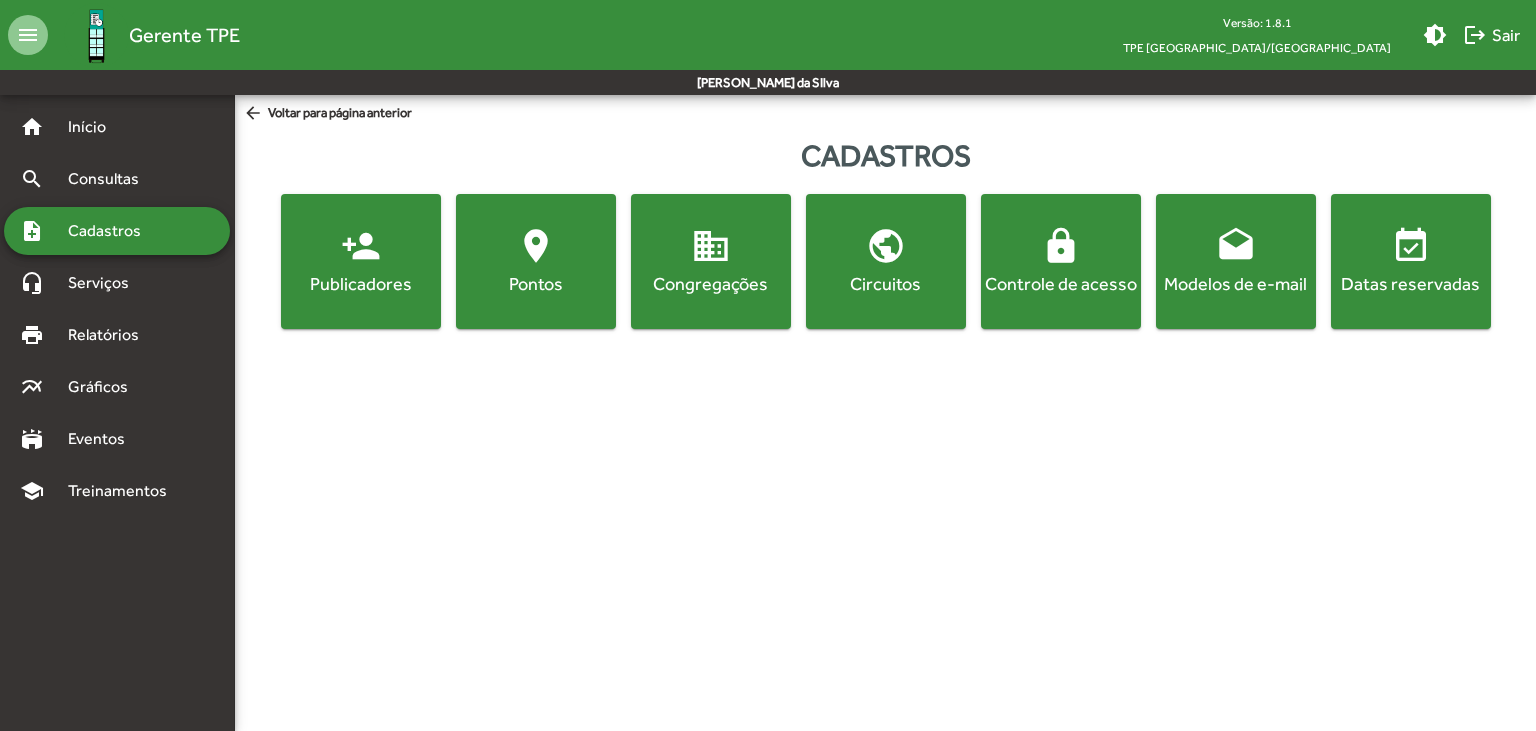 click on "Datas reservadas" 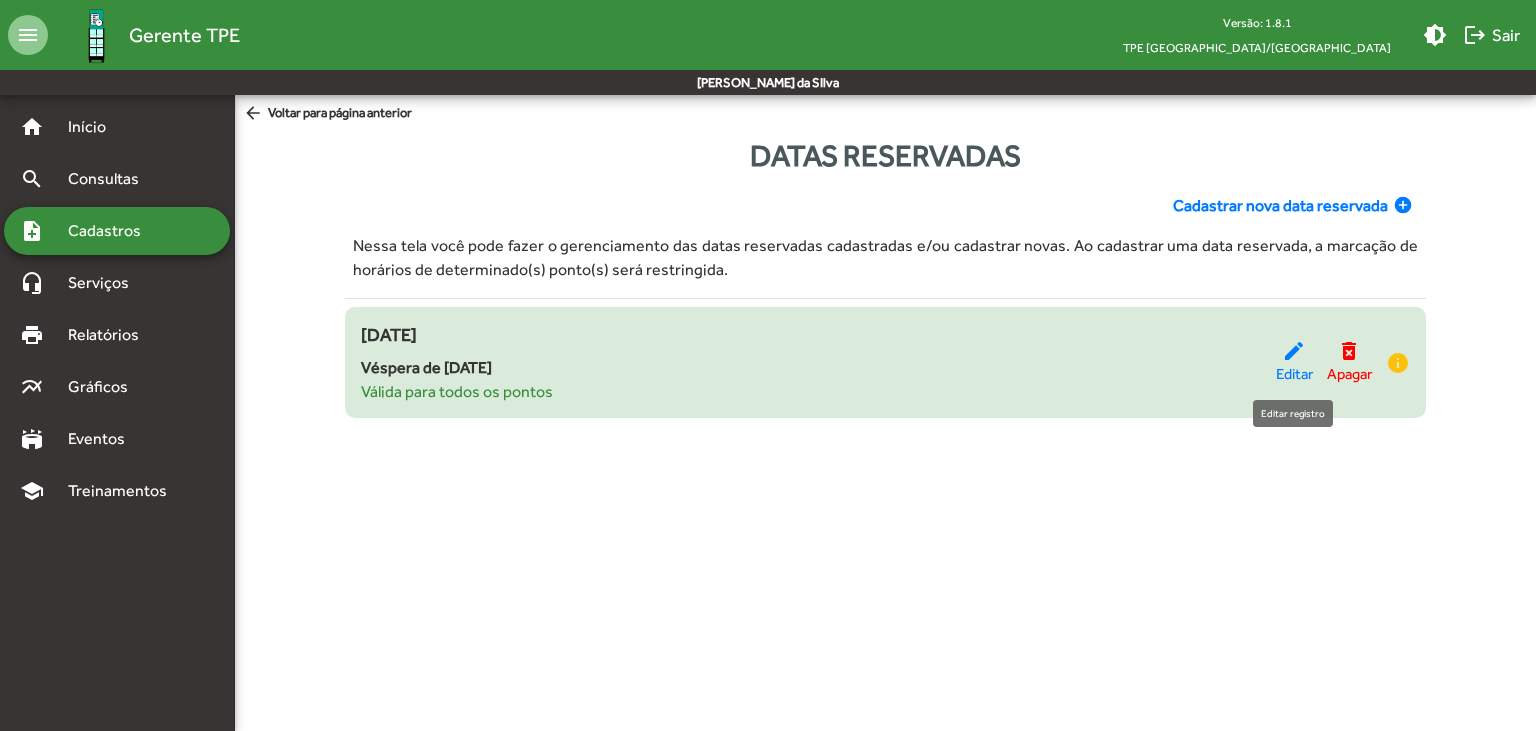 click on "edit" 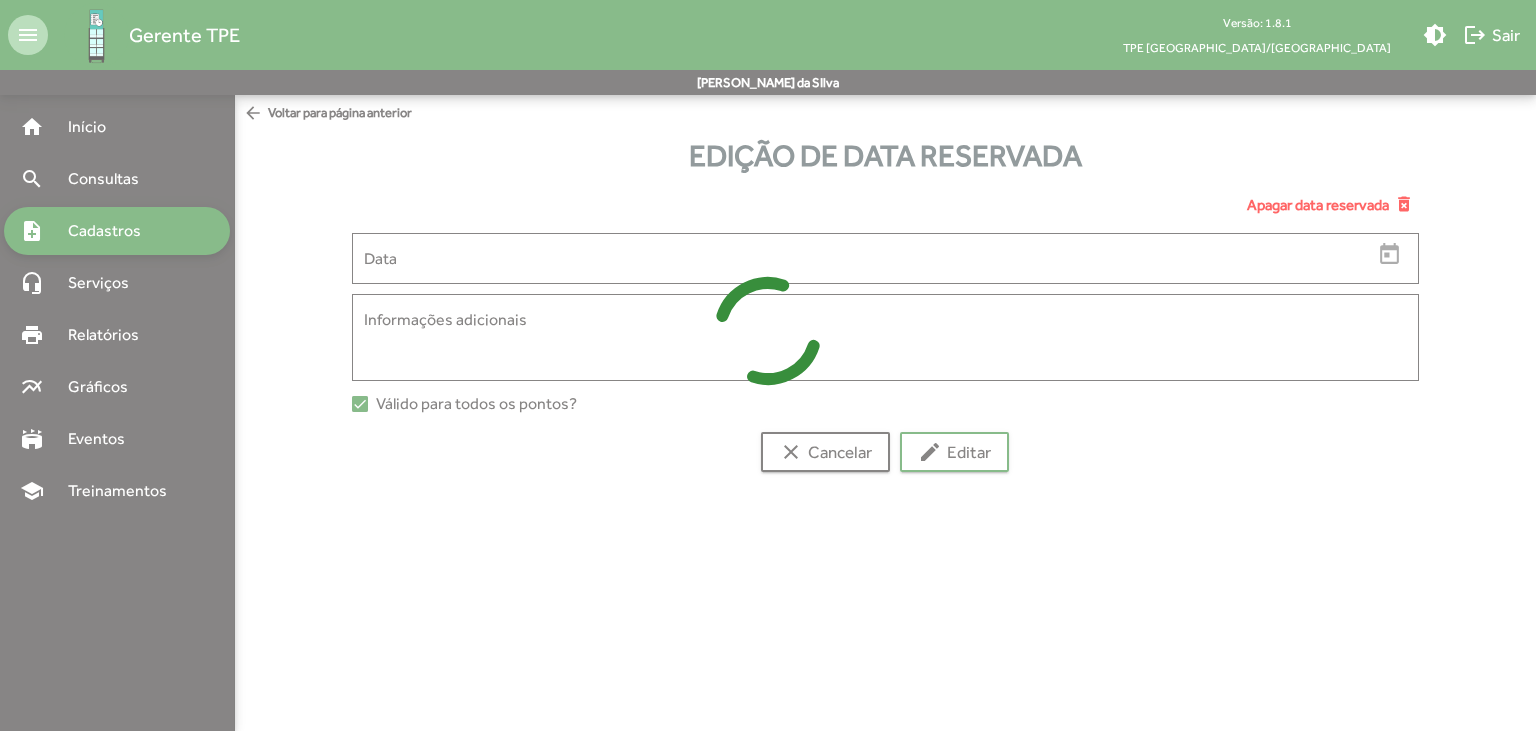 type on "**********" 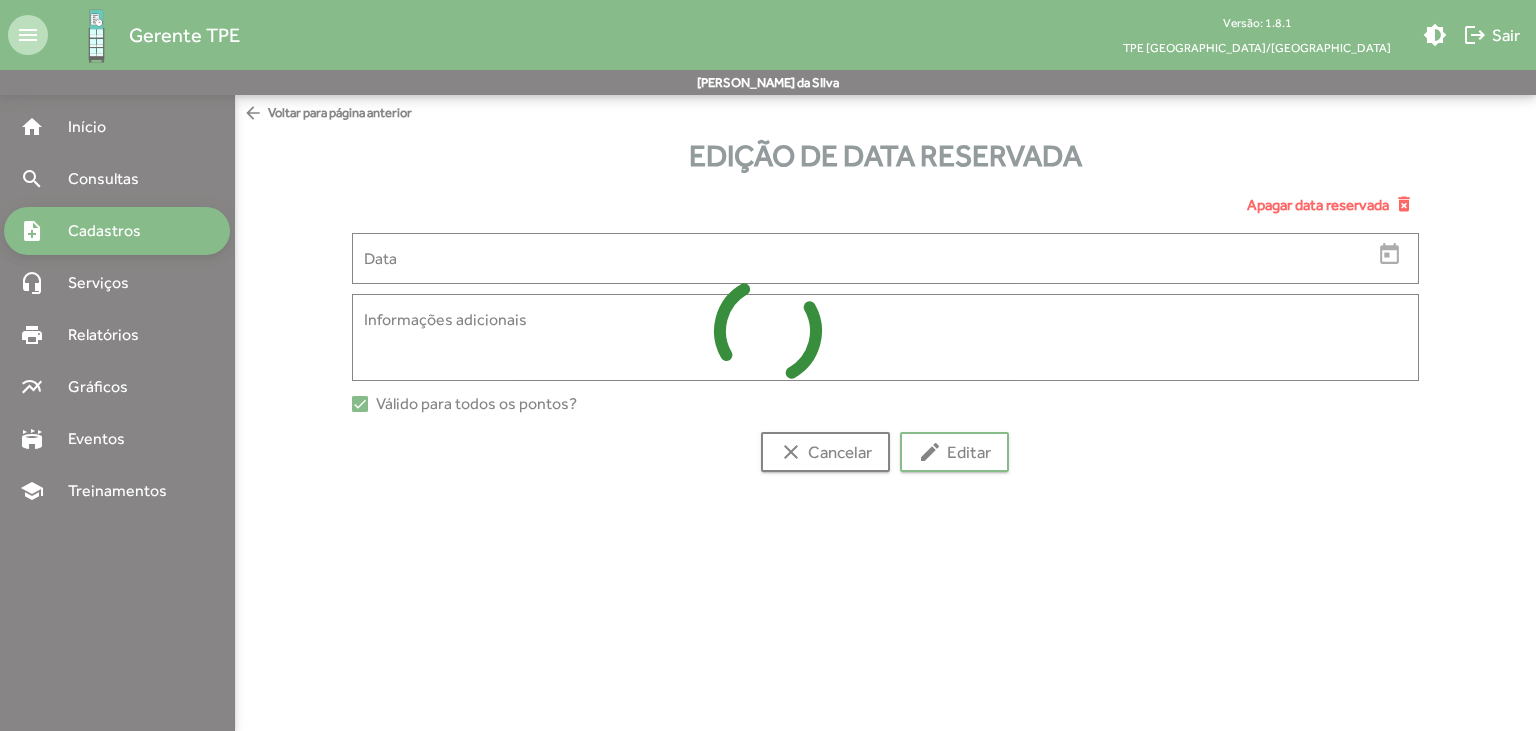 type on "**********" 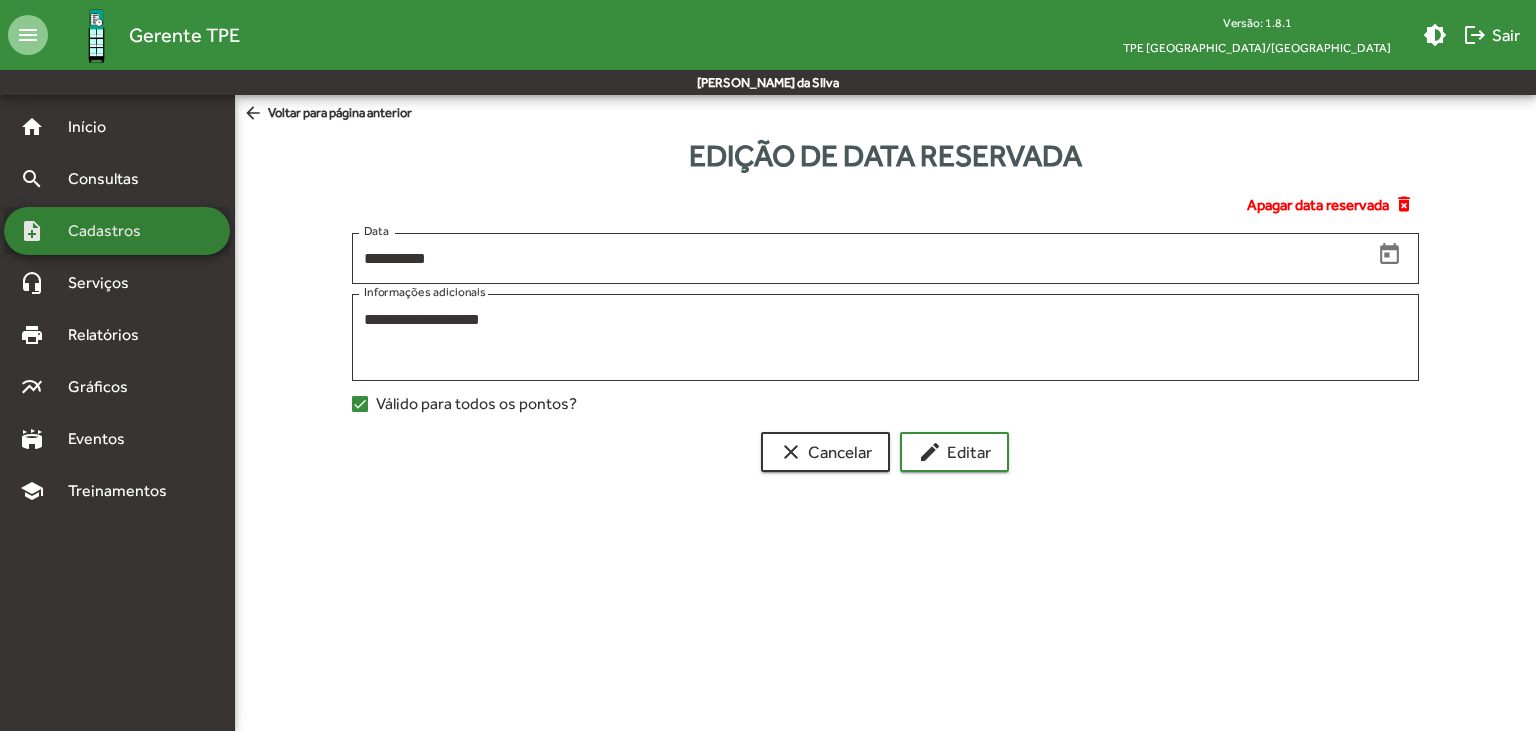 click on "Cadastros" at bounding box center (111, 231) 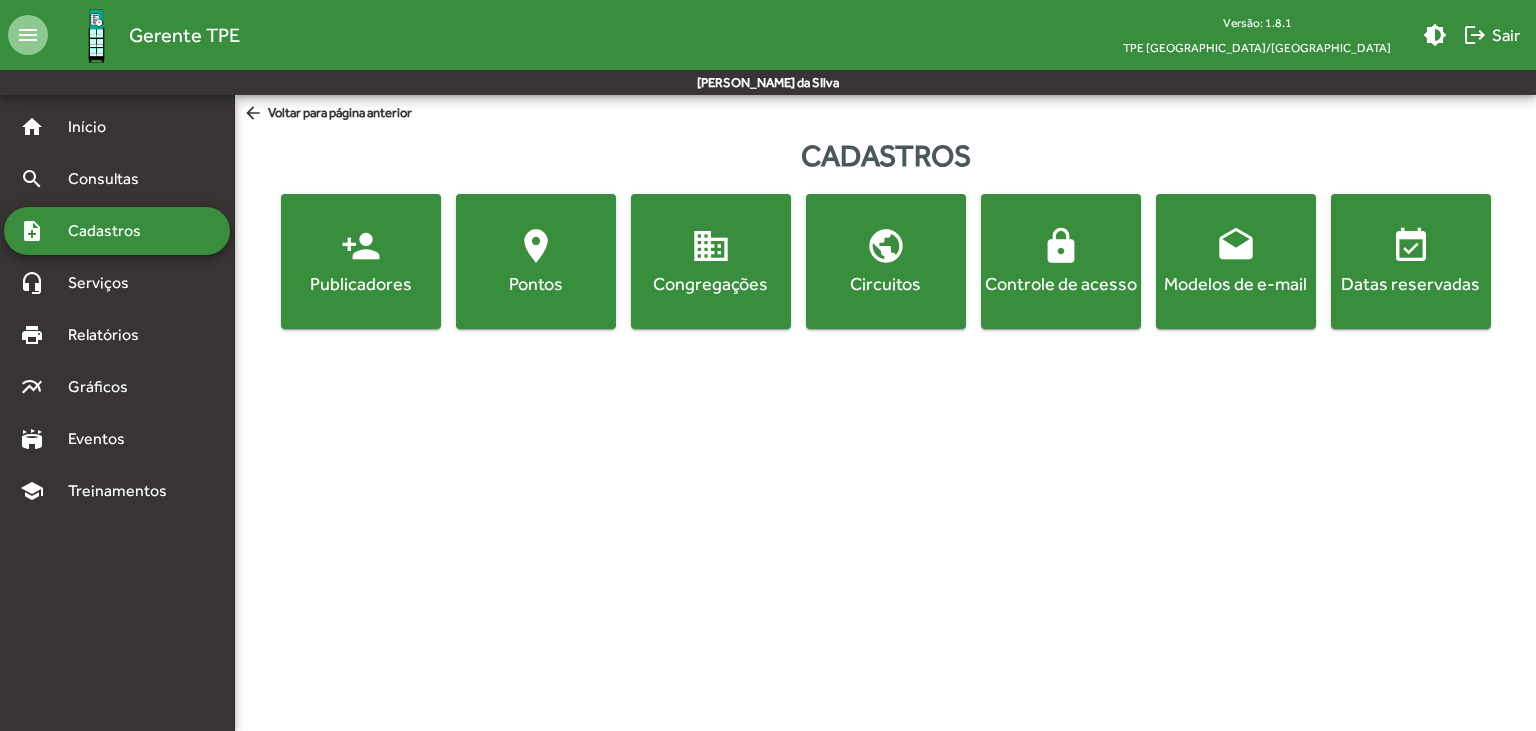 click on "Publicadores" 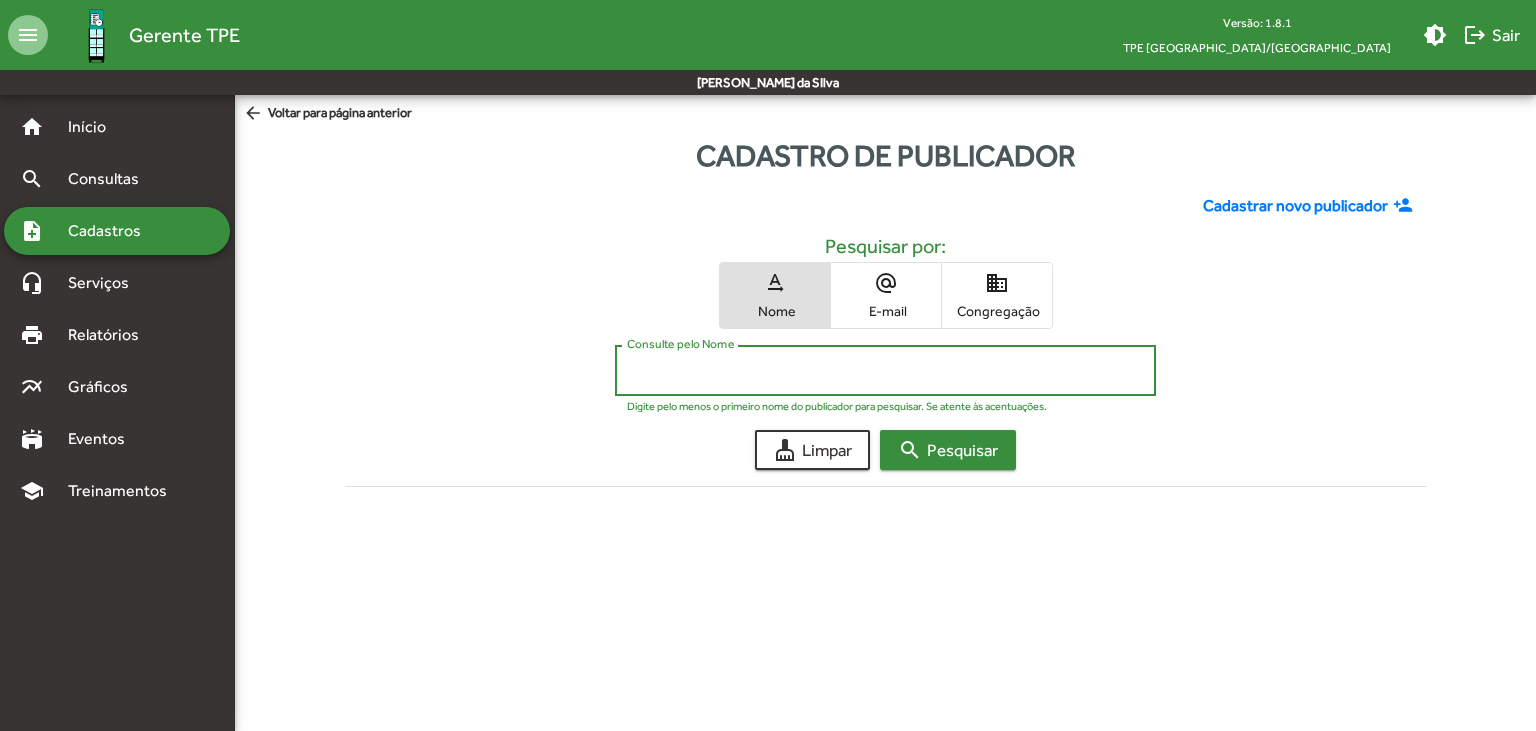 click on "search  Pesquisar" 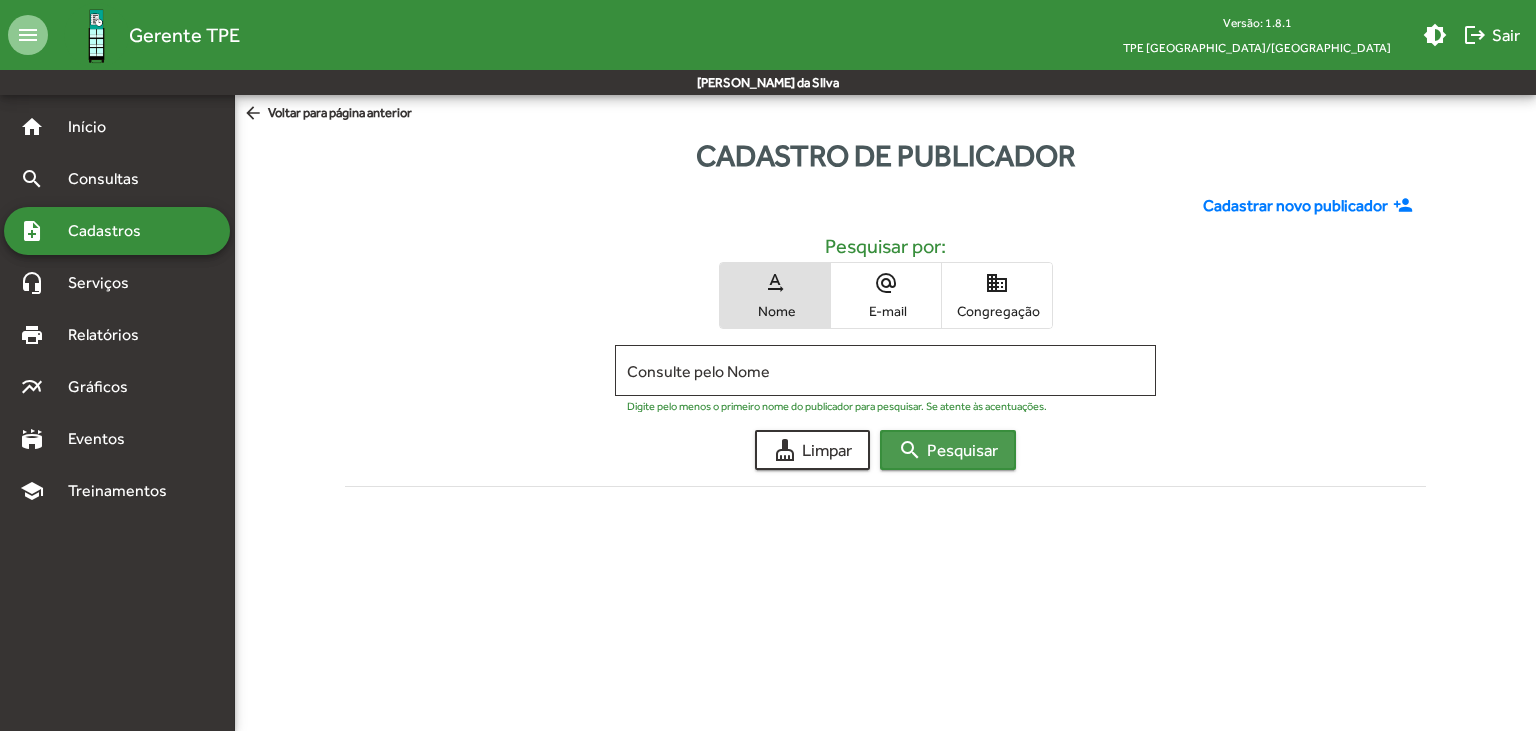 click on "search  Pesquisar" 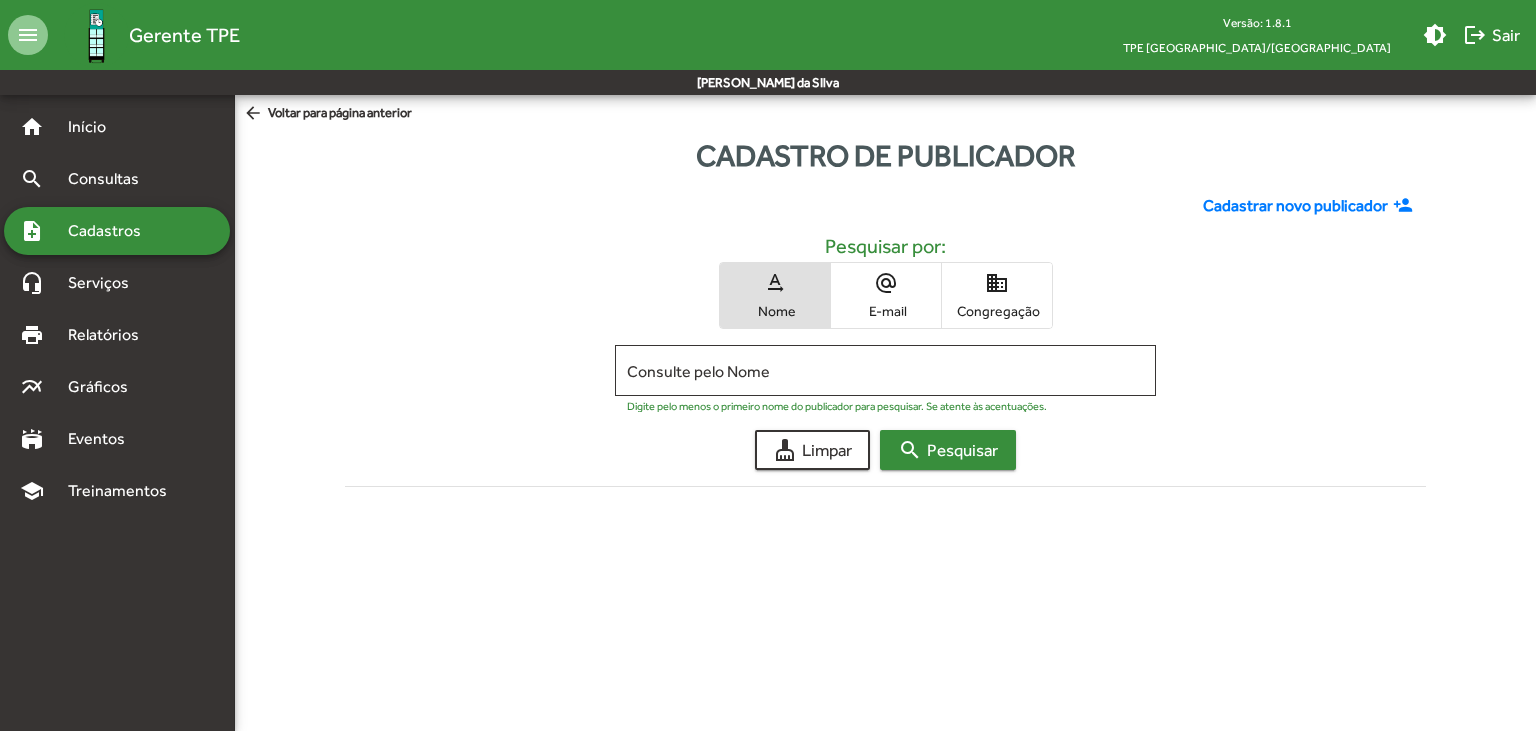 click on "search  Pesquisar" 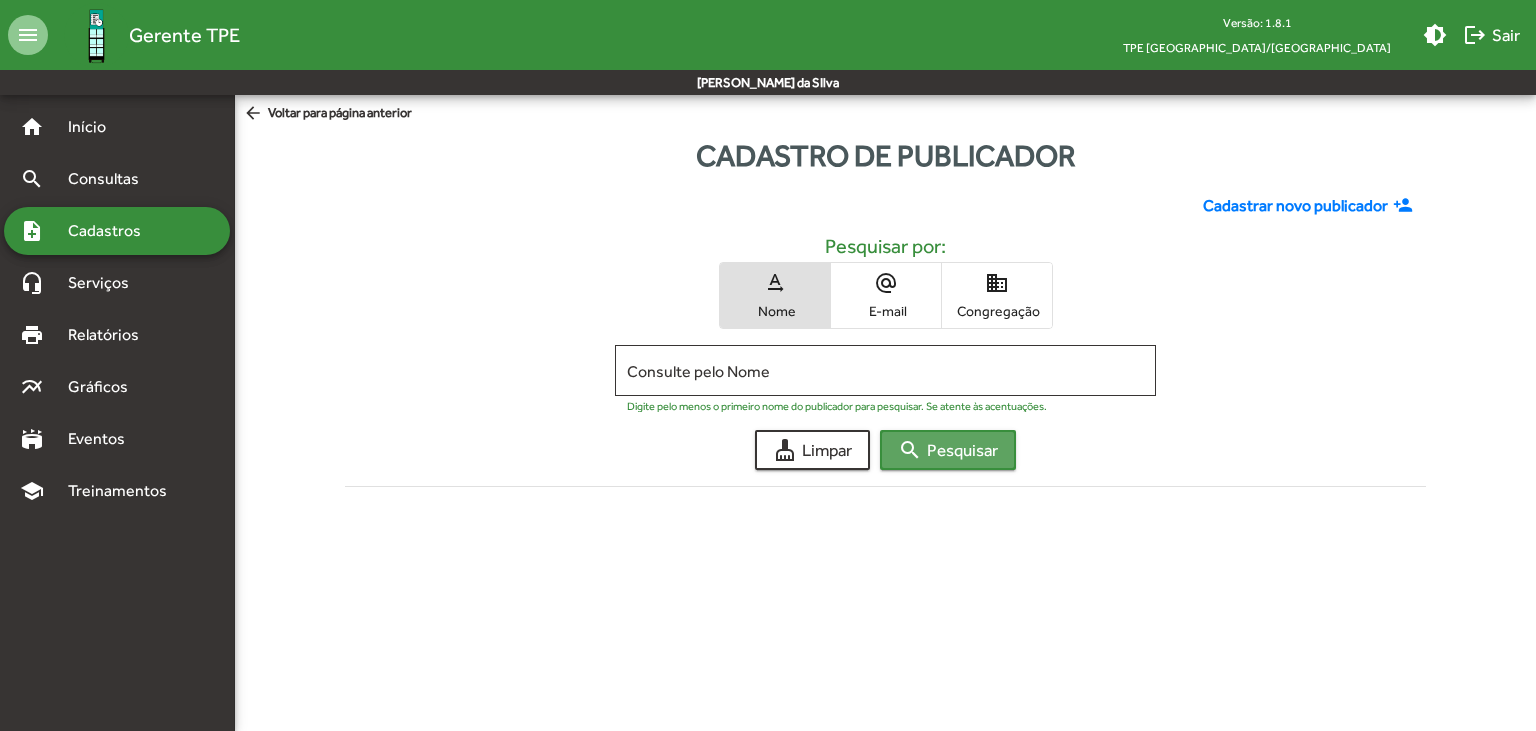 click on "search  Pesquisar" 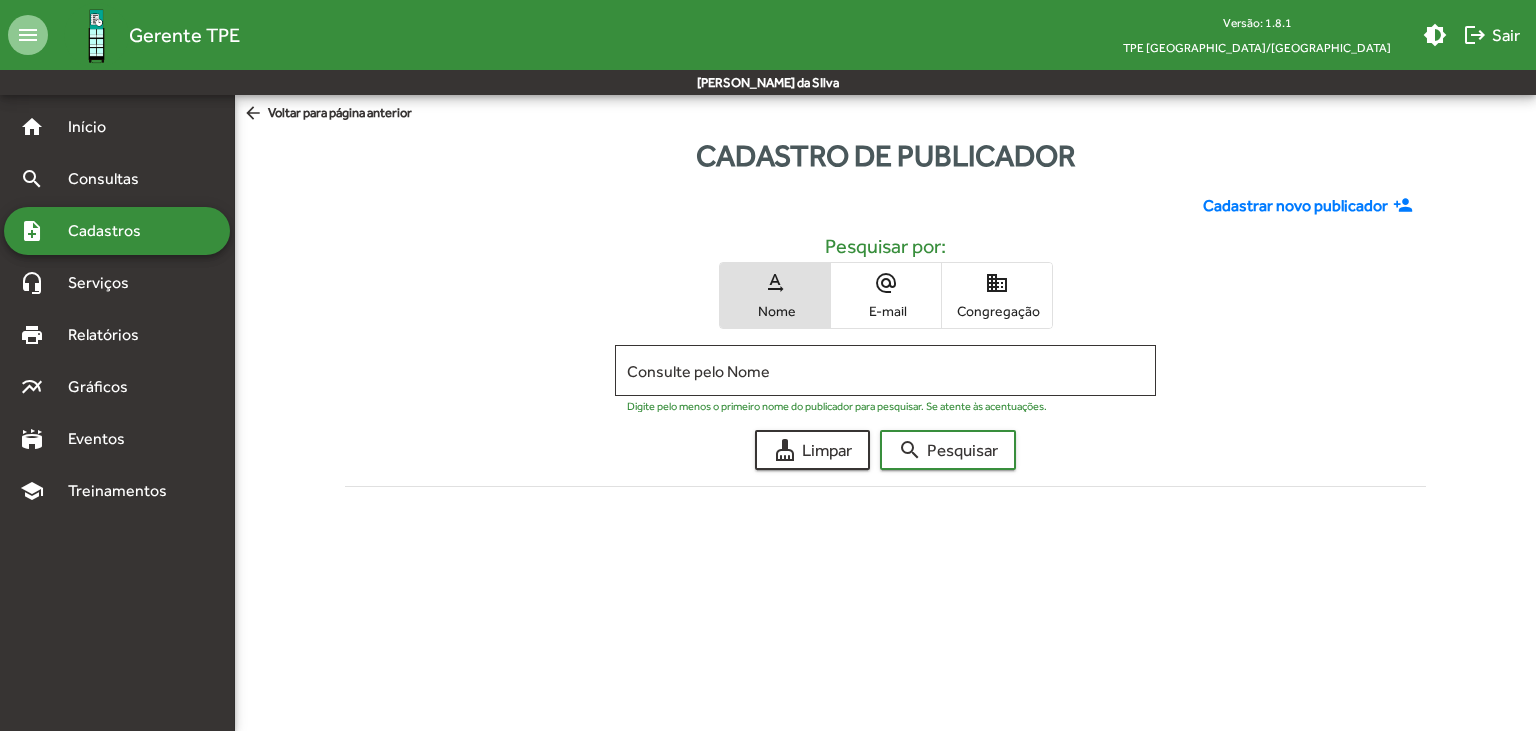 click on "Cadastro de publicador  Cadastrar novo publicador person_add Pesquisar por: text_rotation_none Nome alternate_email E-mail domain Congregação Consulte pelo Nome Digite pelo menos o primeiro nome do publicador para pesquisar. Se atente às acentuações. cleaning_services  Limpar  search  Pesquisar  Filtrar" 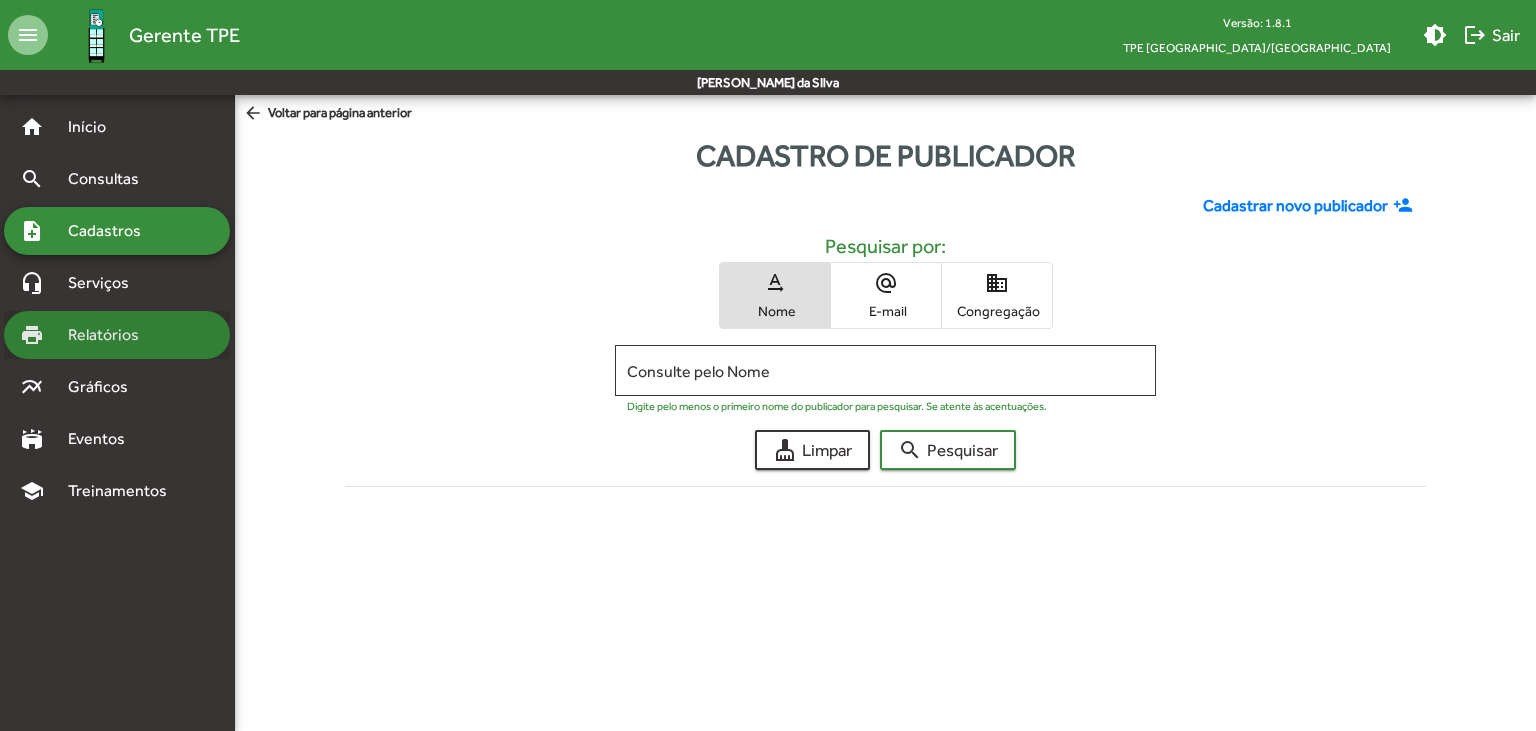 click on "print Relatórios" at bounding box center (79, 335) 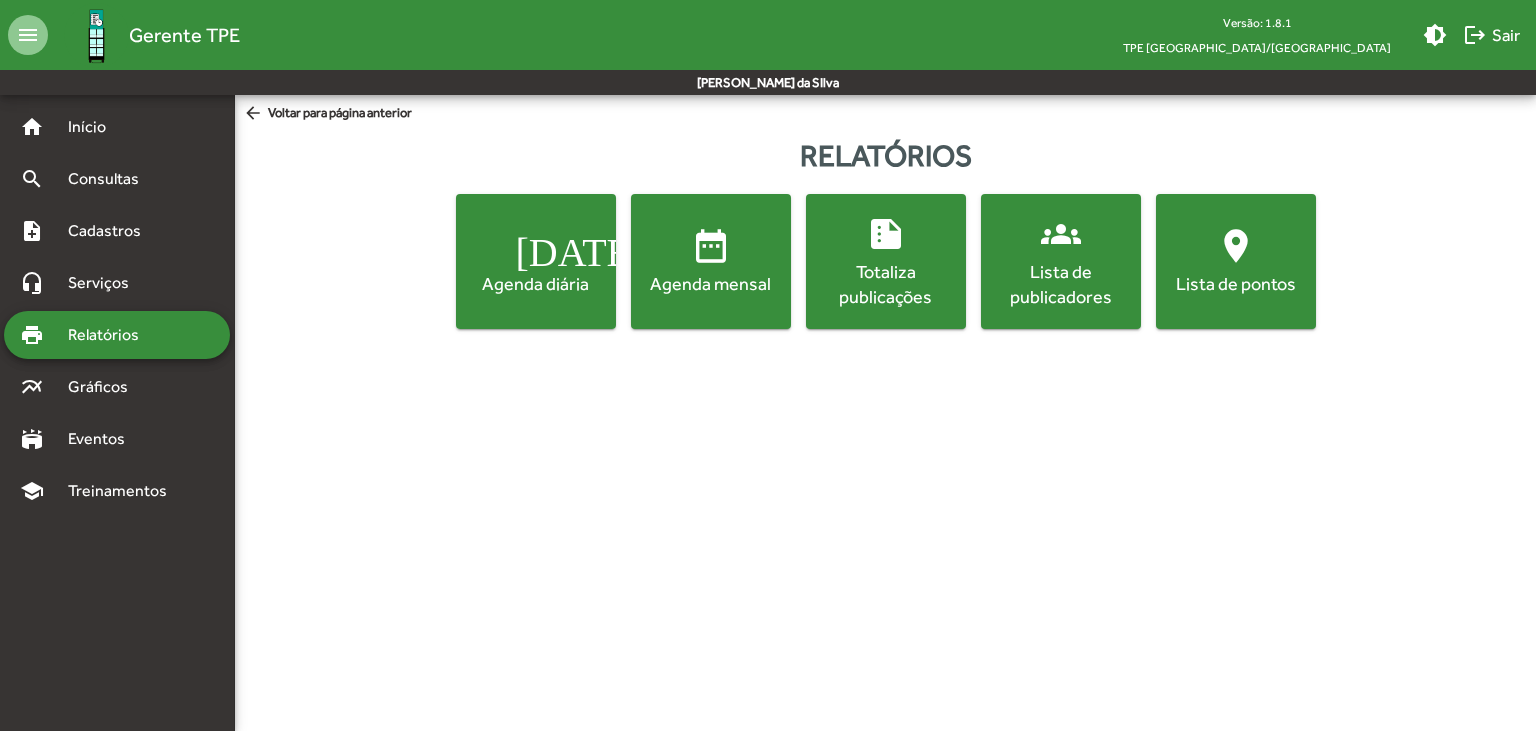 click on "[DATE]  Agenda diária" 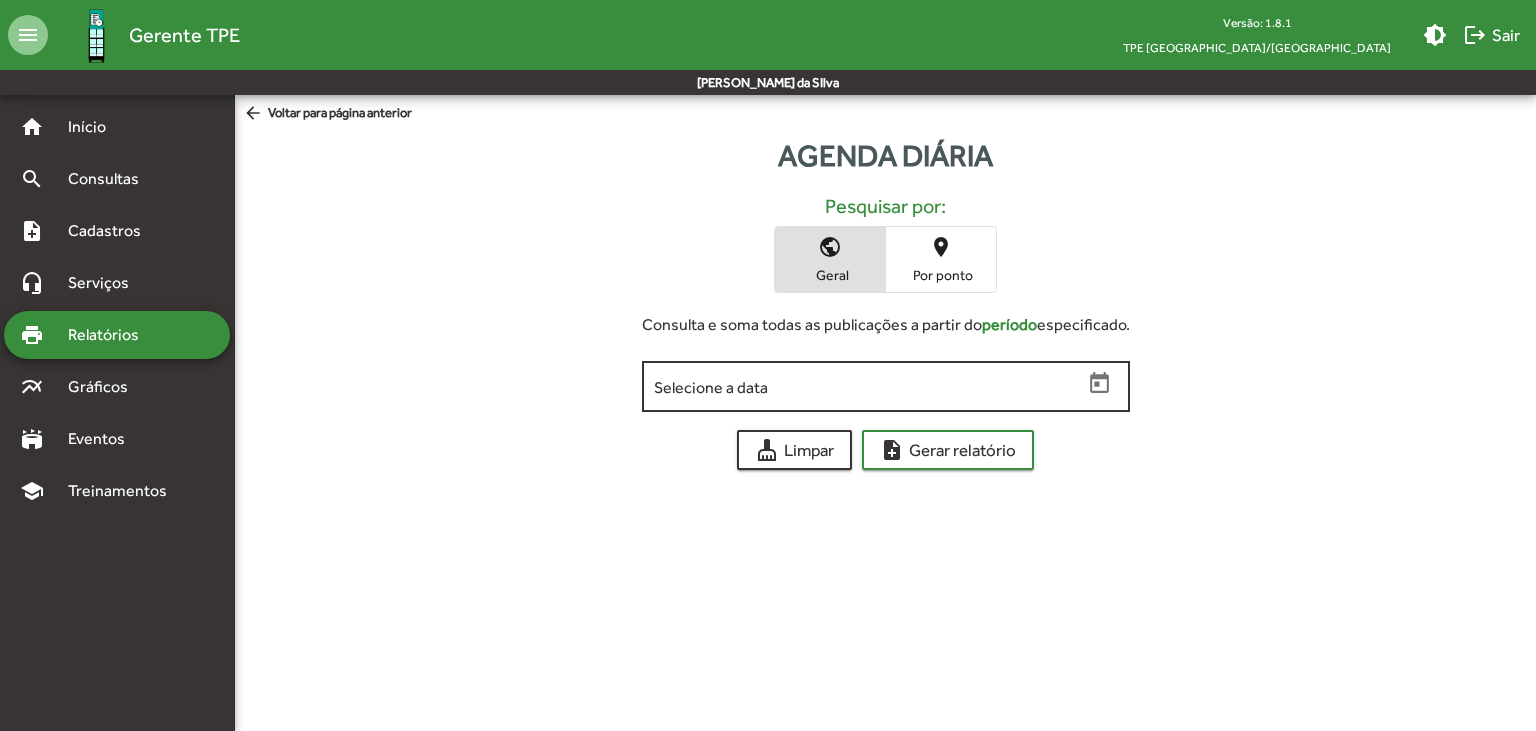 click on "Selecione a data" at bounding box center [868, 387] 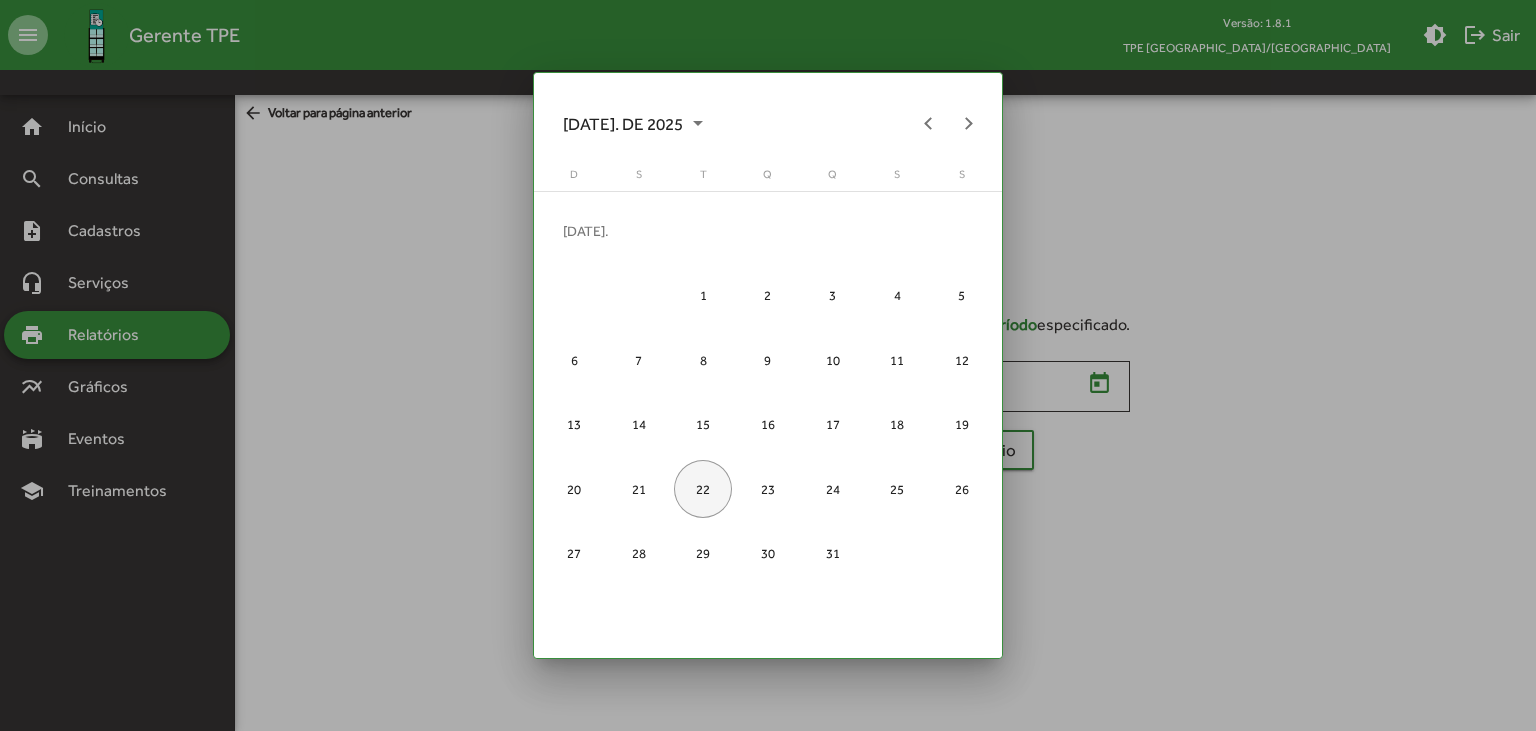 click on "22" at bounding box center (703, 489) 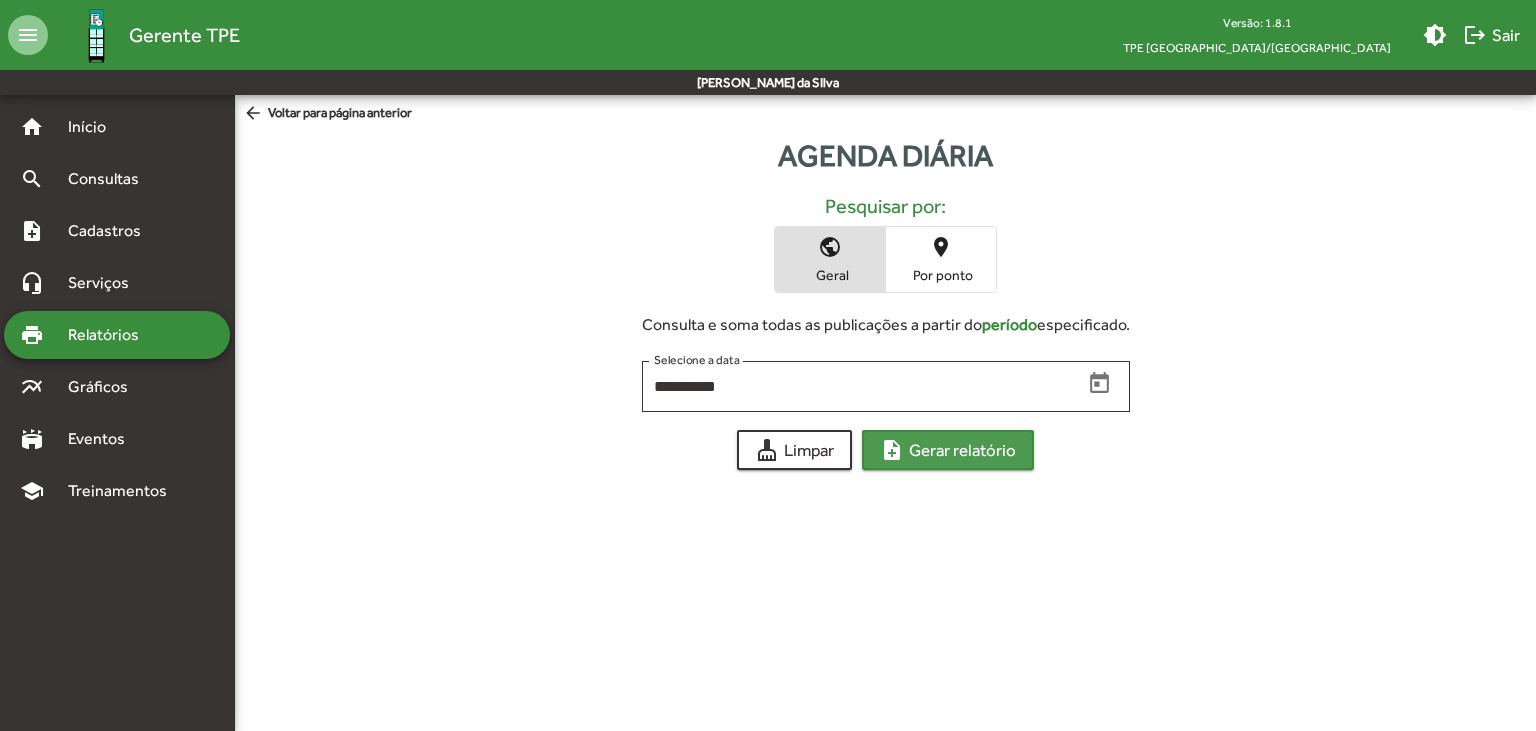 click on "note_add  Gerar relatório" 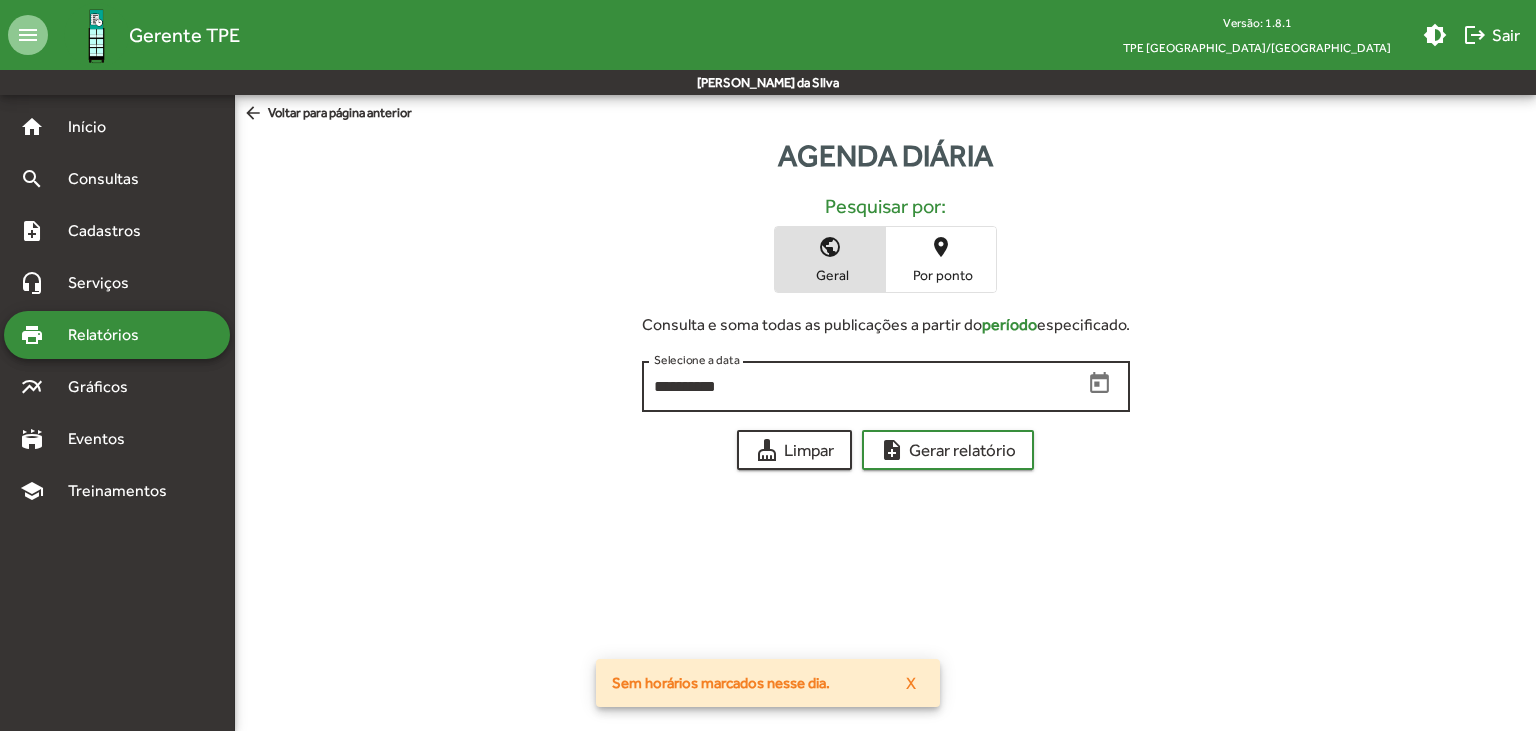 click 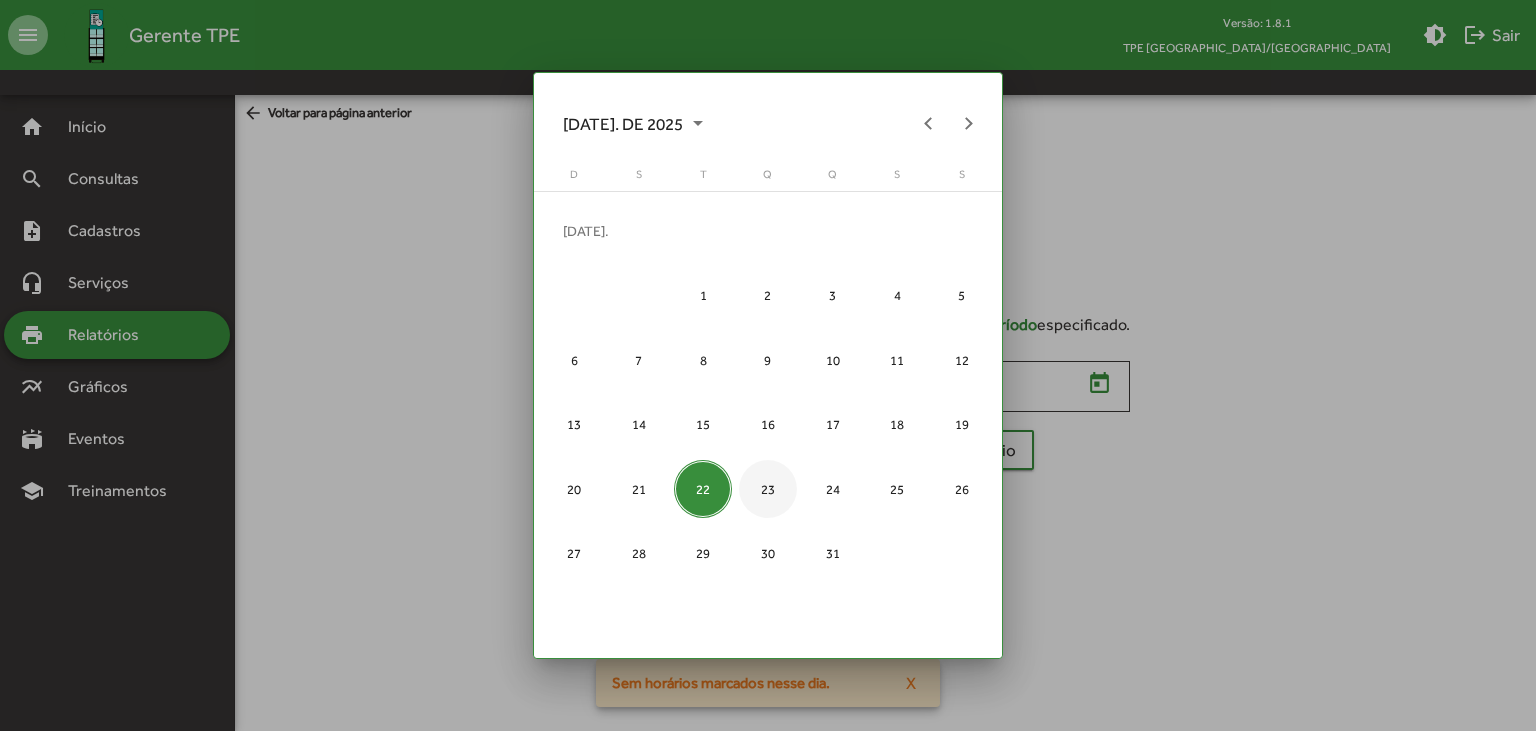 click on "23" at bounding box center (768, 489) 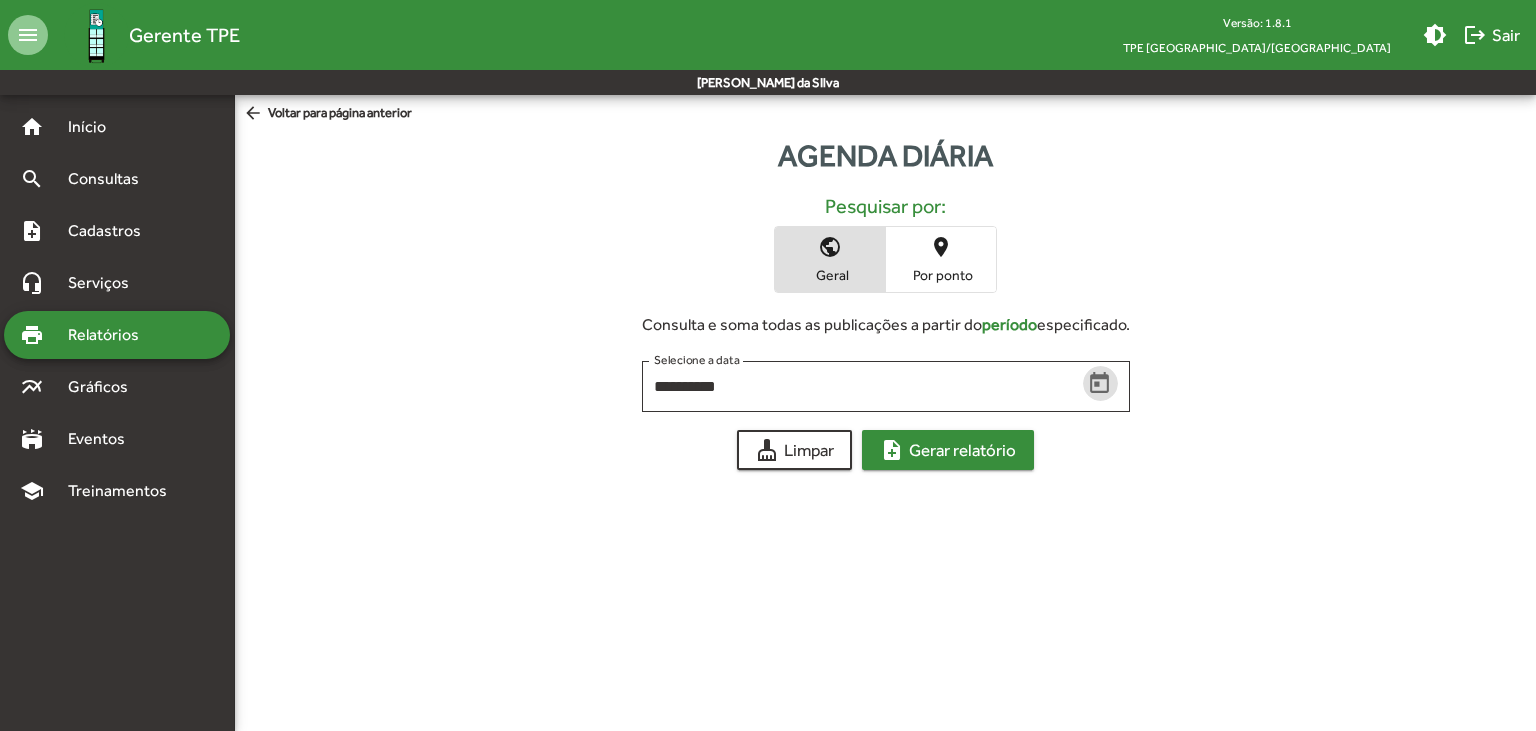 click on "note_add  Gerar relatório" 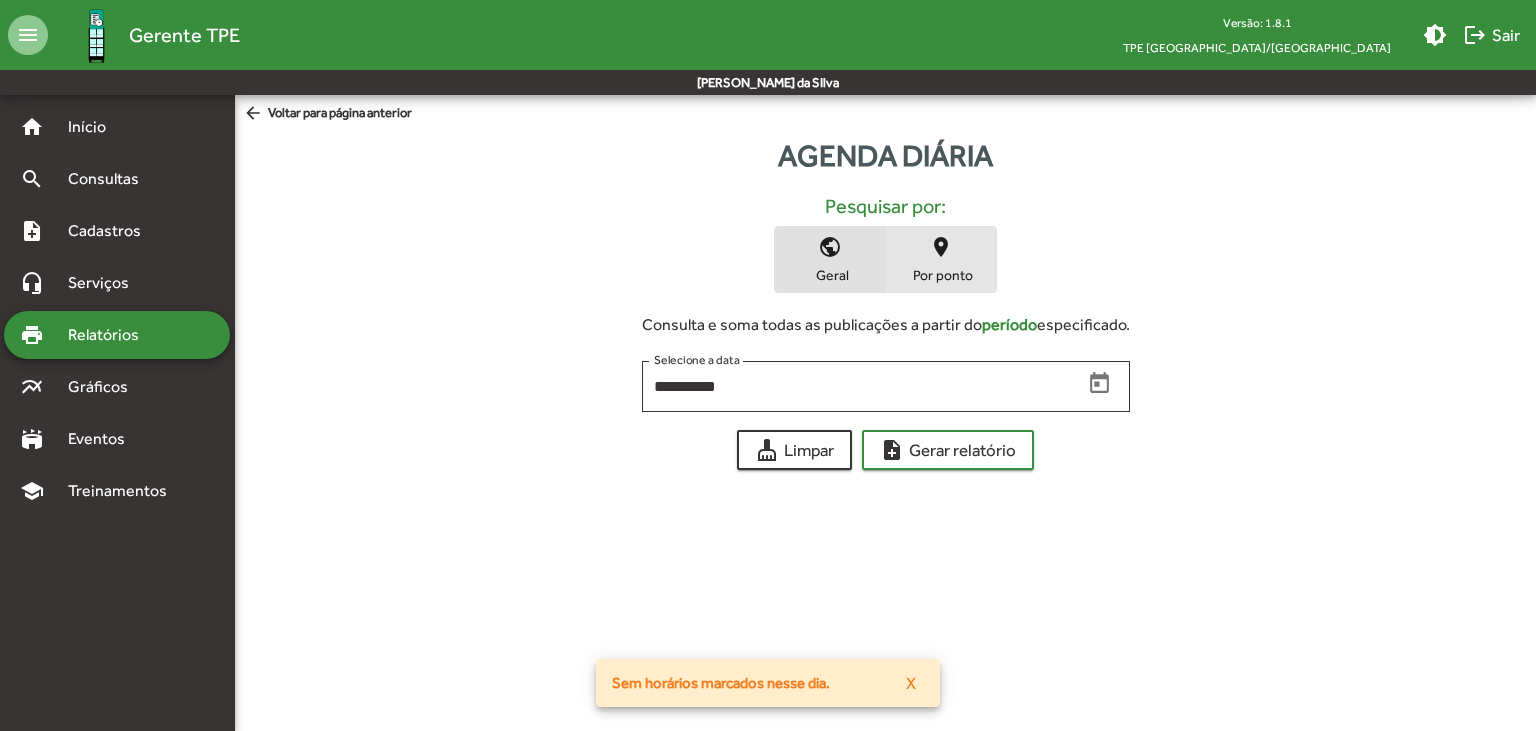 click on "place Por ponto" at bounding box center [941, 259] 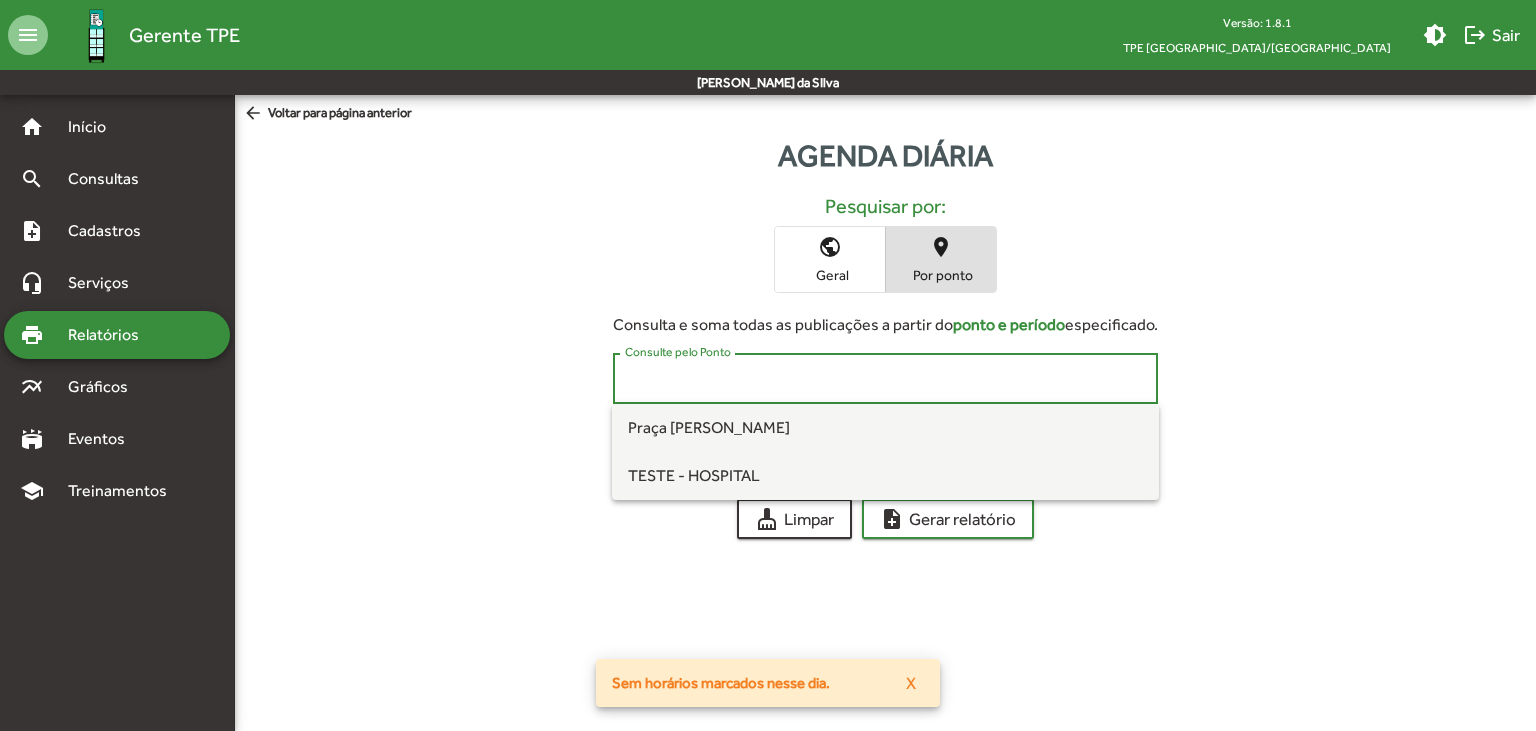 click on "Consulte pelo Ponto" at bounding box center (885, 379) 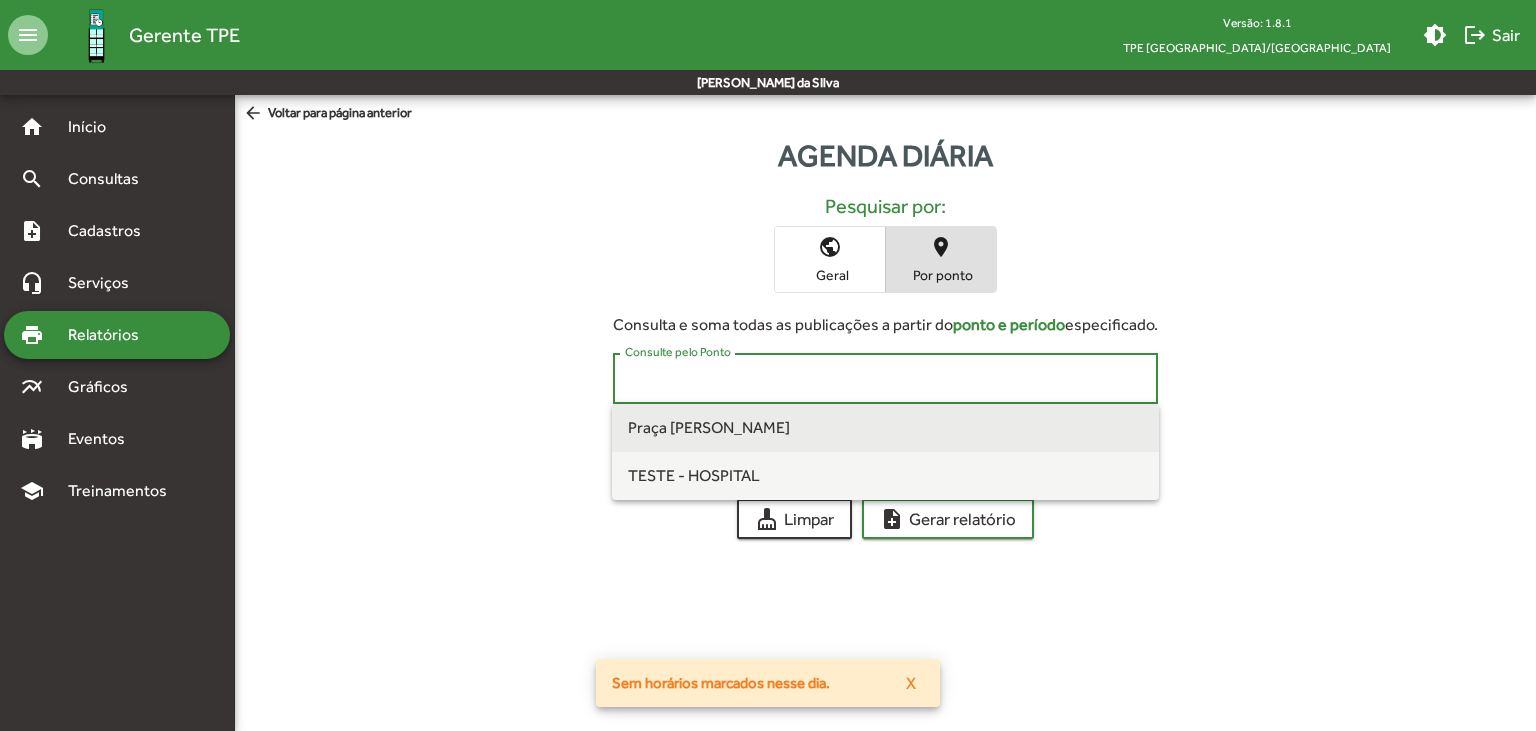 click on "Praça [PERSON_NAME]" at bounding box center [709, 427] 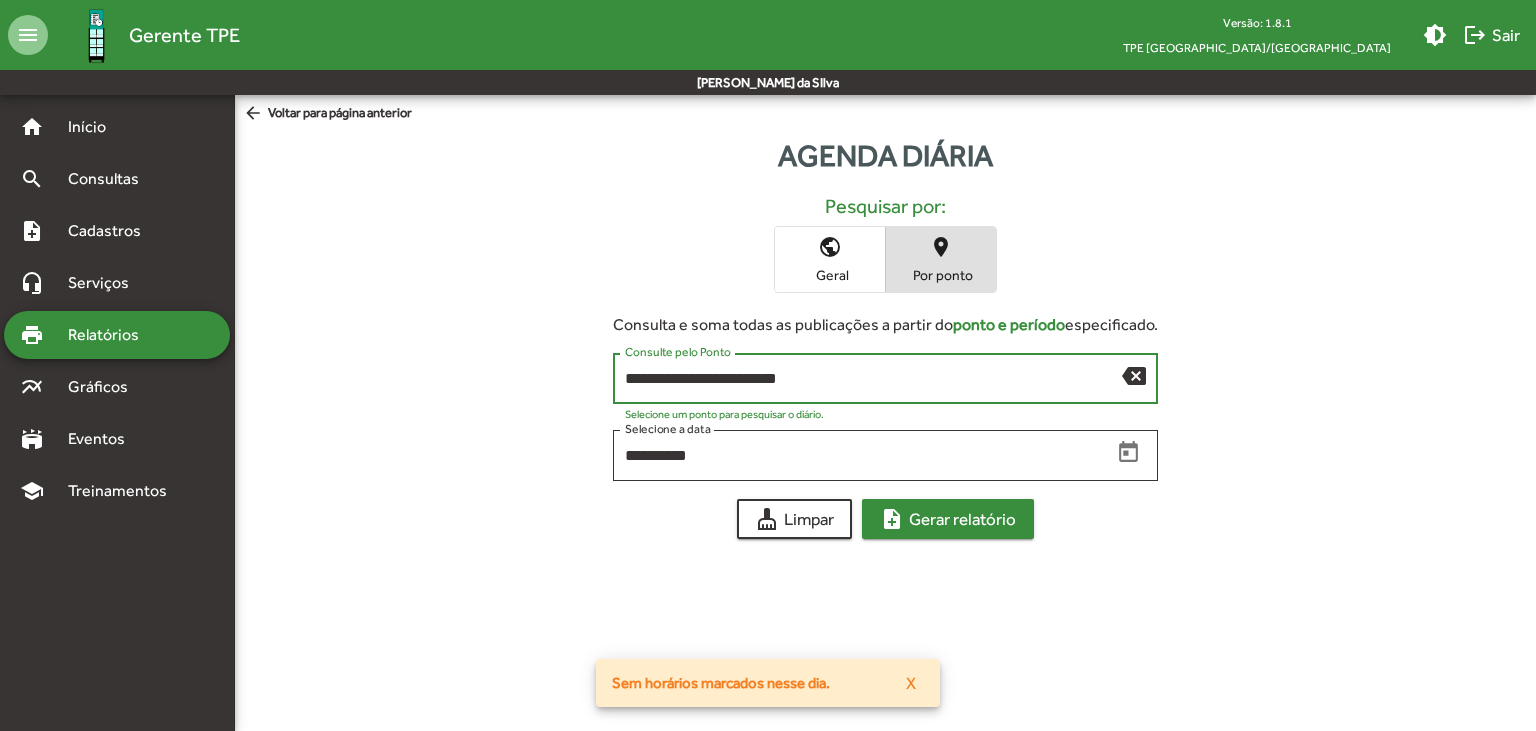 click on "note_add  Gerar relatório" 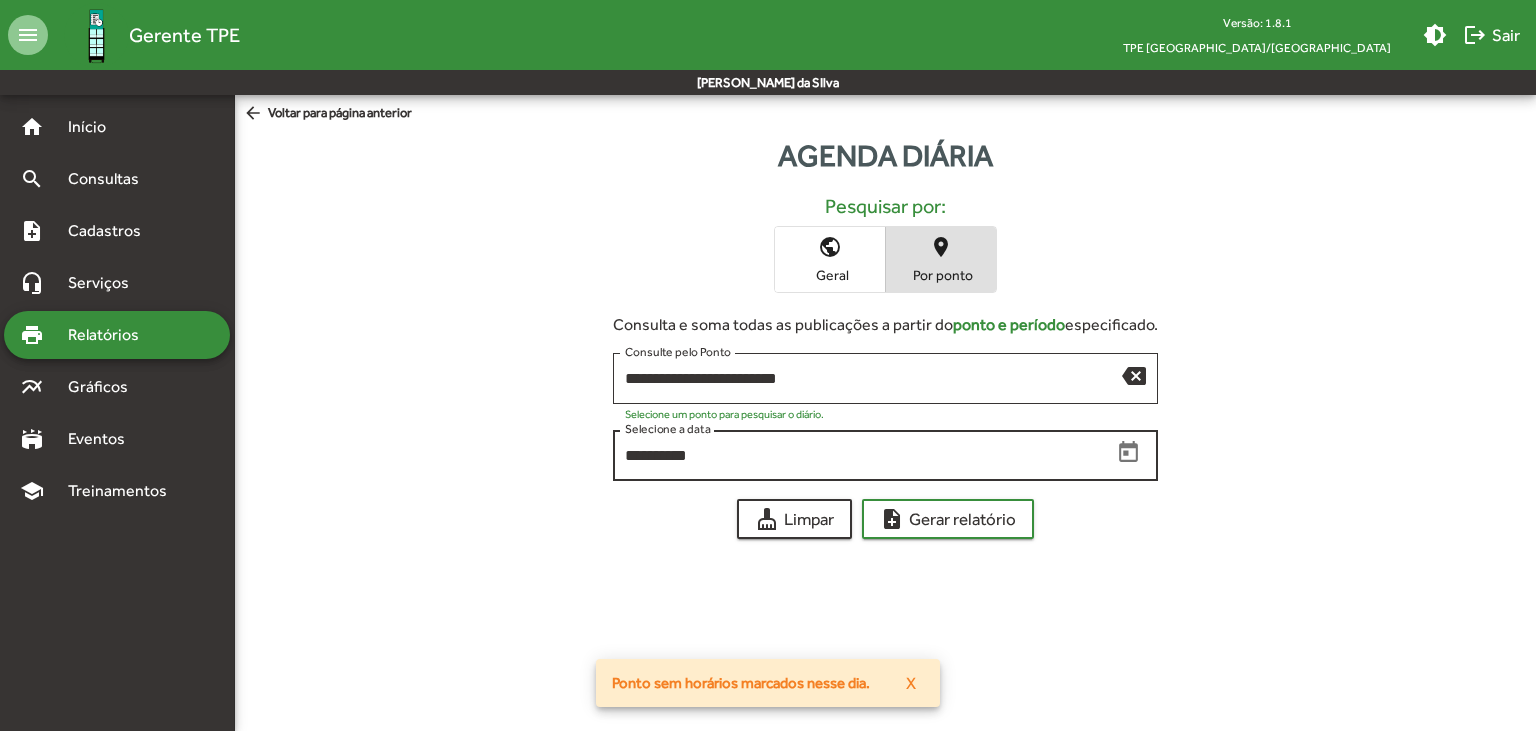 click on "**********" at bounding box center [868, 456] 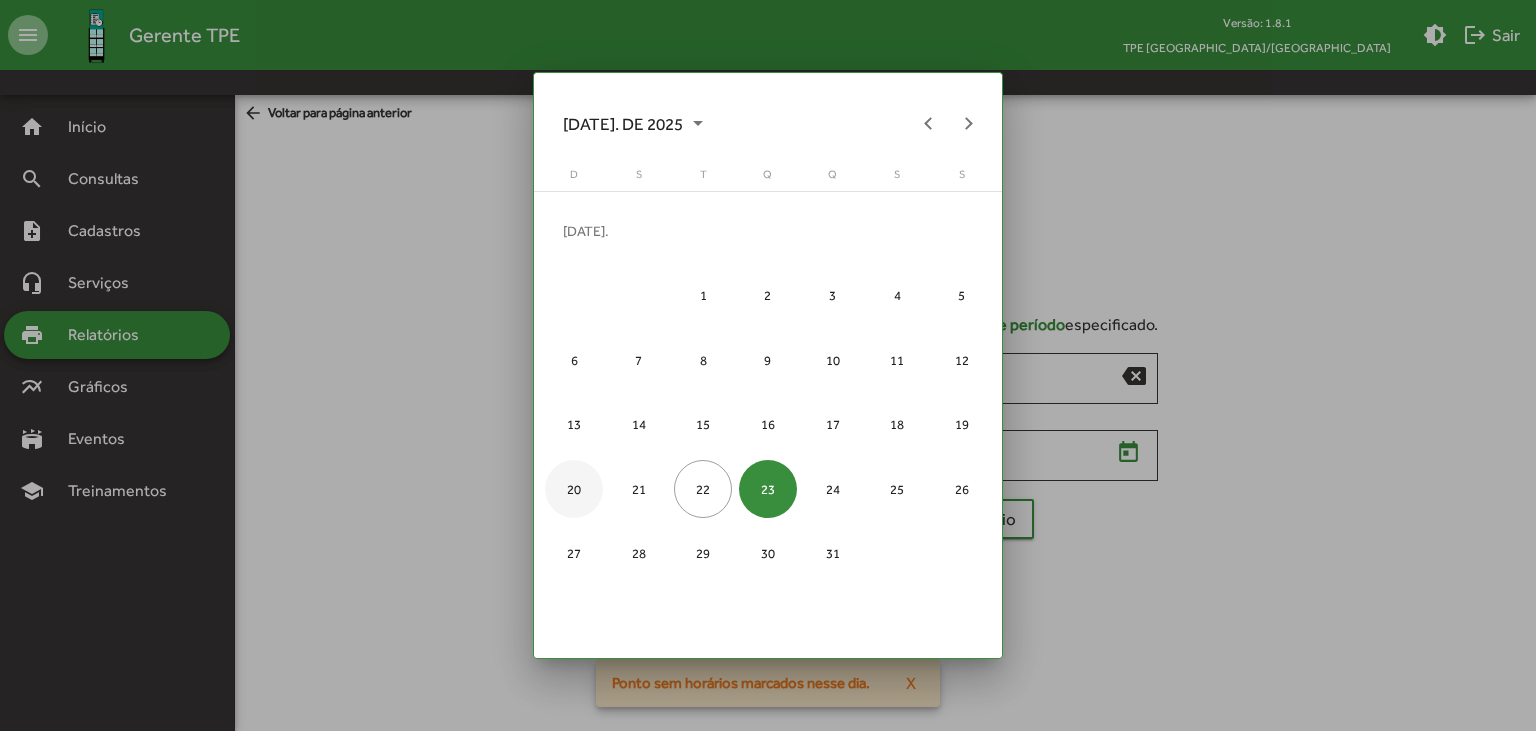 drag, startPoint x: 803, startPoint y: 464, endPoint x: 698, endPoint y: 477, distance: 105.801704 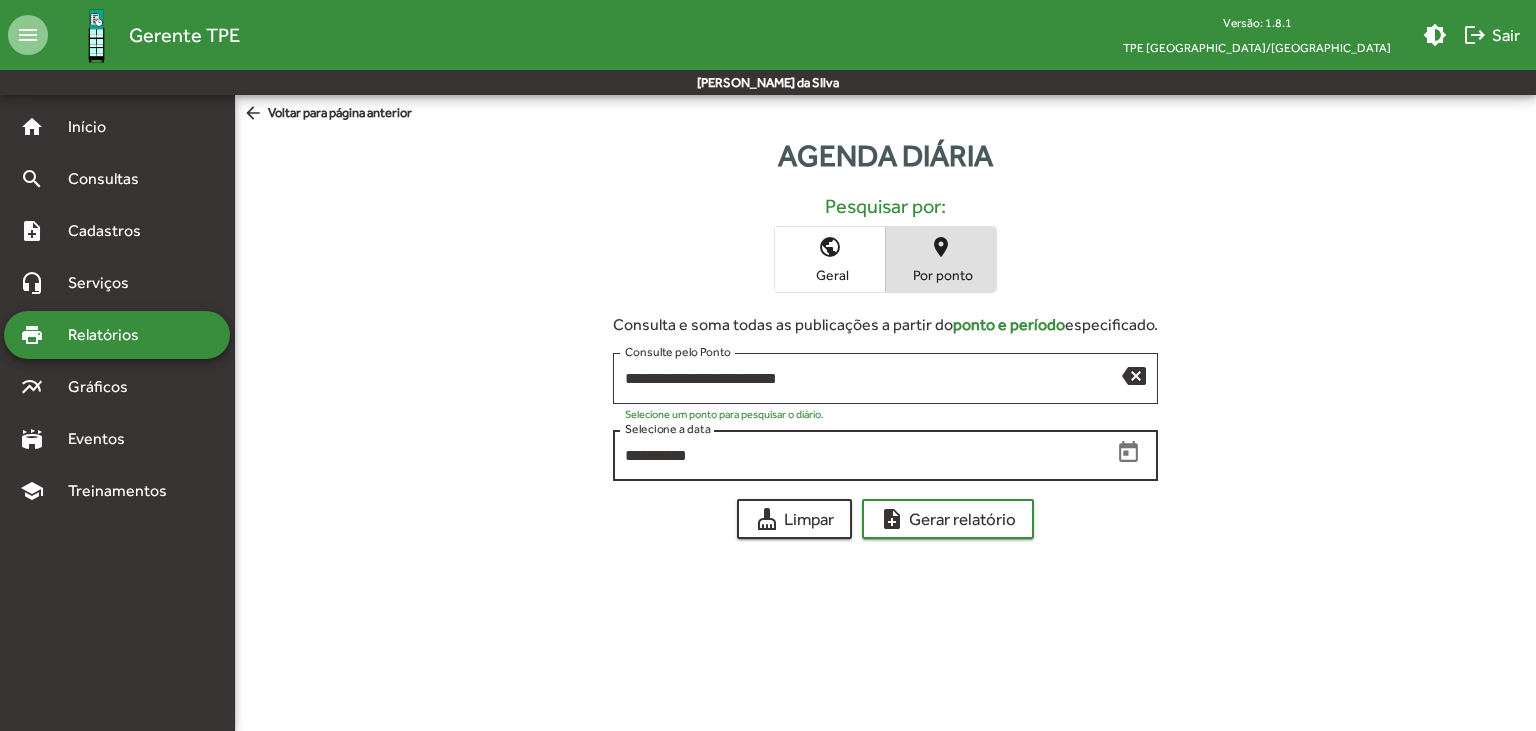 drag, startPoint x: 790, startPoint y: 450, endPoint x: 510, endPoint y: 452, distance: 280.00714 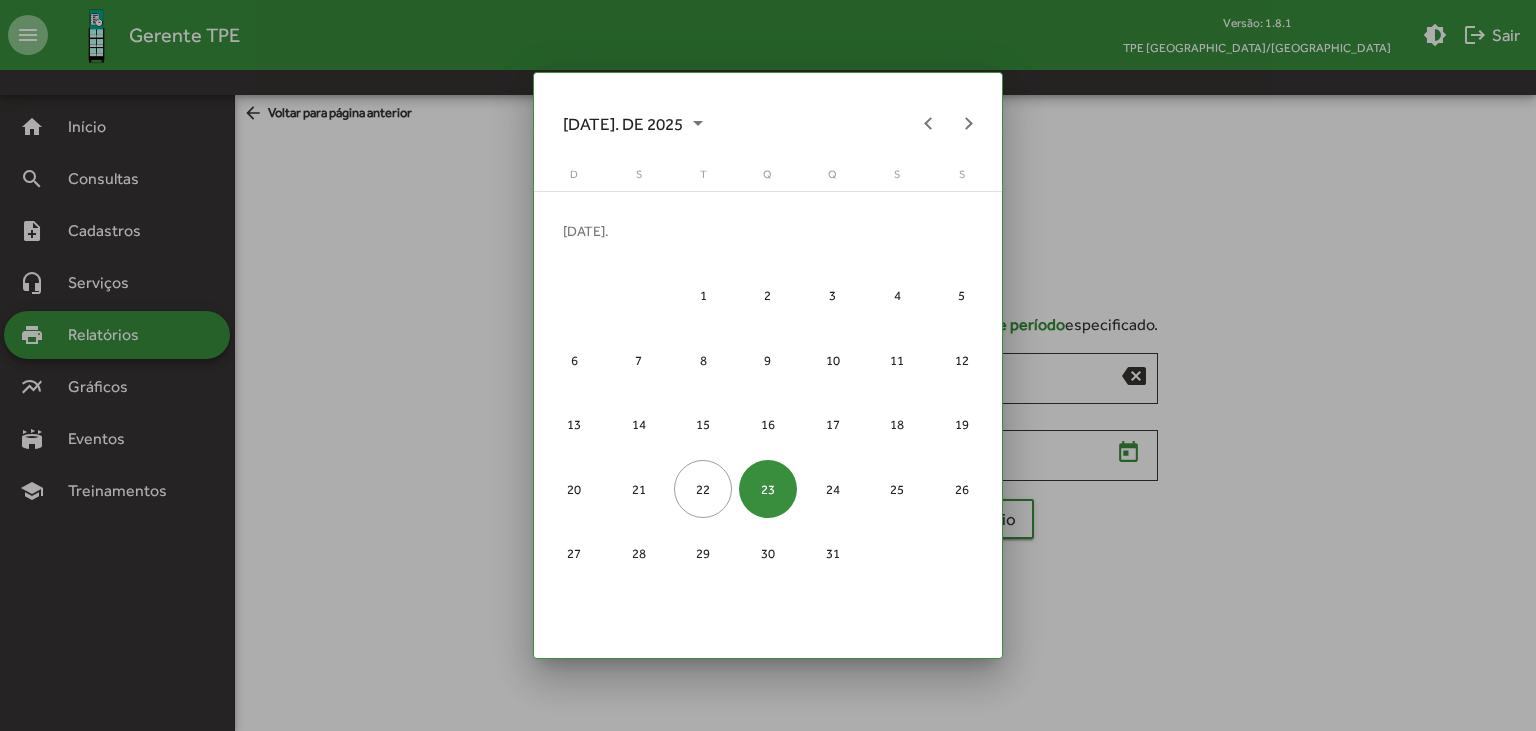 click at bounding box center [768, 365] 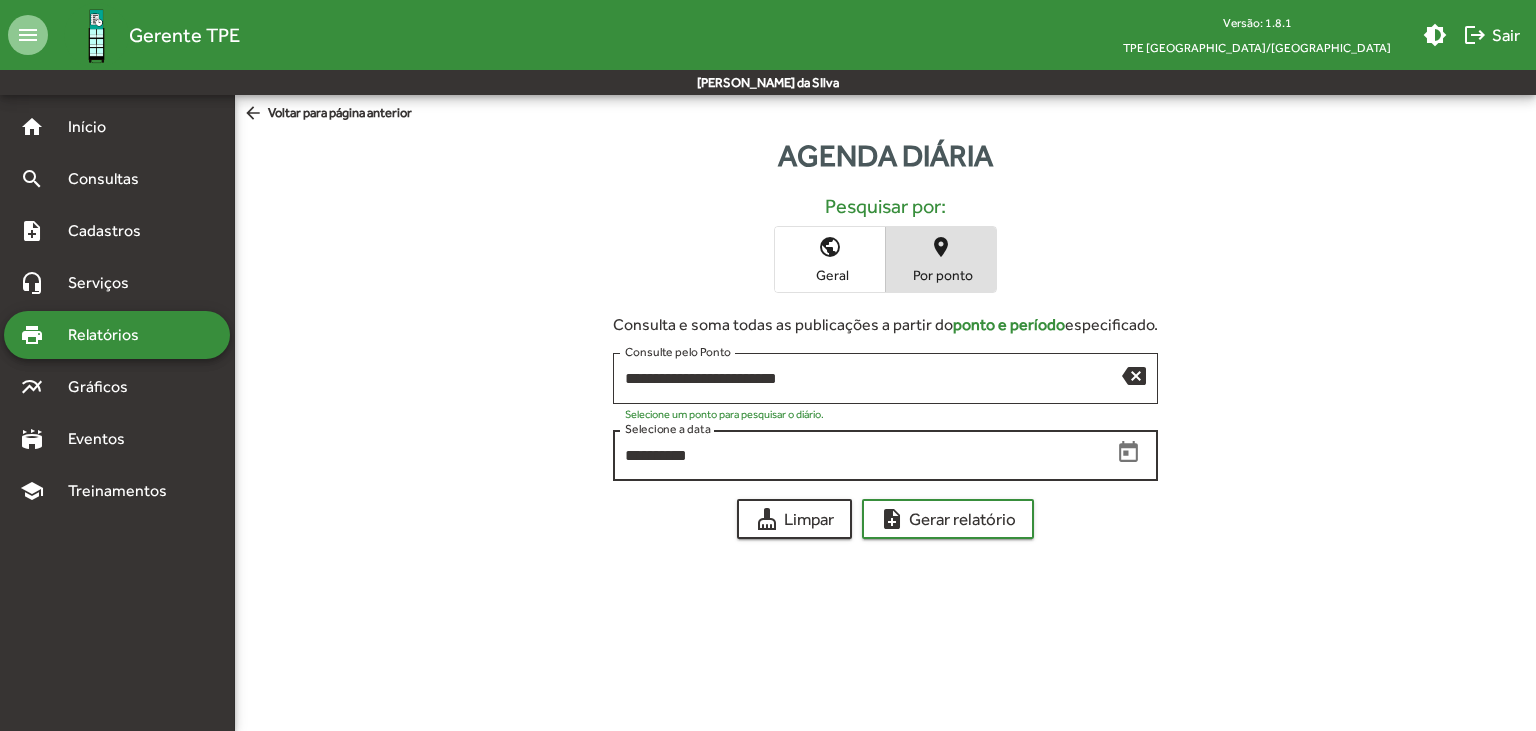drag, startPoint x: 714, startPoint y: 458, endPoint x: 565, endPoint y: 447, distance: 149.40549 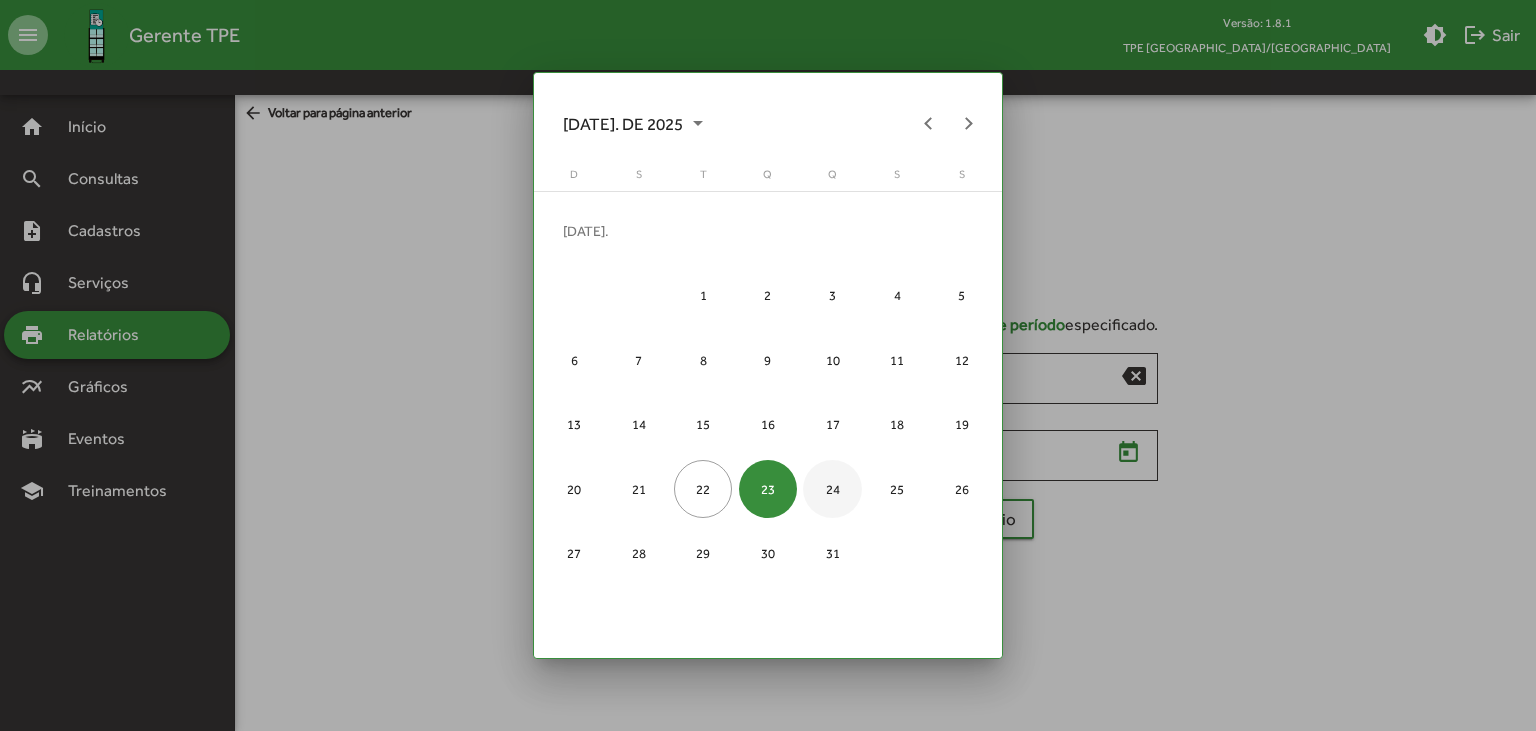 click on "24" at bounding box center (832, 489) 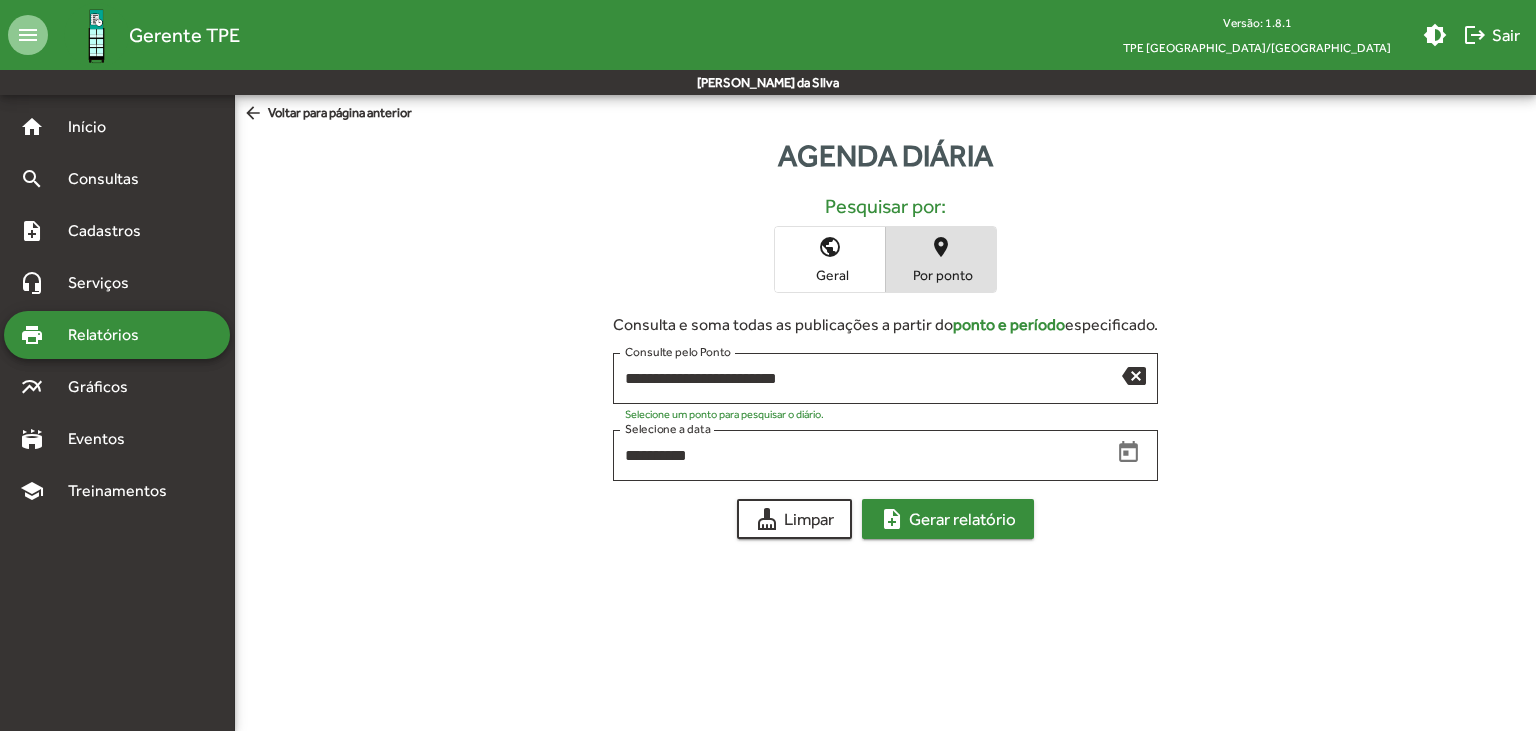 click on "note_add  Gerar relatório" 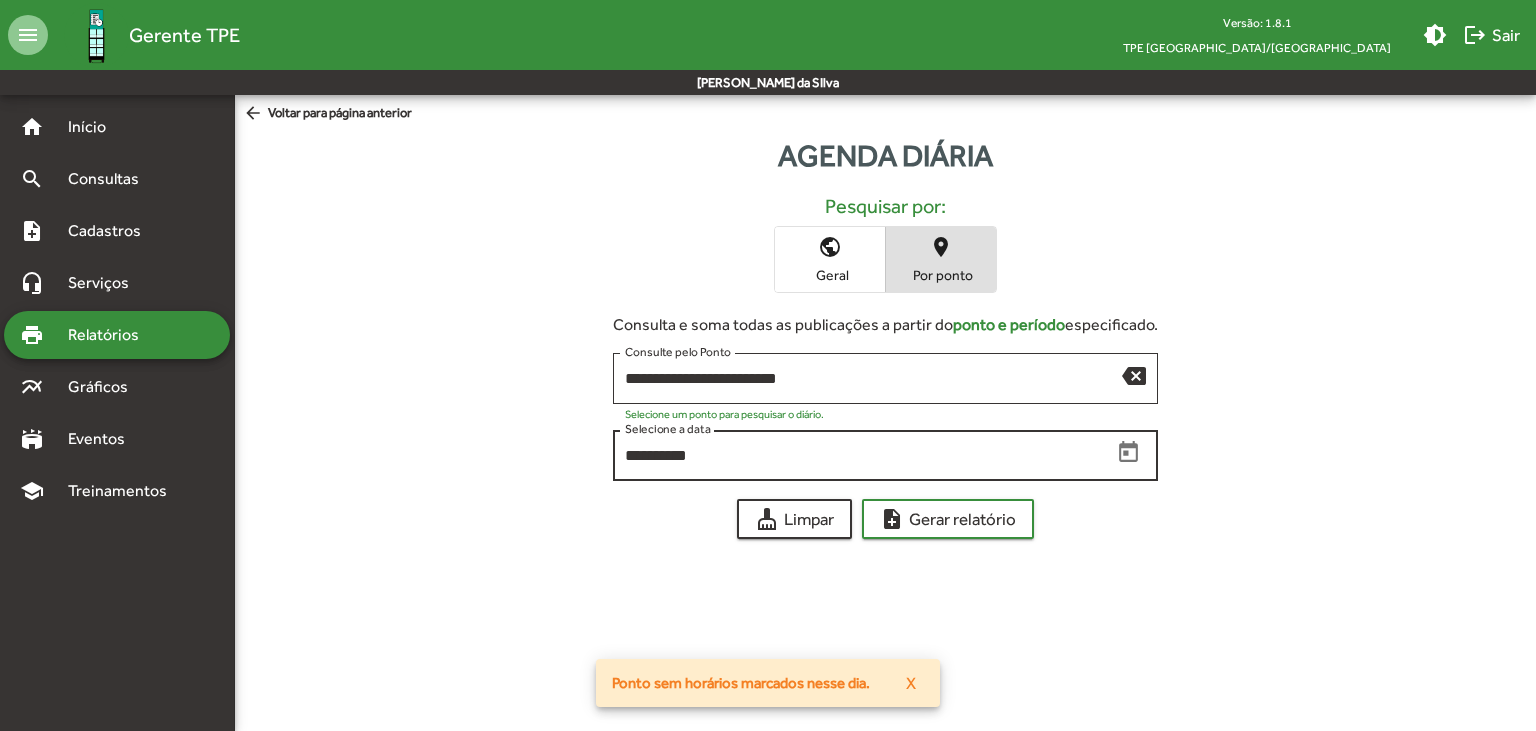 click 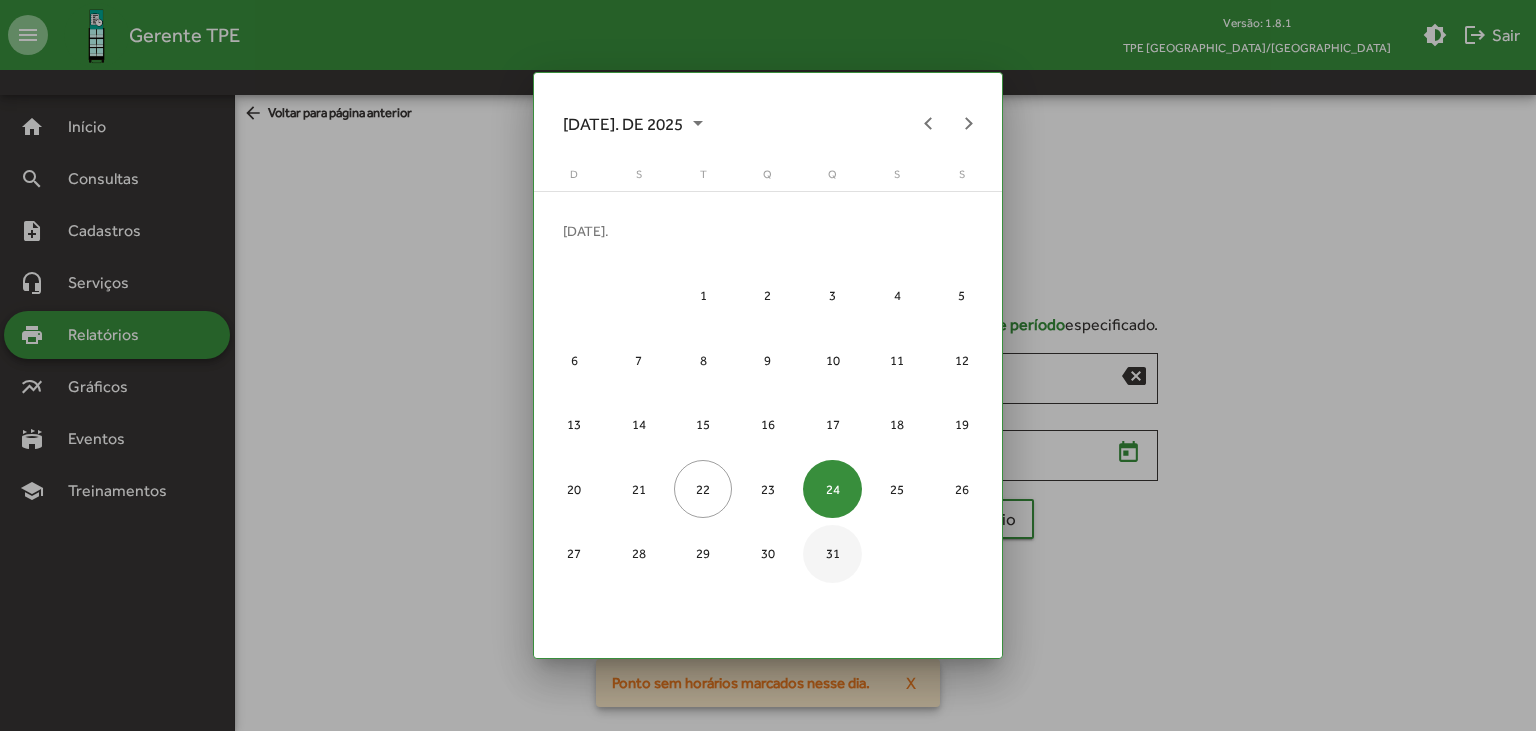 drag, startPoint x: 643, startPoint y: 494, endPoint x: 864, endPoint y: 551, distance: 228.23233 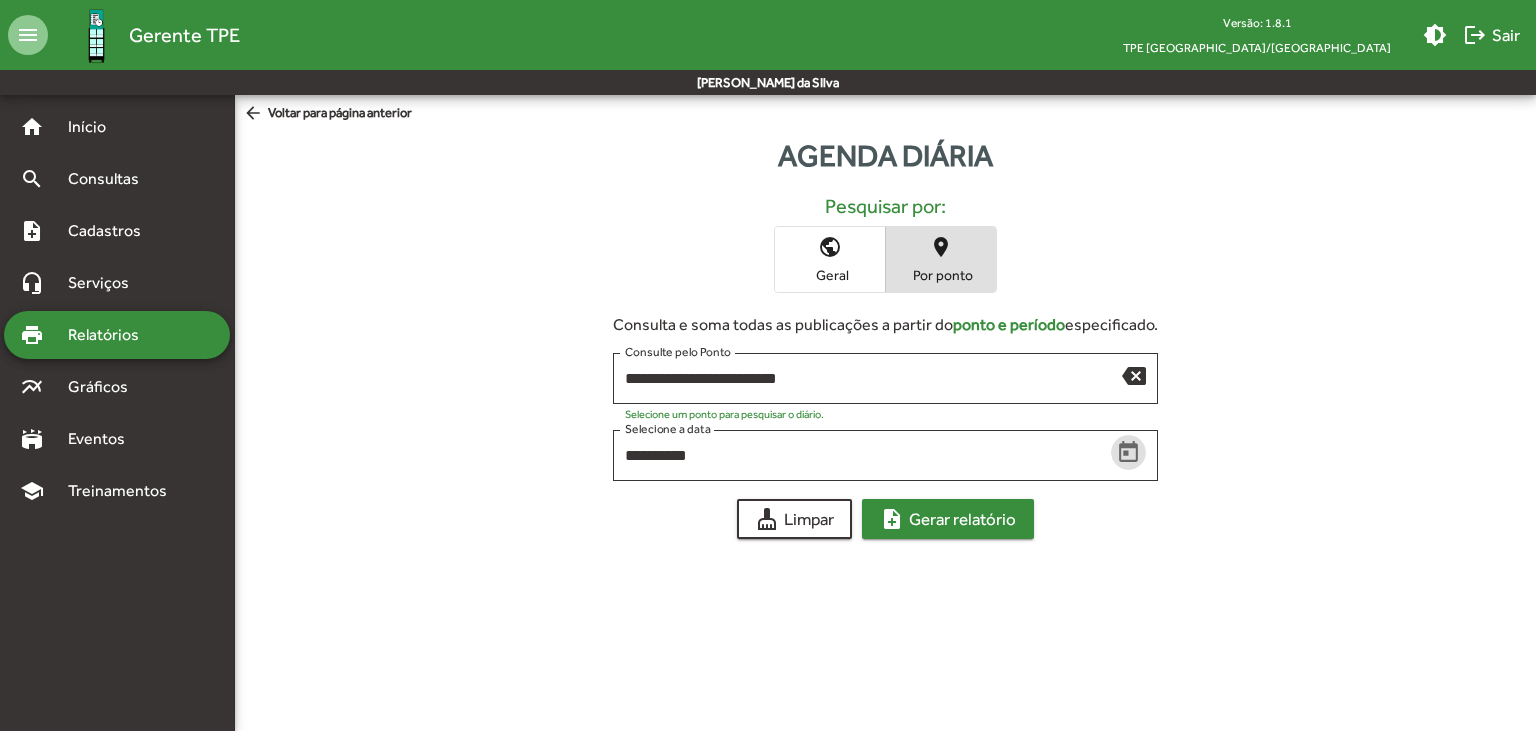 click on "note_add  Gerar relatório" 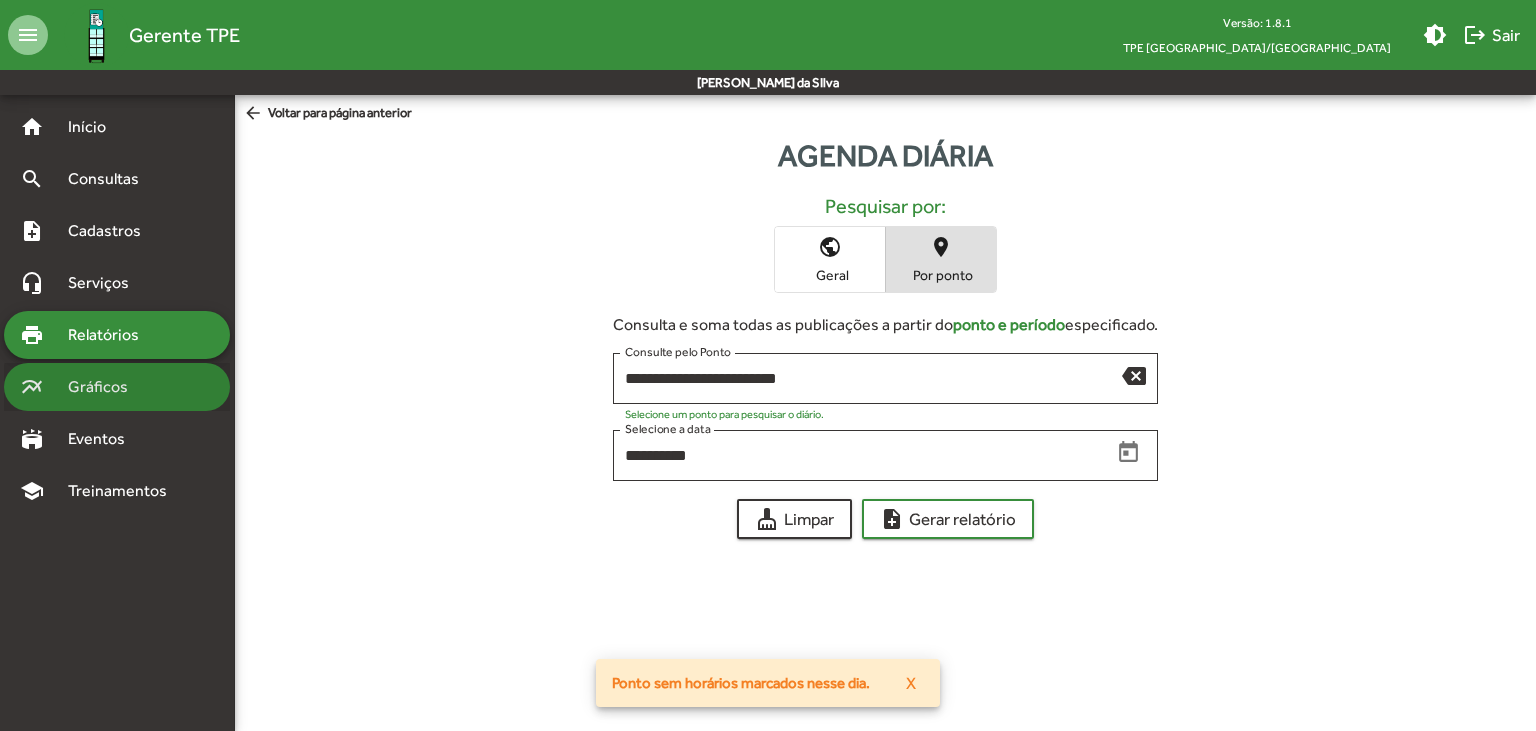 click on "Gráficos" at bounding box center (105, 387) 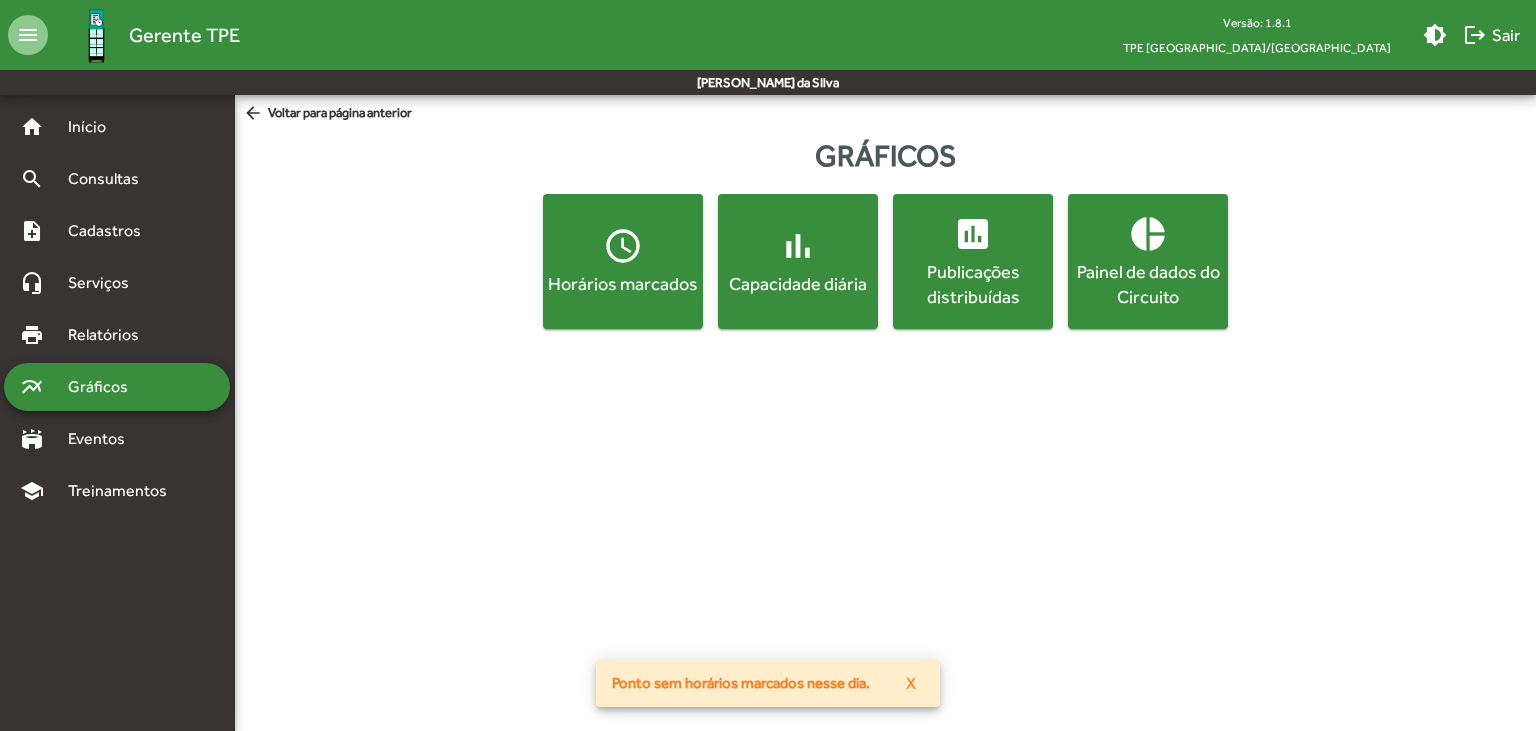 click on "Horários marcados" 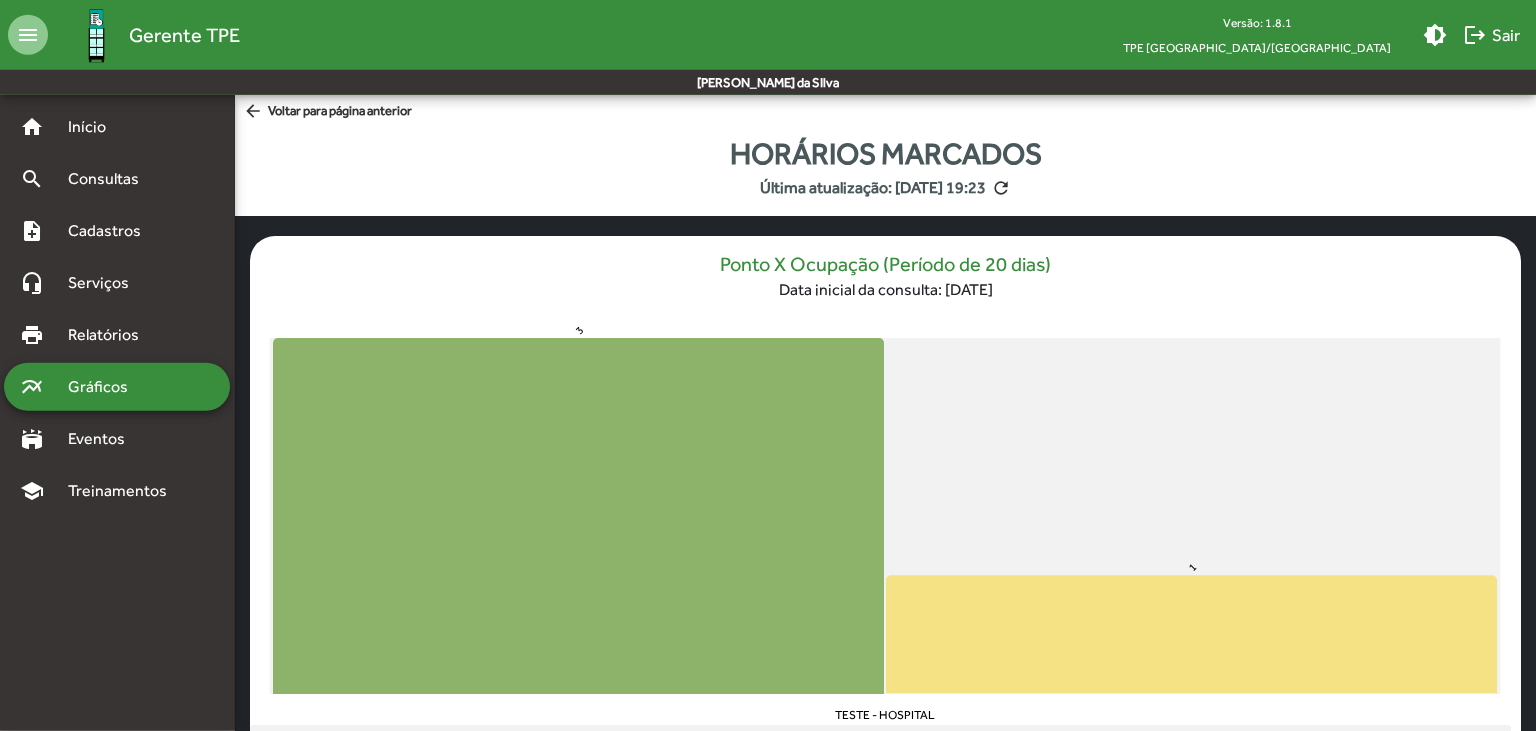 scroll, scrollTop: 0, scrollLeft: 0, axis: both 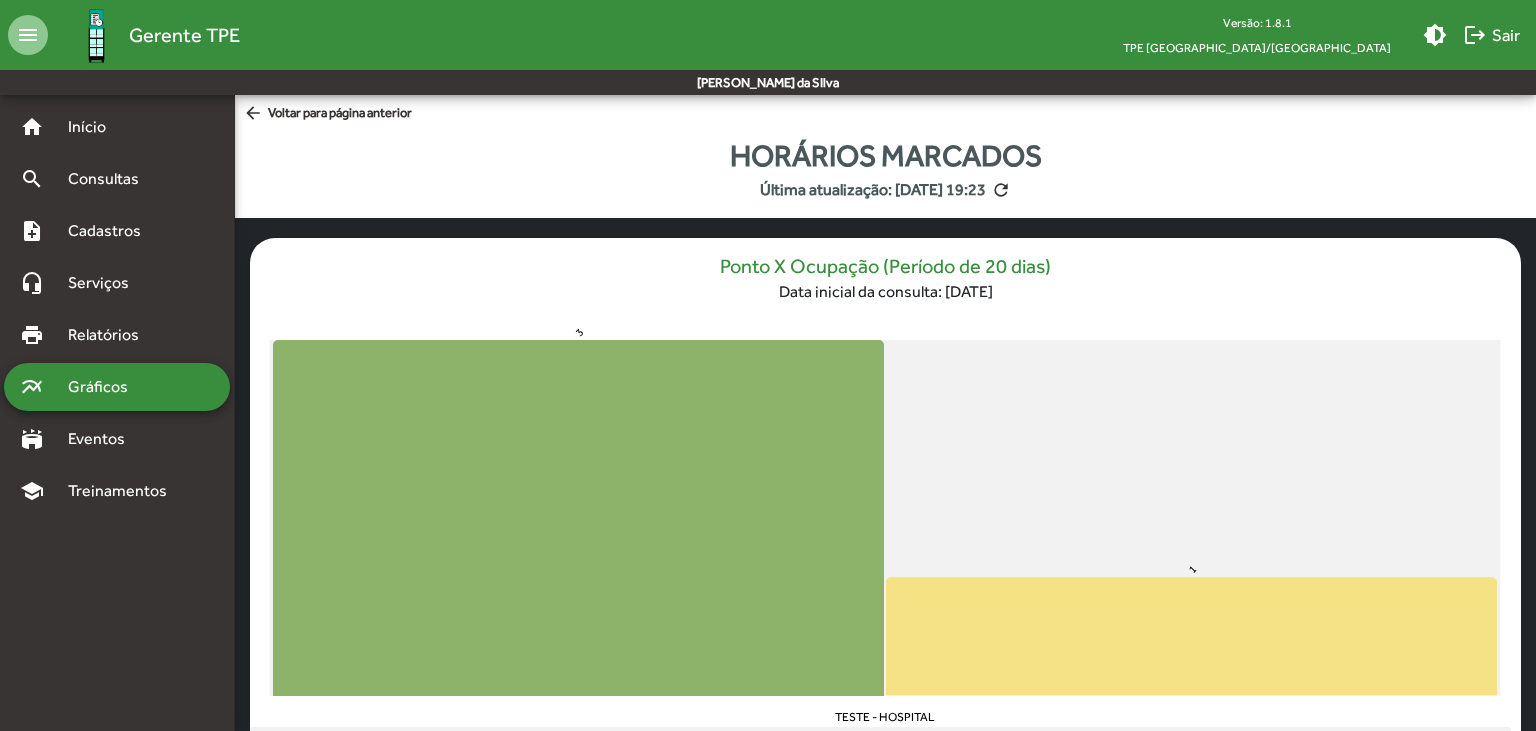click on "Gráficos" at bounding box center [105, 387] 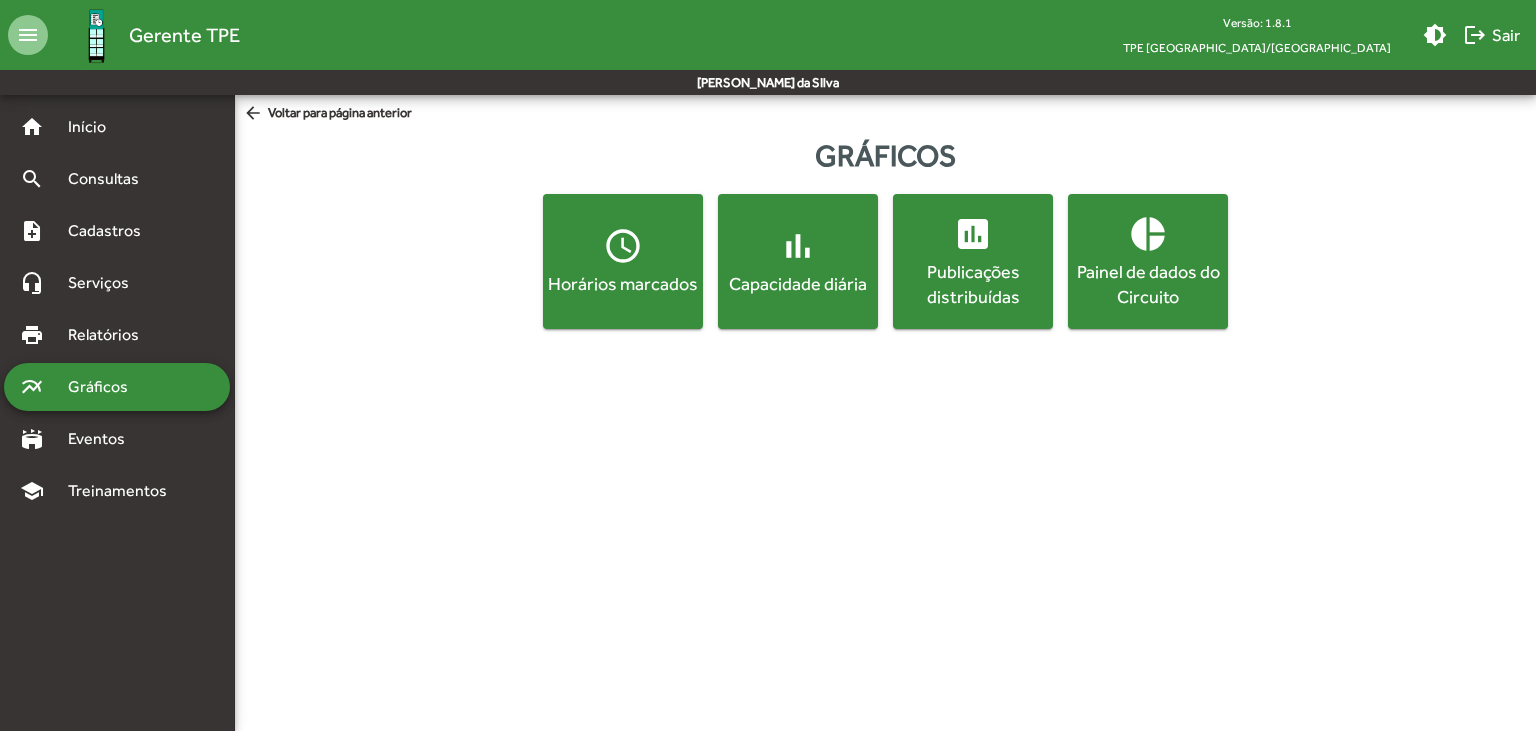 click on "bar_chart" 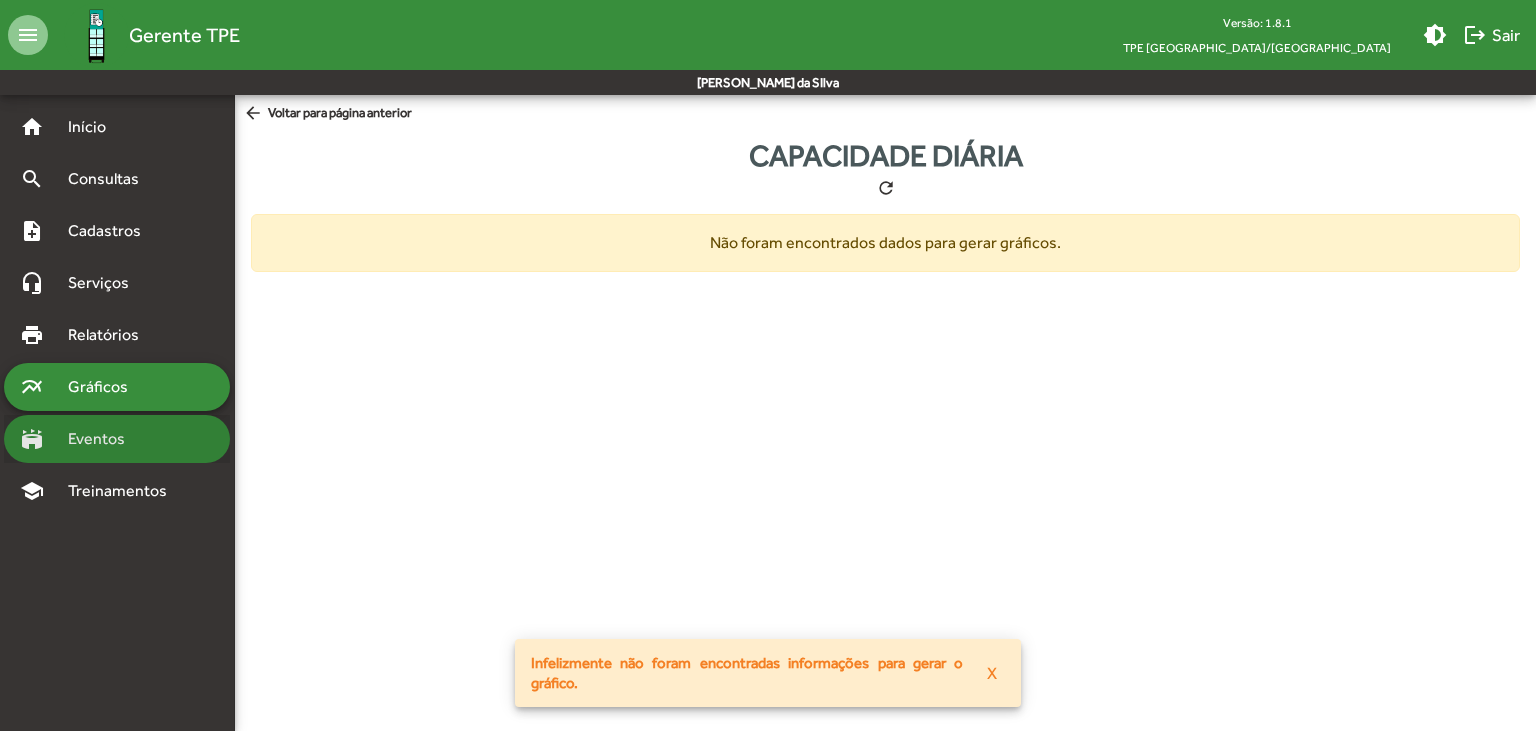 click on "Eventos" at bounding box center [104, 439] 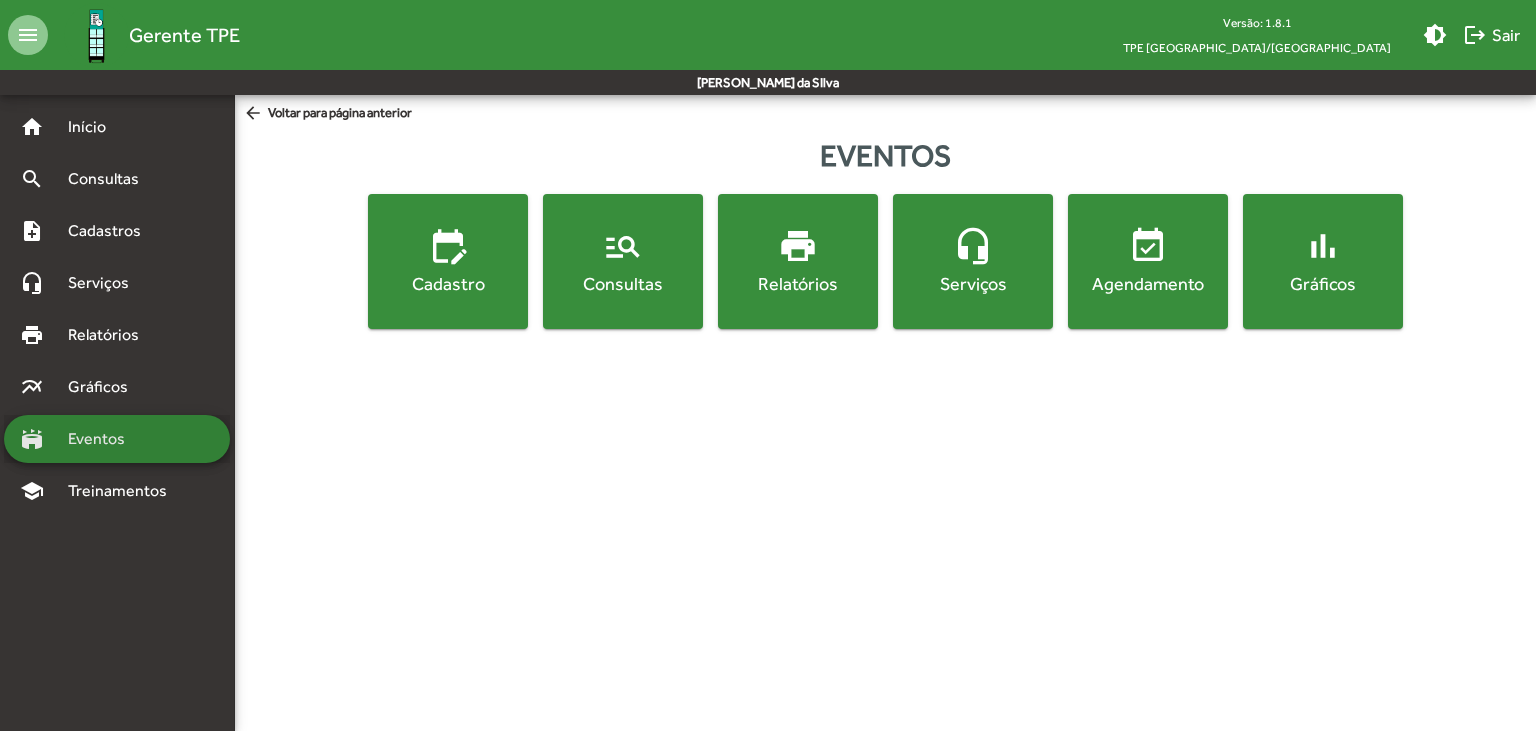 click on "Eventos" at bounding box center [104, 439] 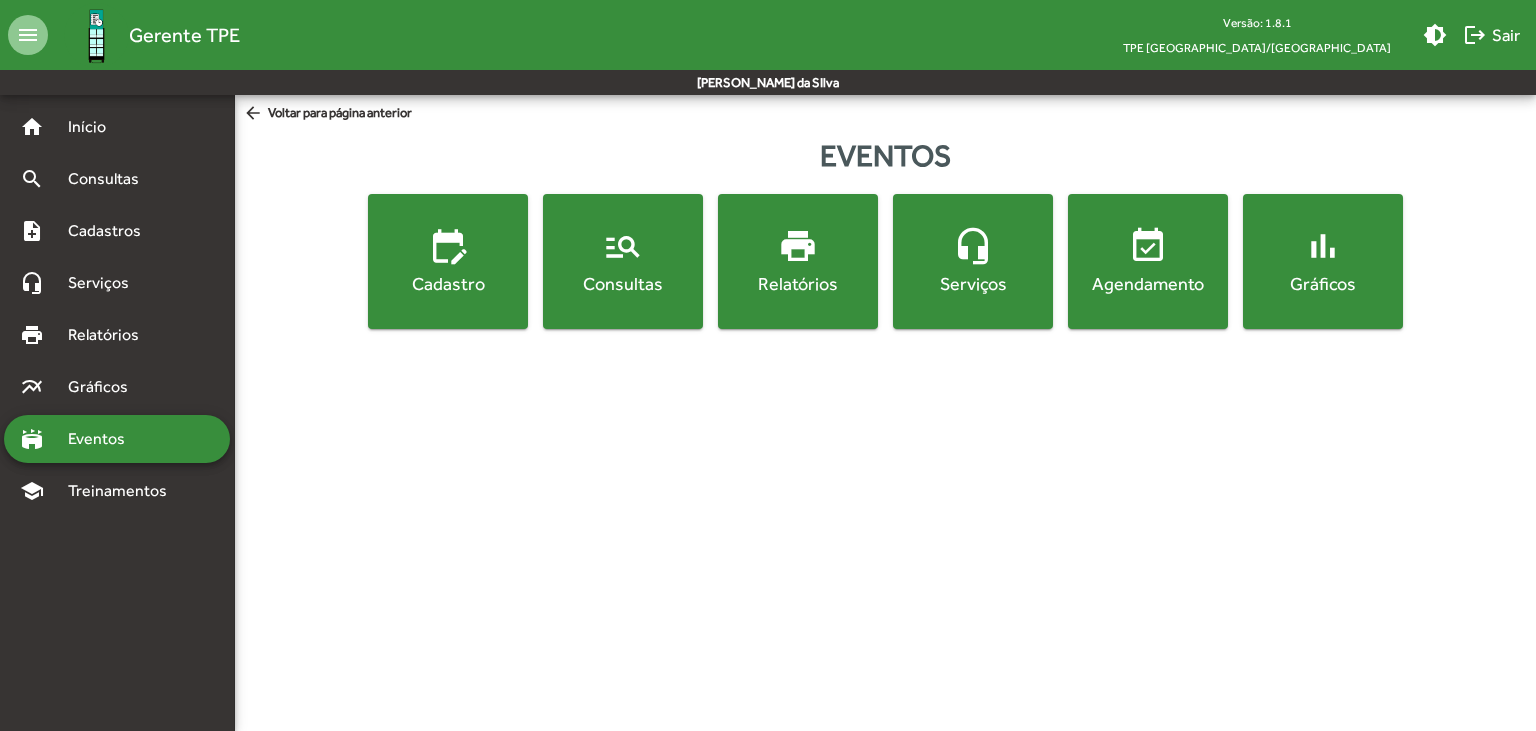 click on "Agendamento" 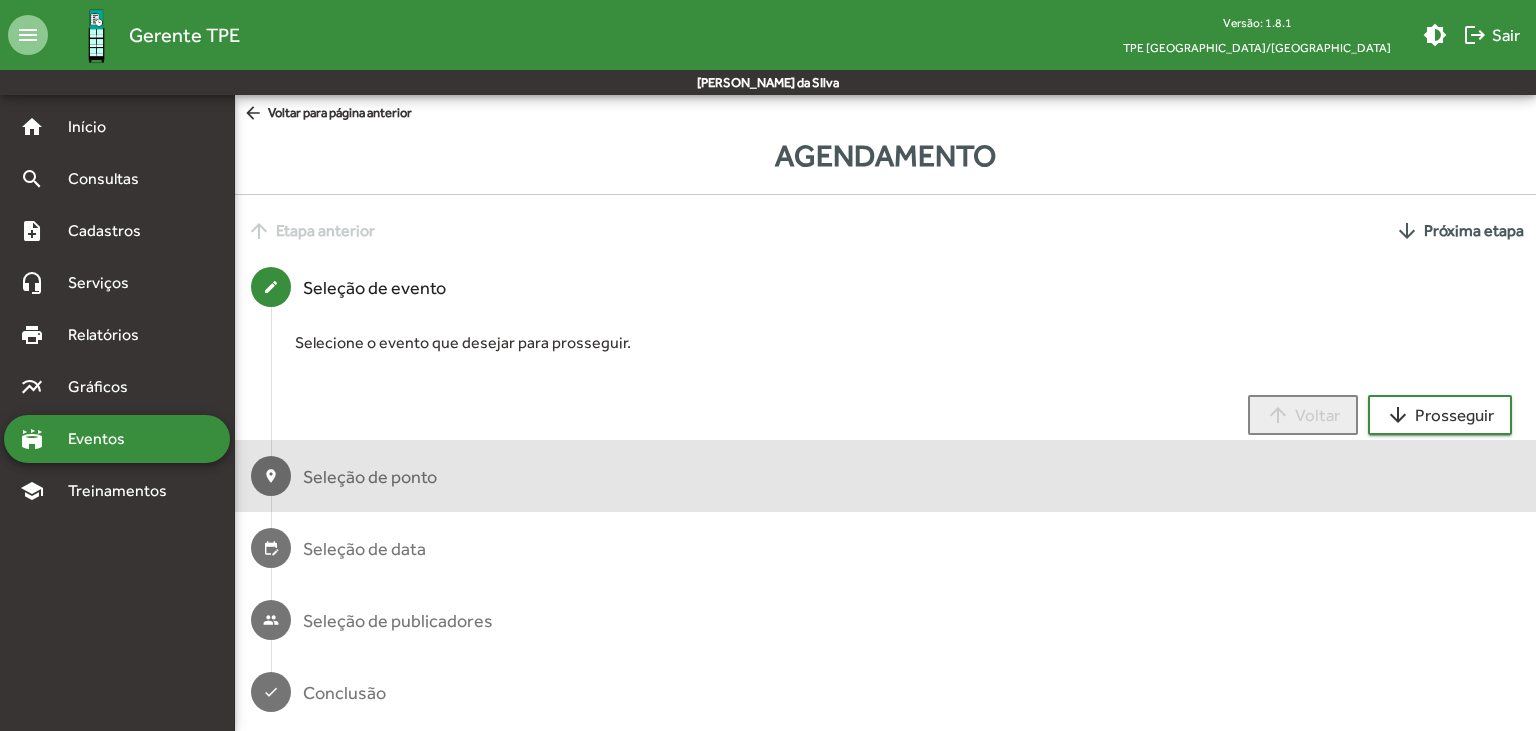 click on "Seleção de ponto" at bounding box center (370, 476) 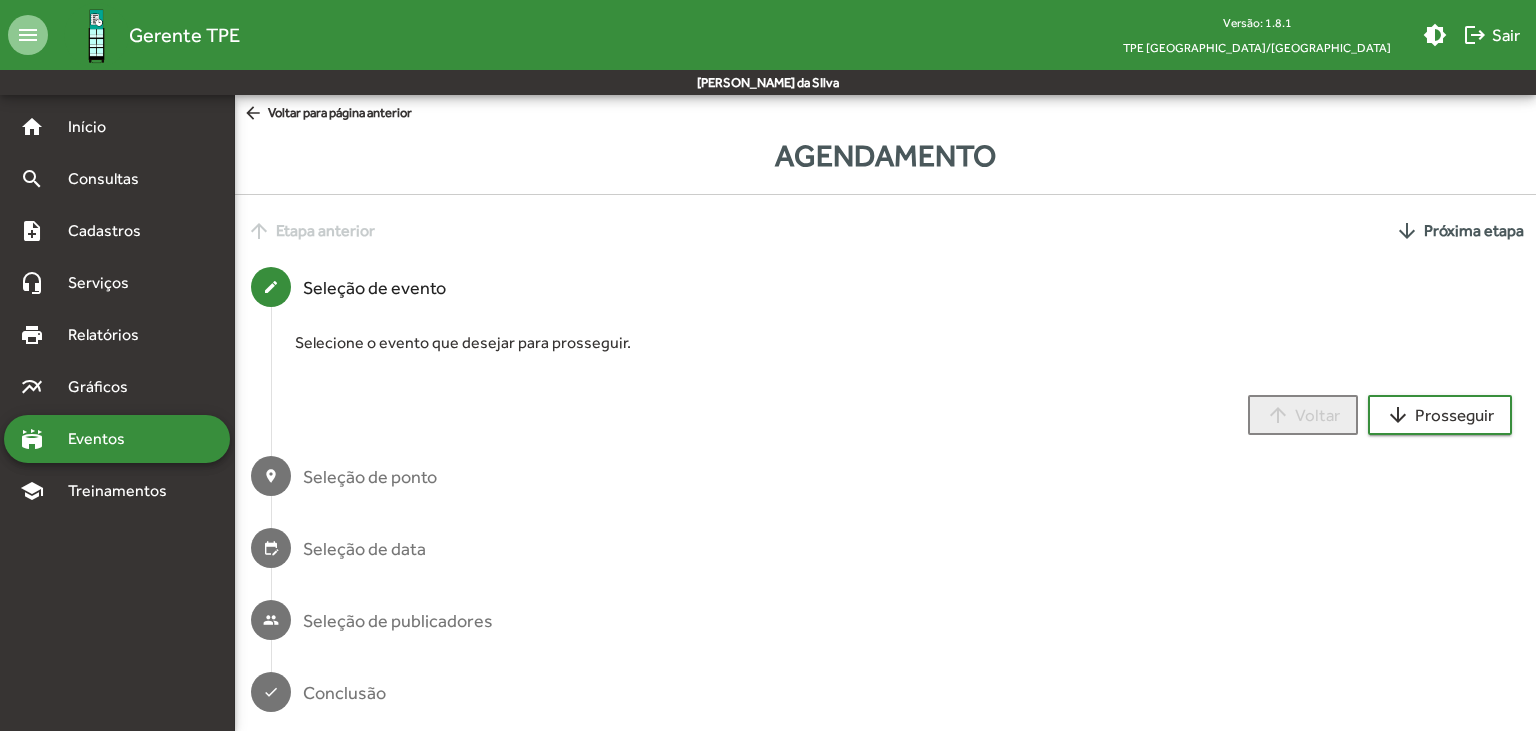 click on "Seleção de evento" at bounding box center [374, 287] 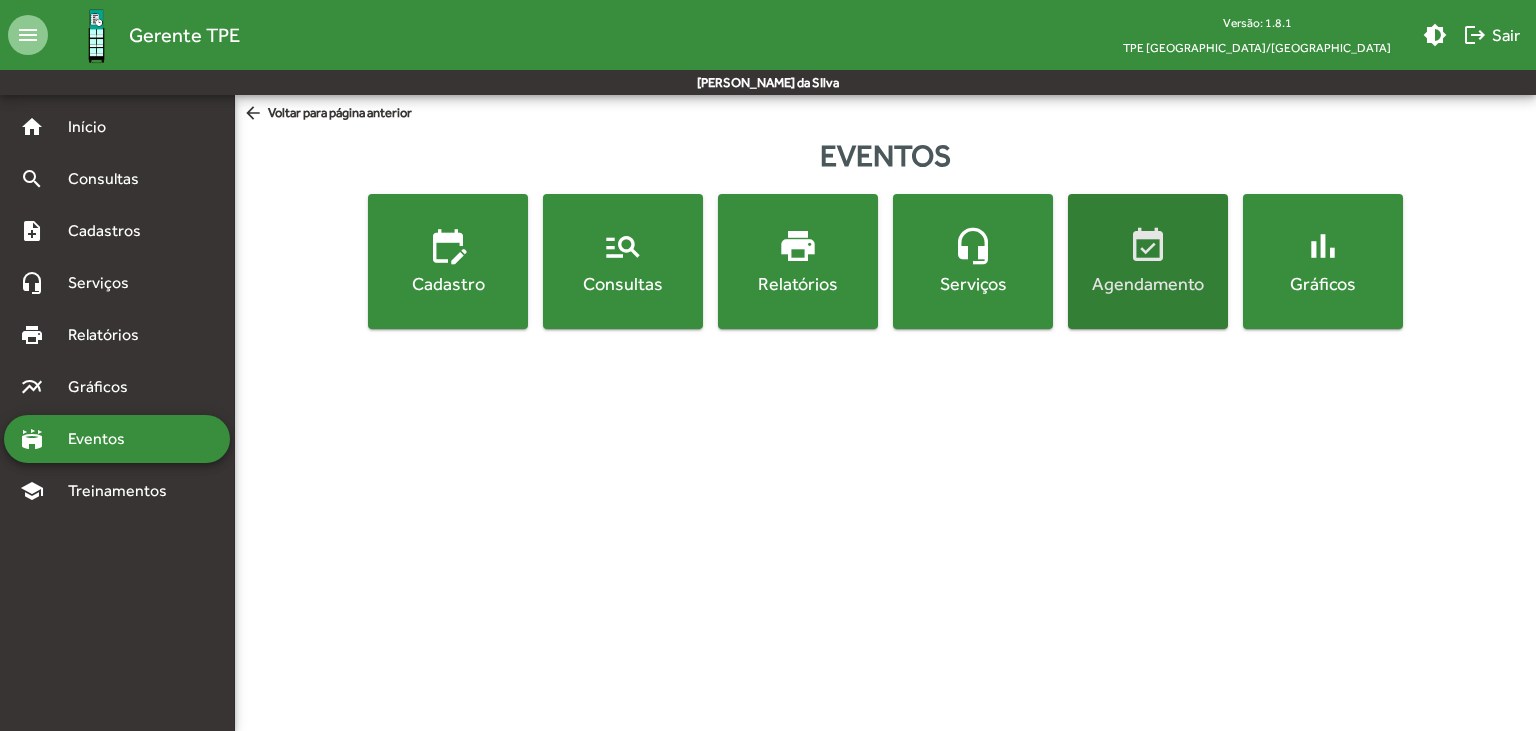 click on "event_available  Agendamento" 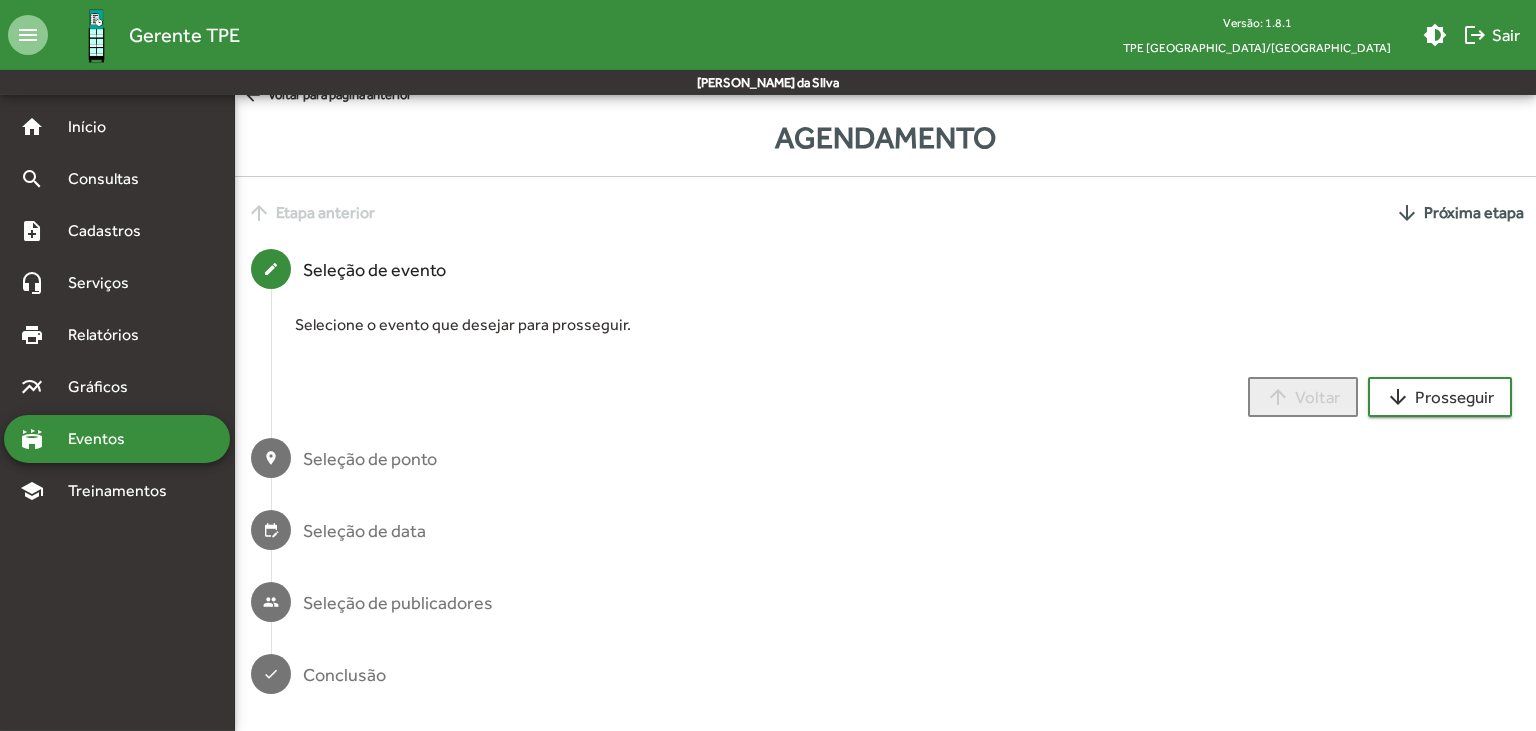 scroll, scrollTop: 20, scrollLeft: 0, axis: vertical 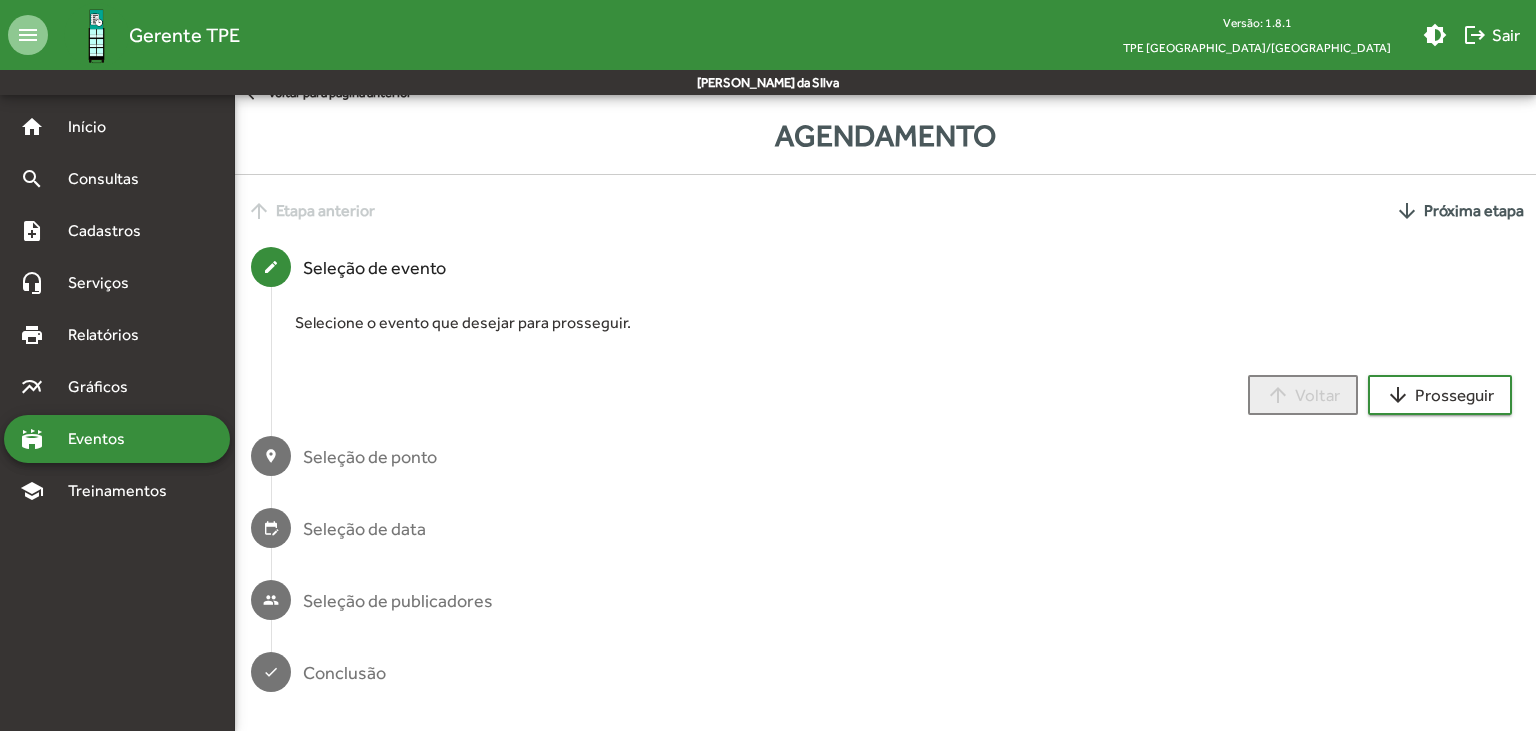 click on "location_on  Seleção de ponto" at bounding box center (885, 456) 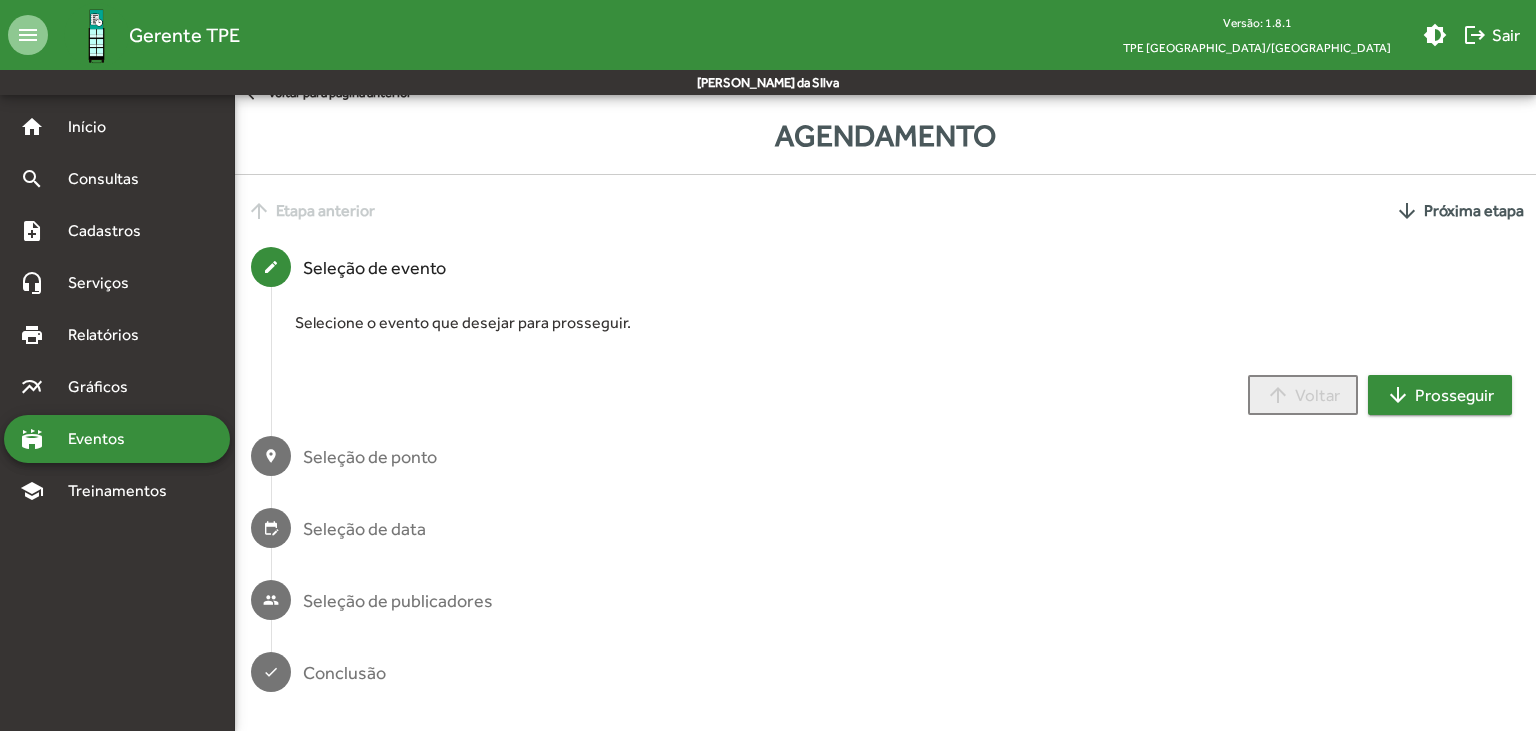 click on "arrow_downward  Prosseguir" at bounding box center (1440, 395) 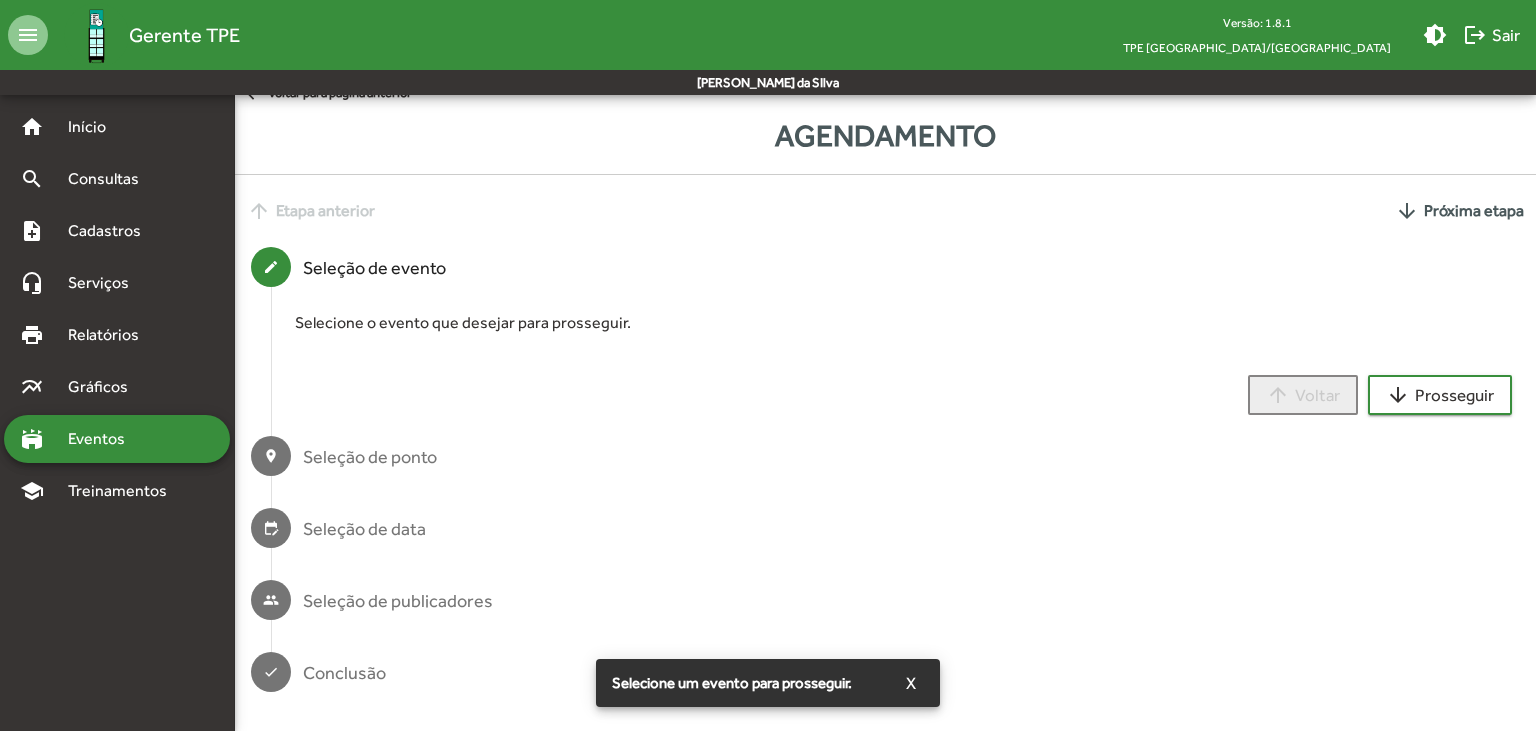click on "Selecione o evento que desejar para prosseguir." at bounding box center (903, 323) 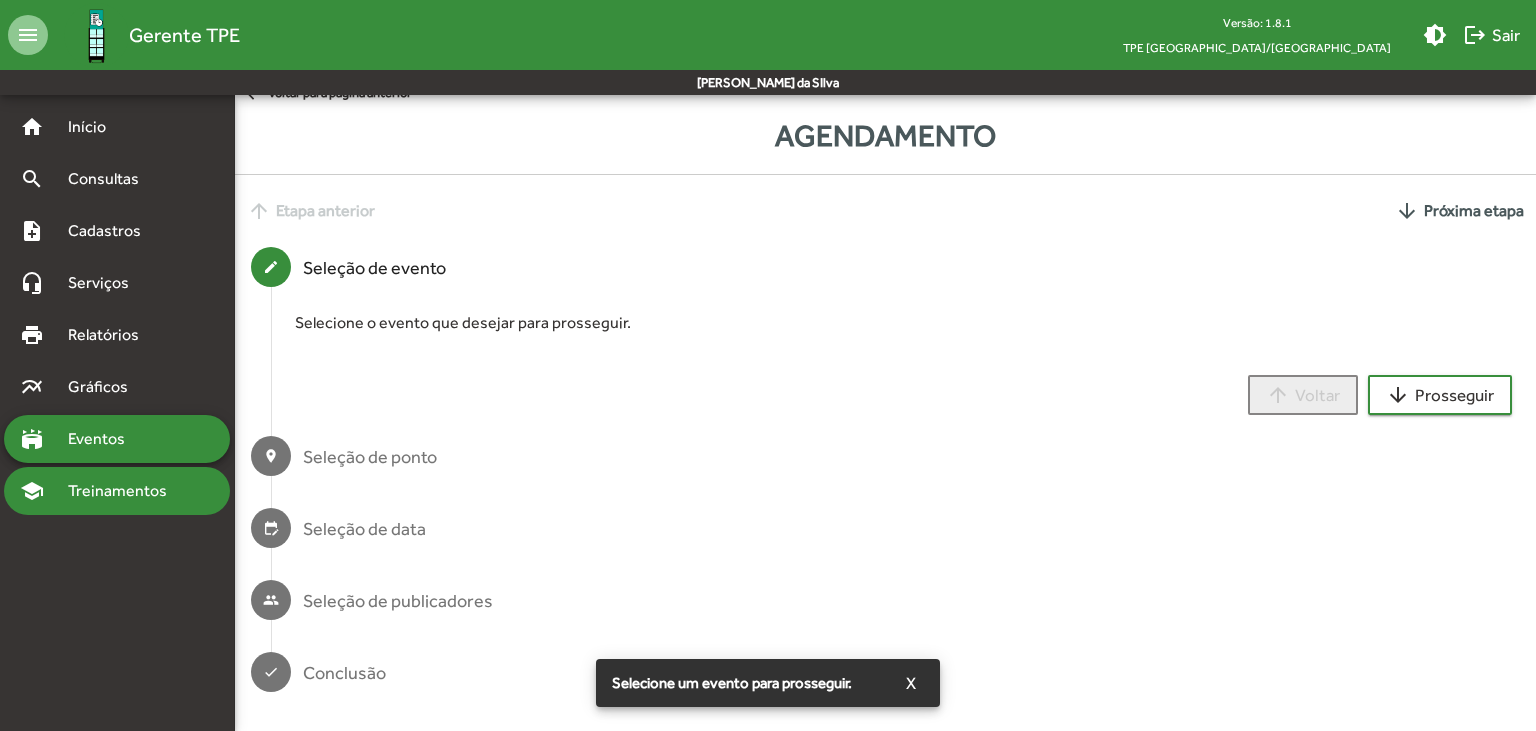 click on "school Treinamentos" at bounding box center [117, 491] 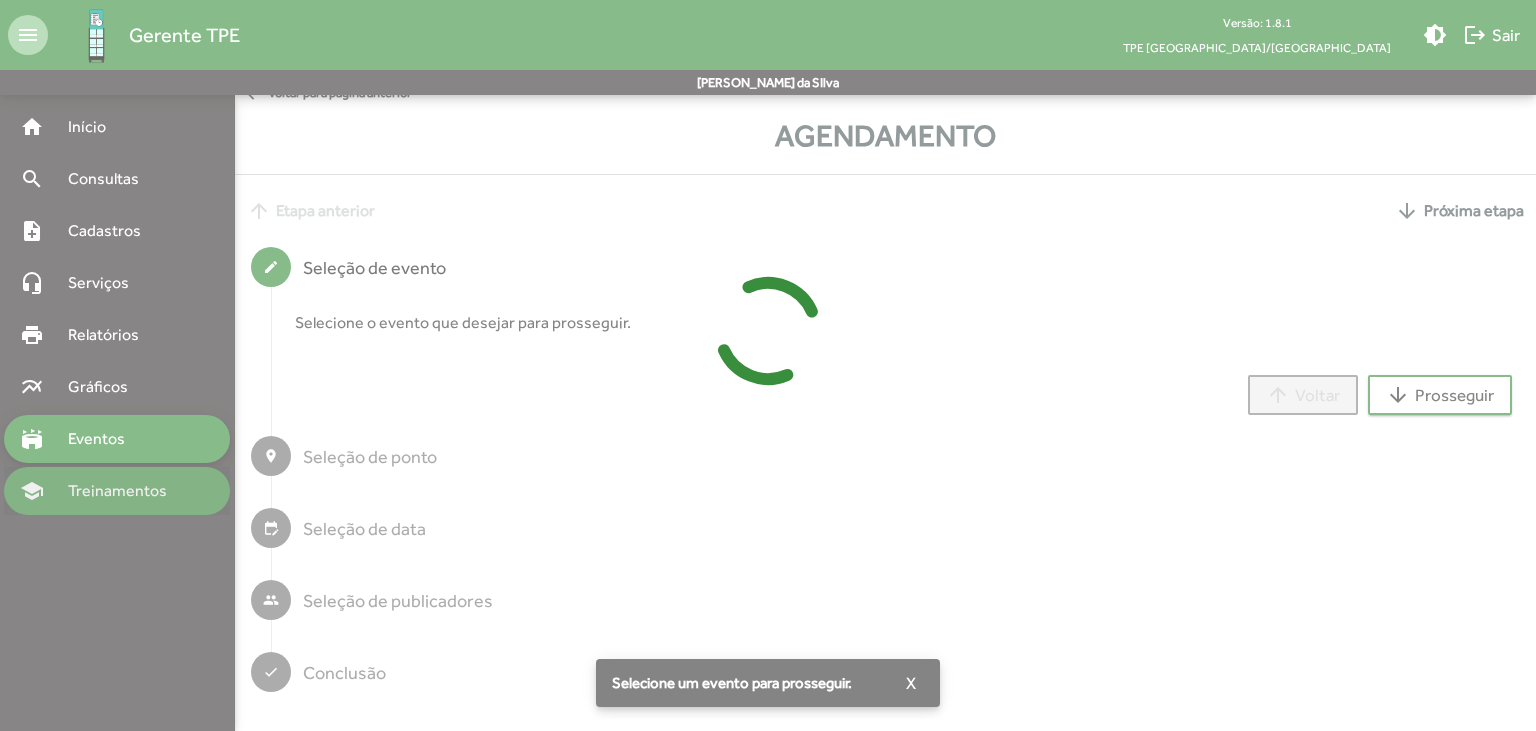 scroll, scrollTop: 0, scrollLeft: 0, axis: both 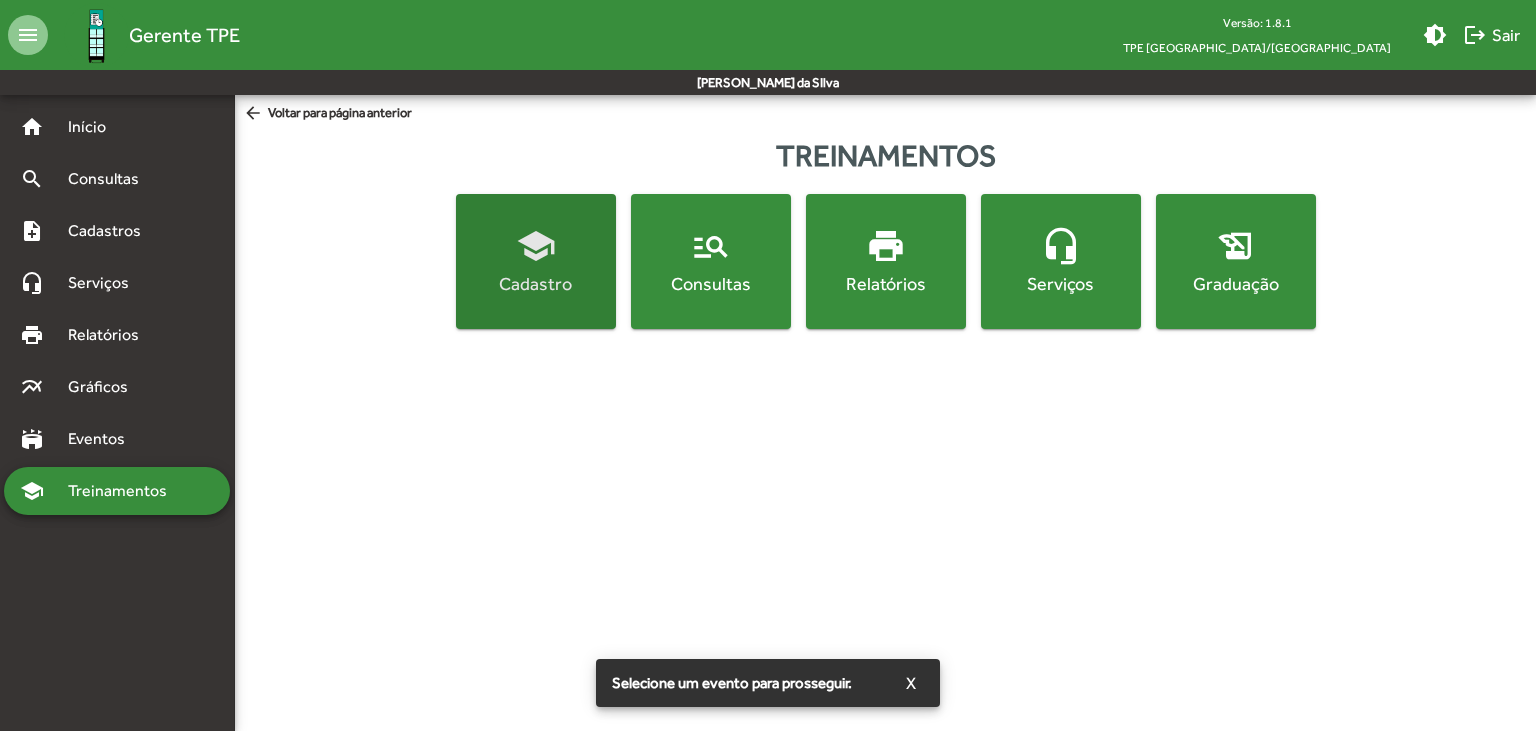 click on "Cadastro" 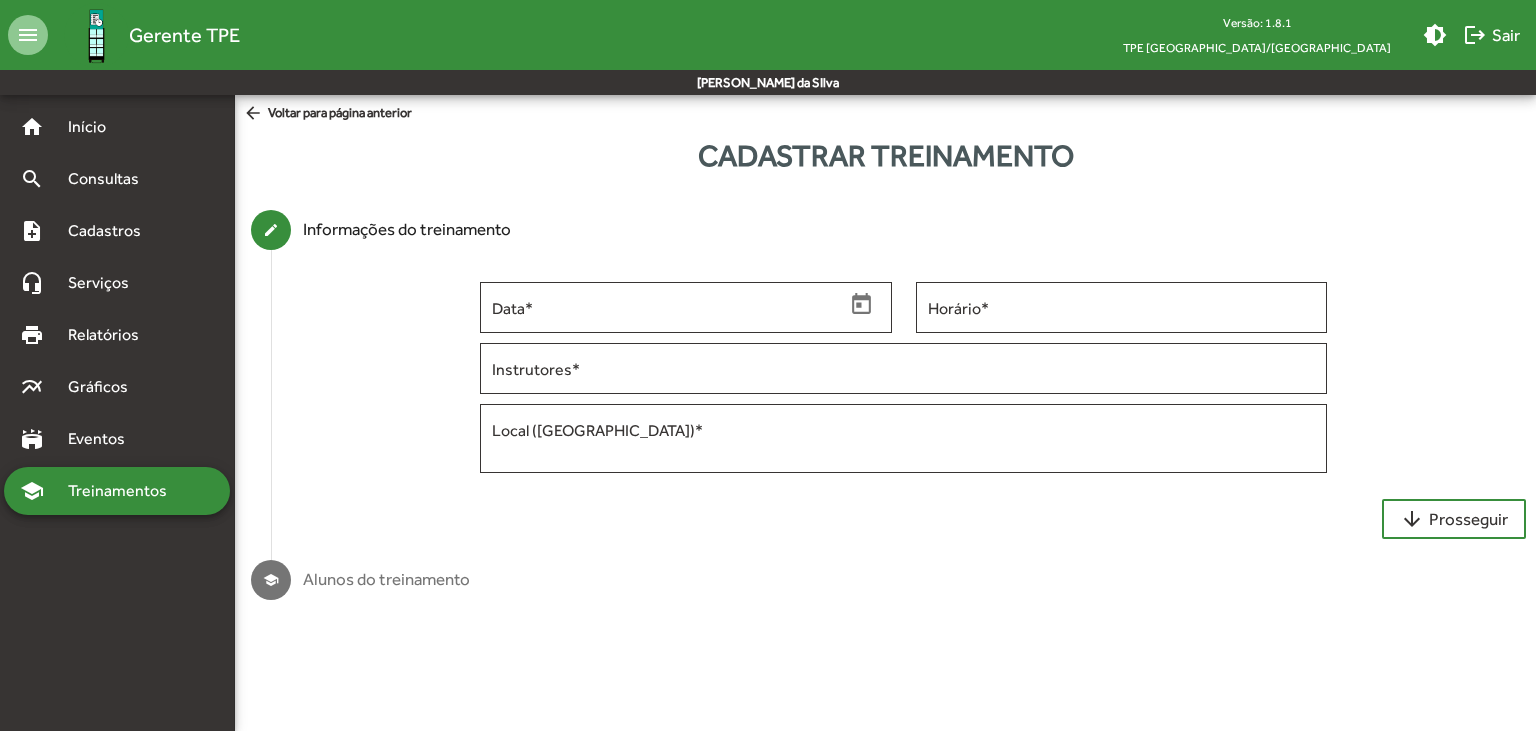 click on "Treinamentos" at bounding box center [123, 491] 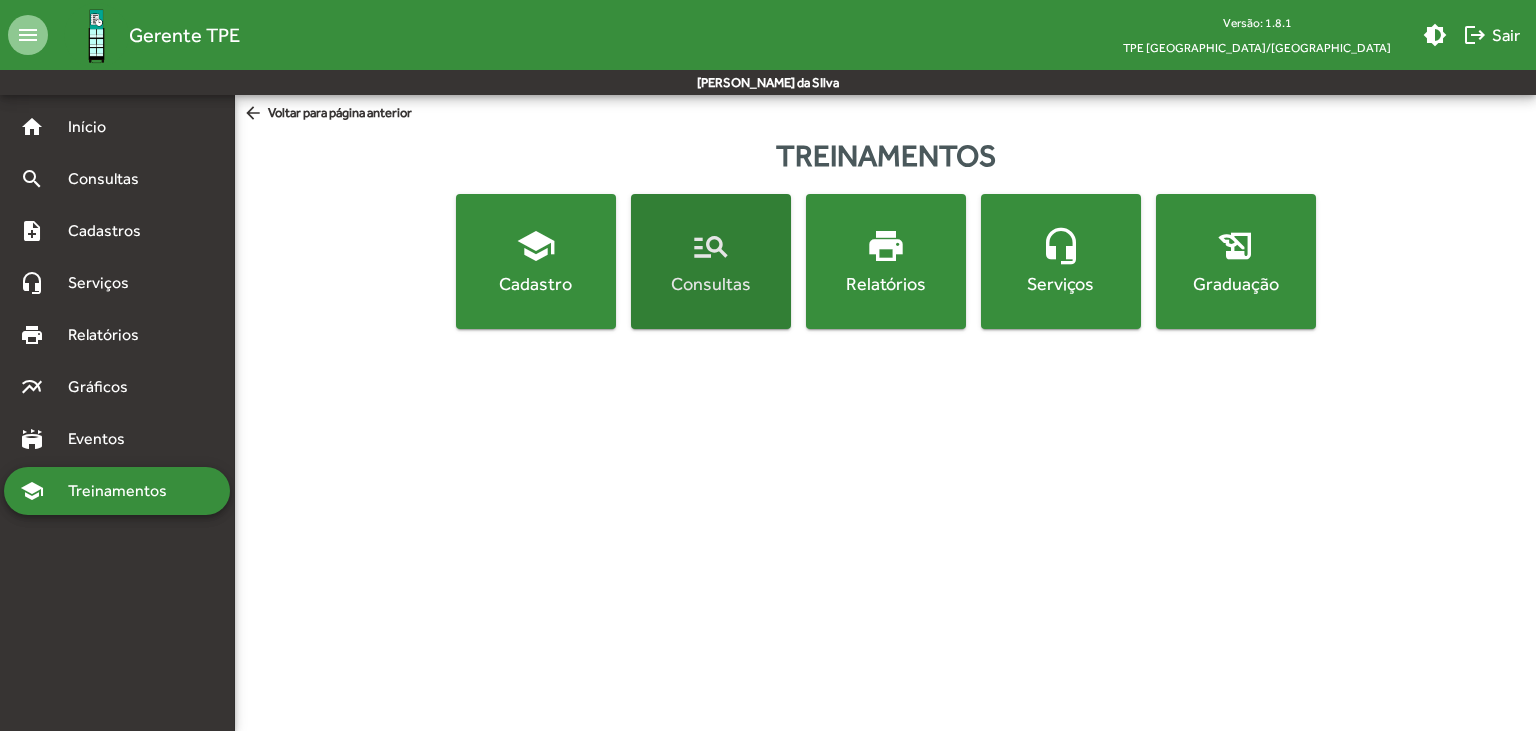 click on "manage_search  Consultas" 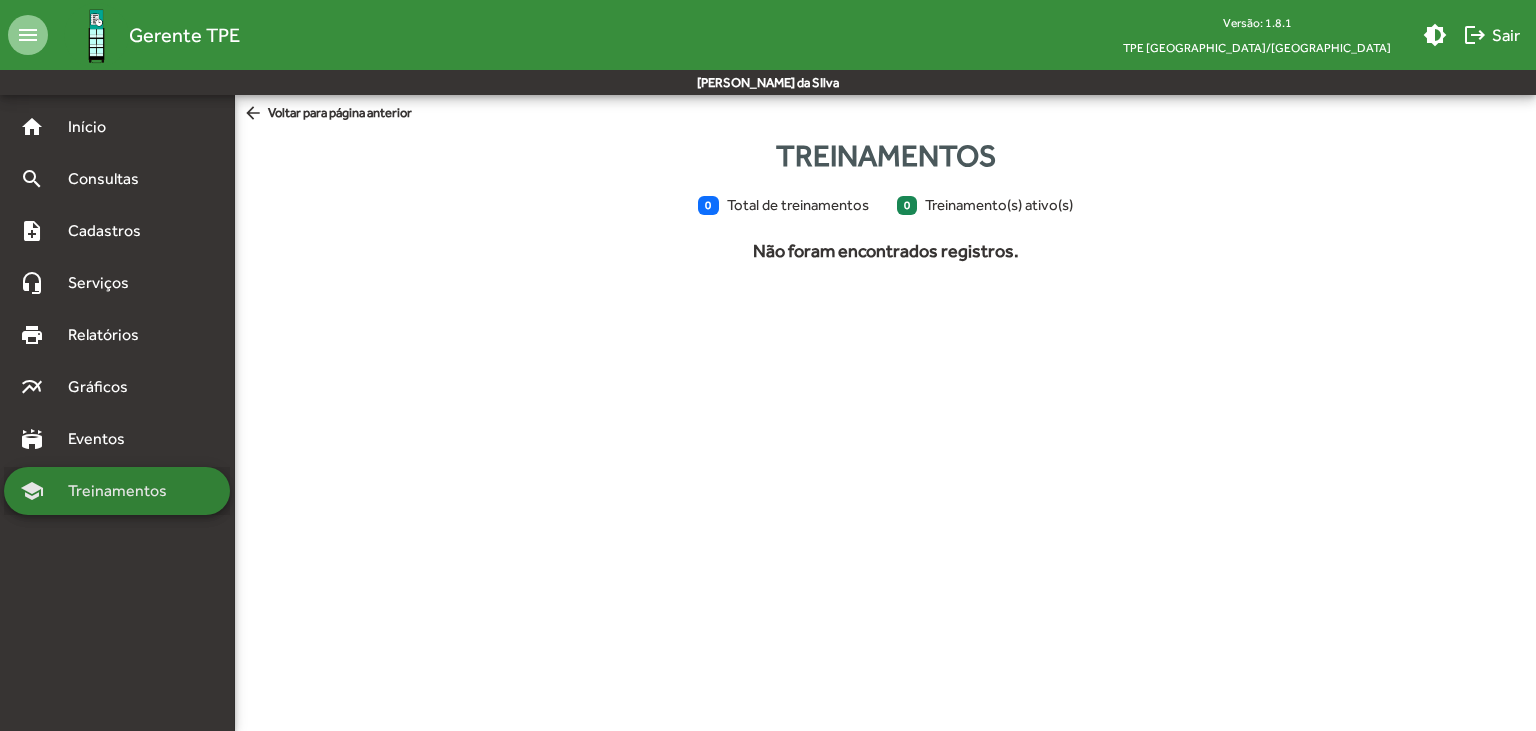 click on "Treinamentos" at bounding box center [123, 491] 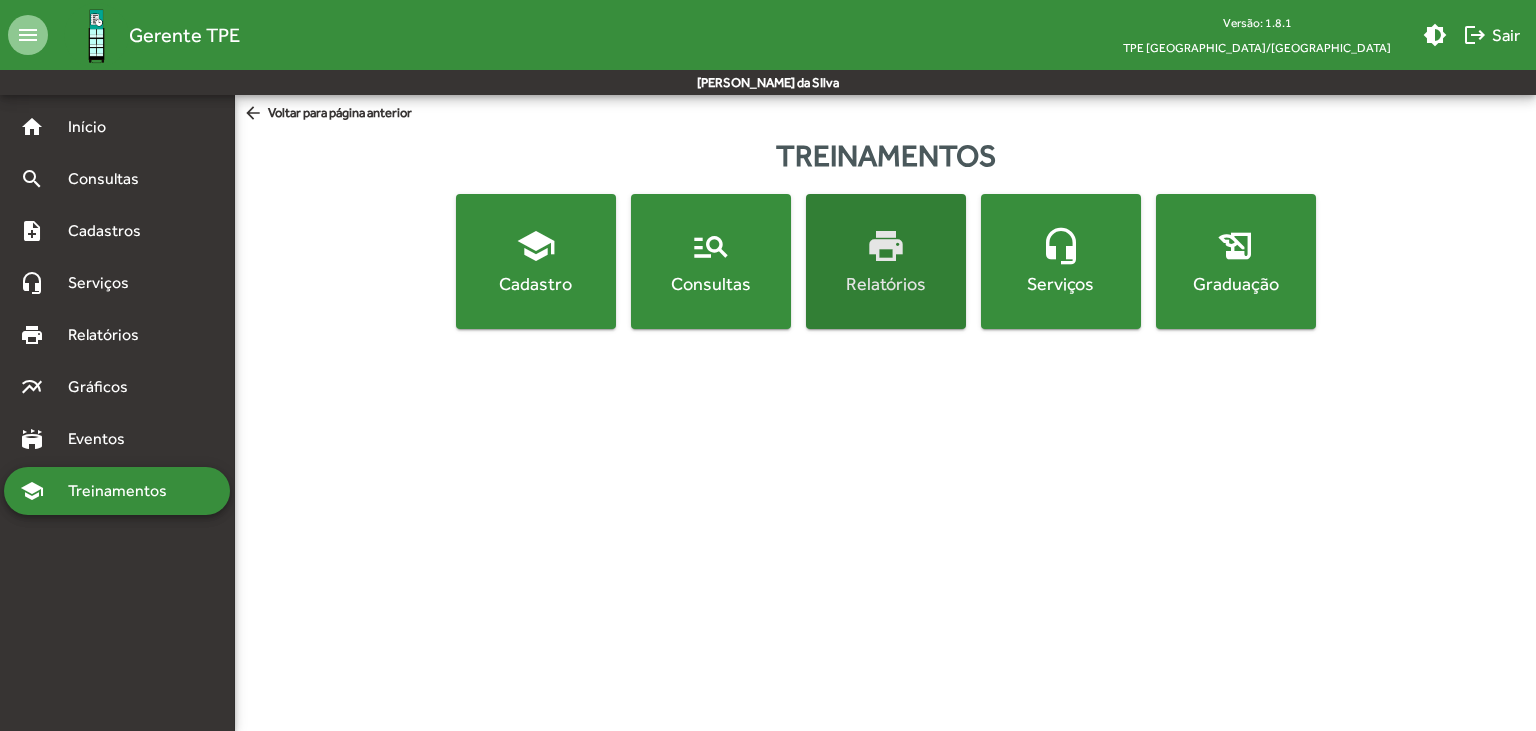 click on "print" 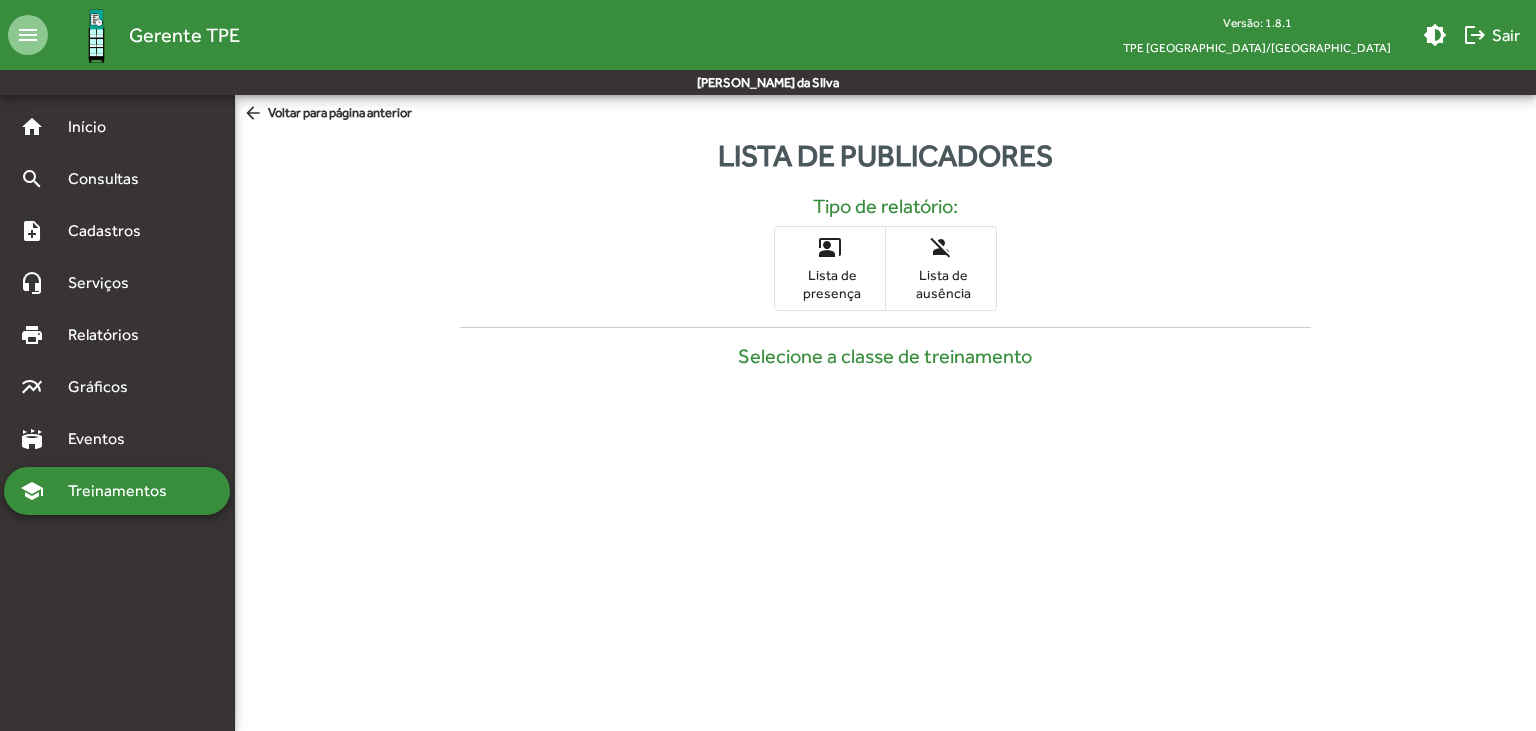 click on "Lista de presença" at bounding box center (830, 284) 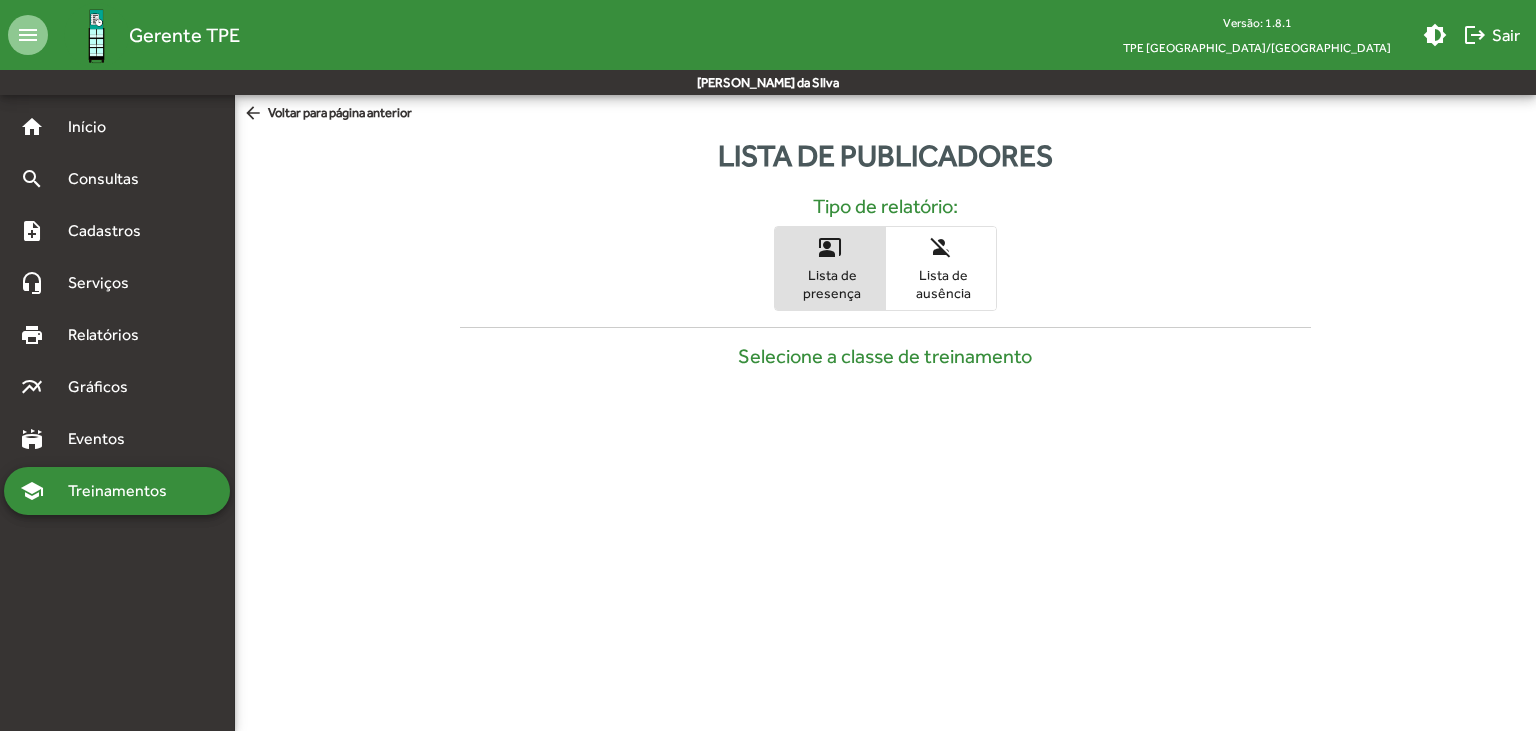 click on "person_off Lista de ausência" at bounding box center [941, 268] 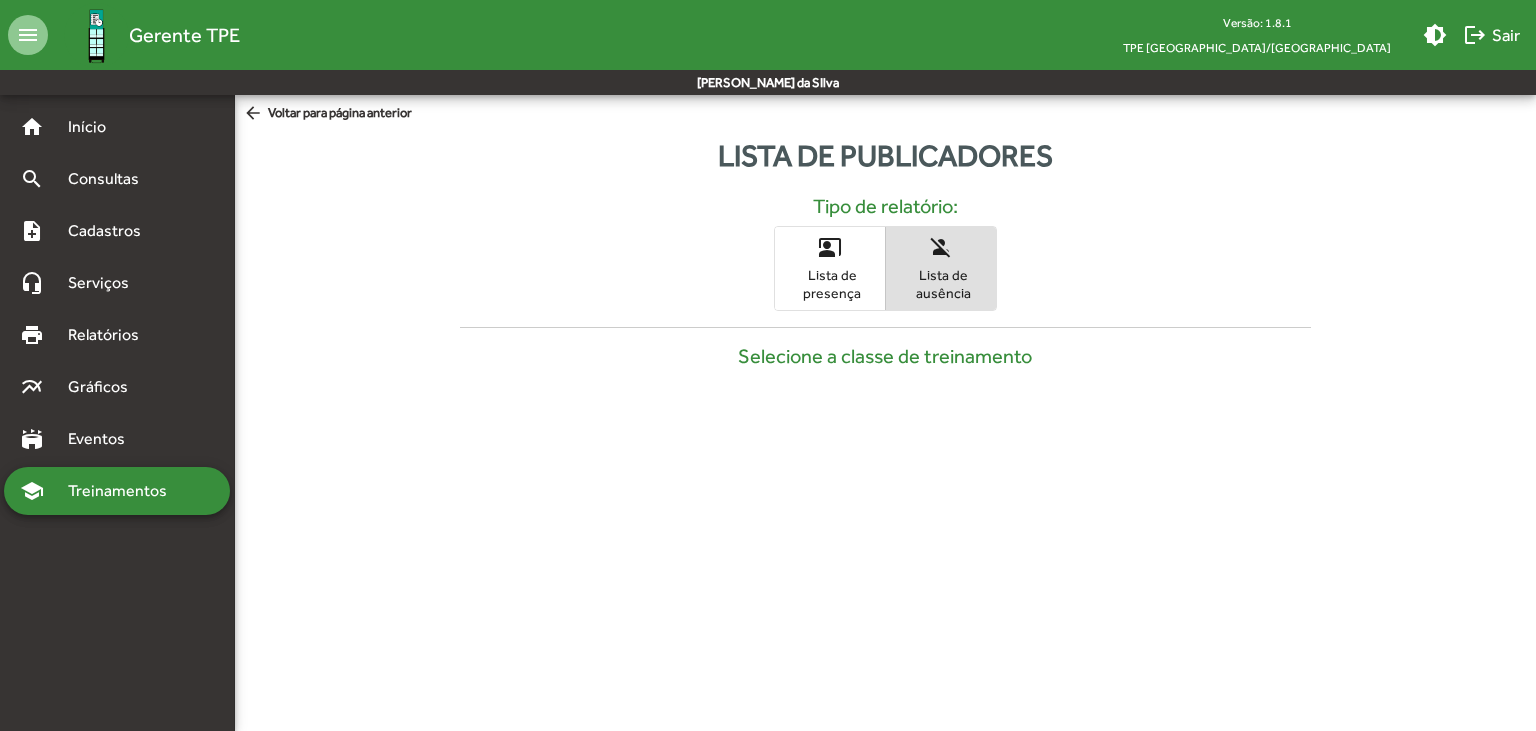 click on "Selecione a classe de treinamento" 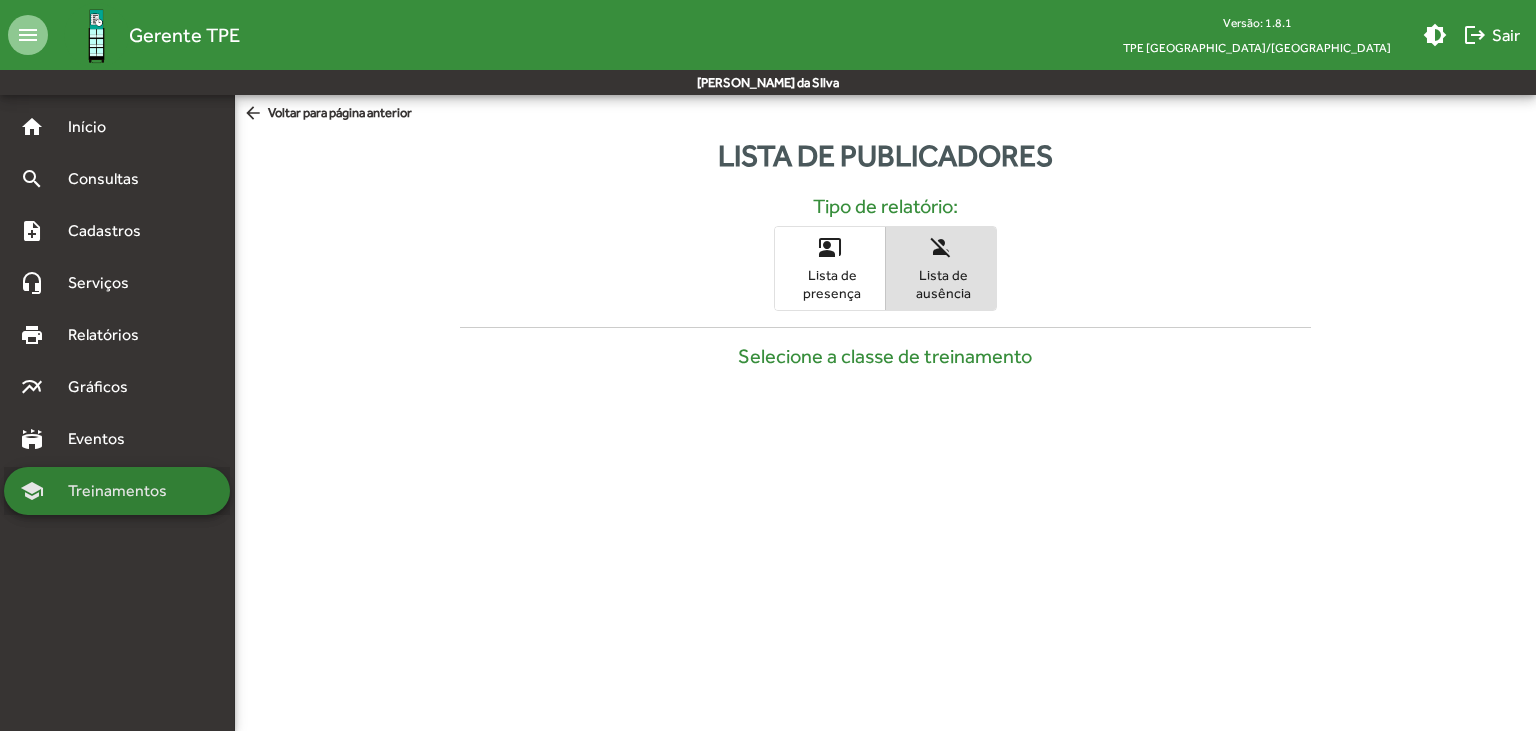 click on "Treinamentos" at bounding box center (123, 491) 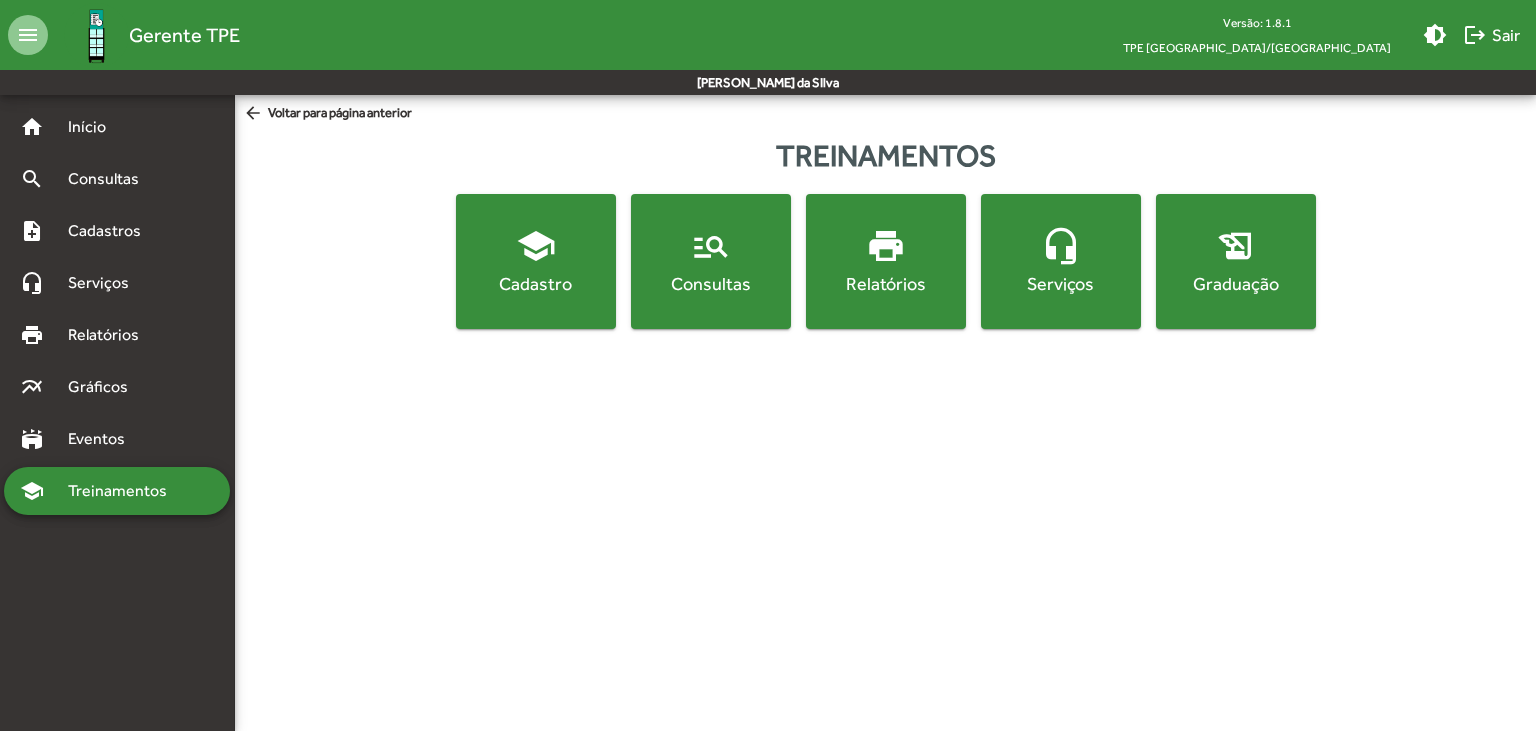 click on "headset_mic" 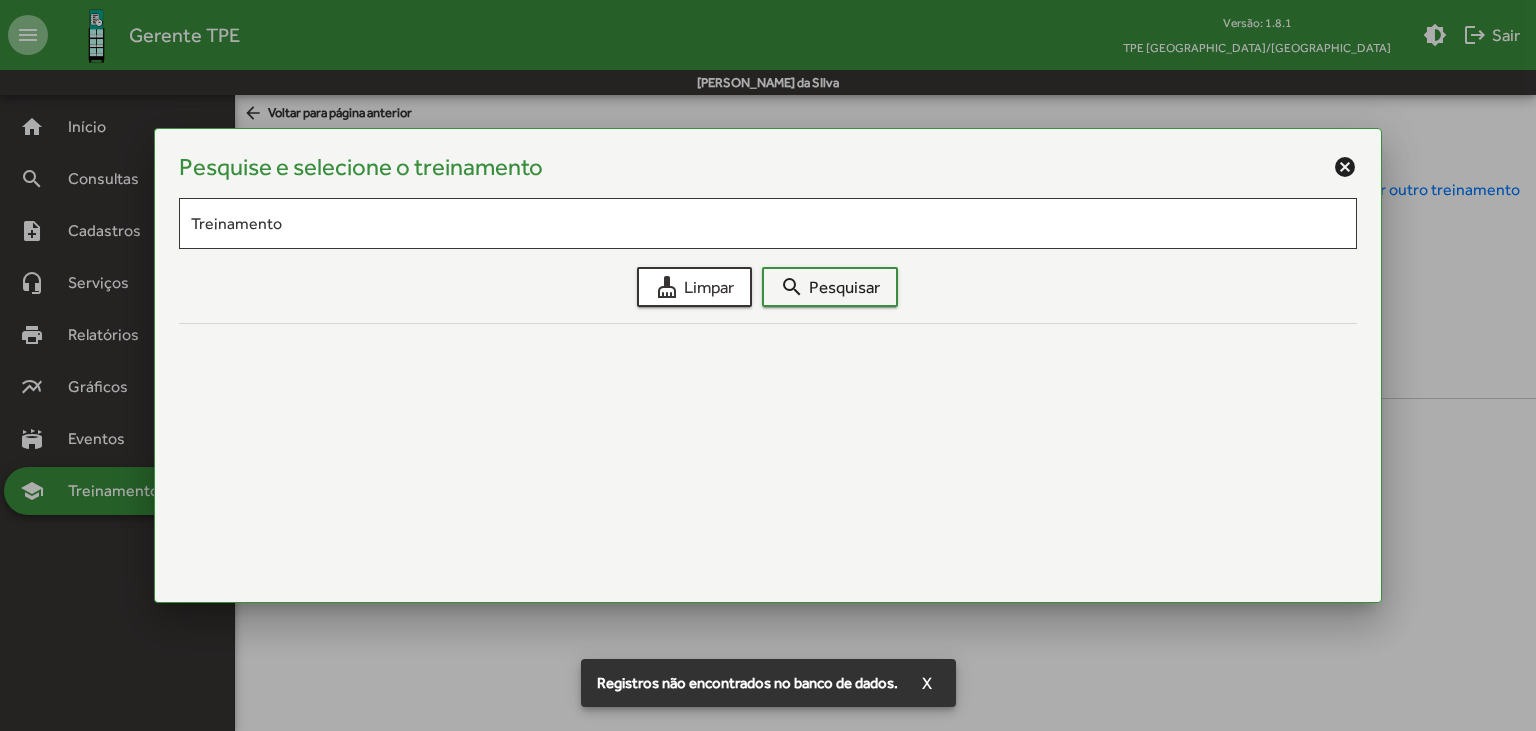 click on "cancel" at bounding box center [1345, 167] 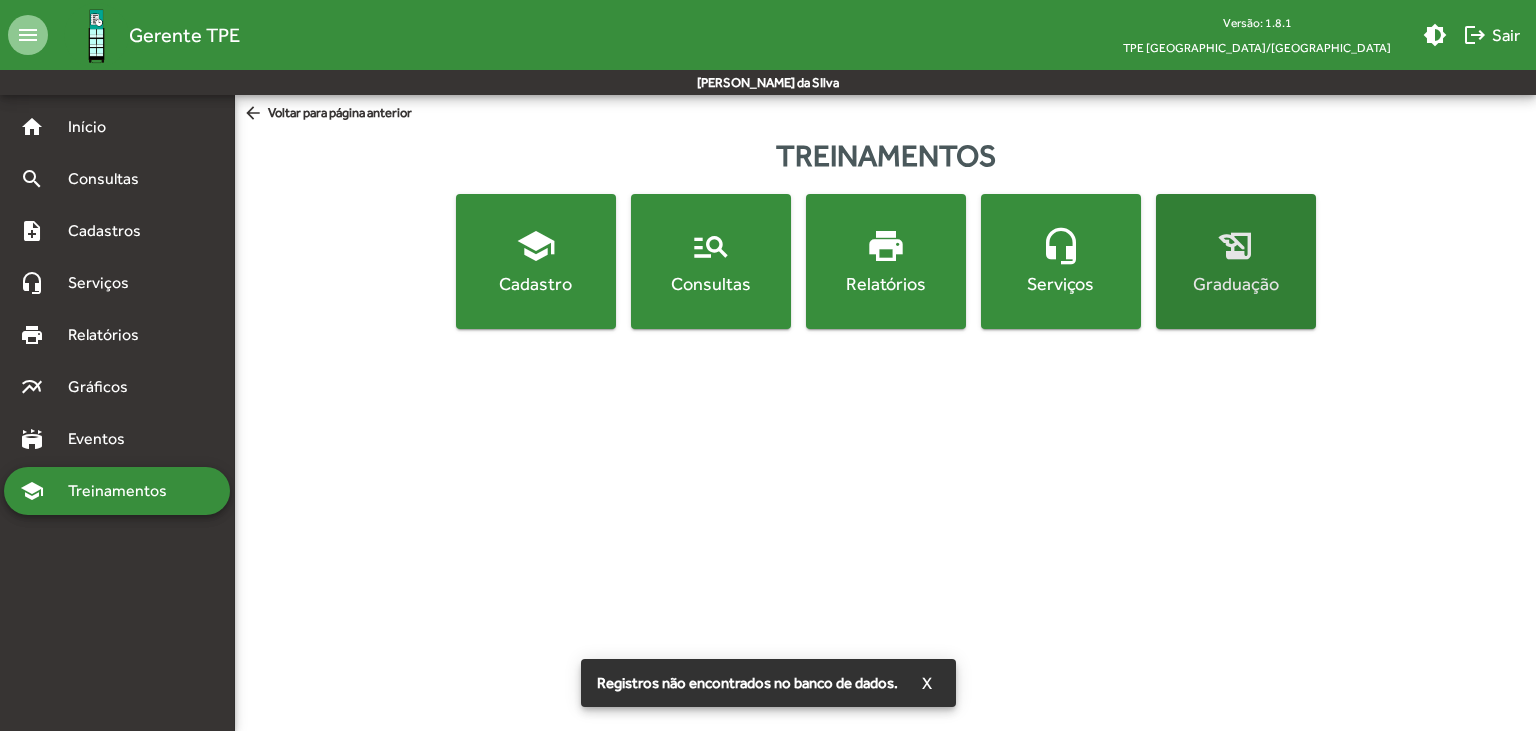 click on "history_edu" 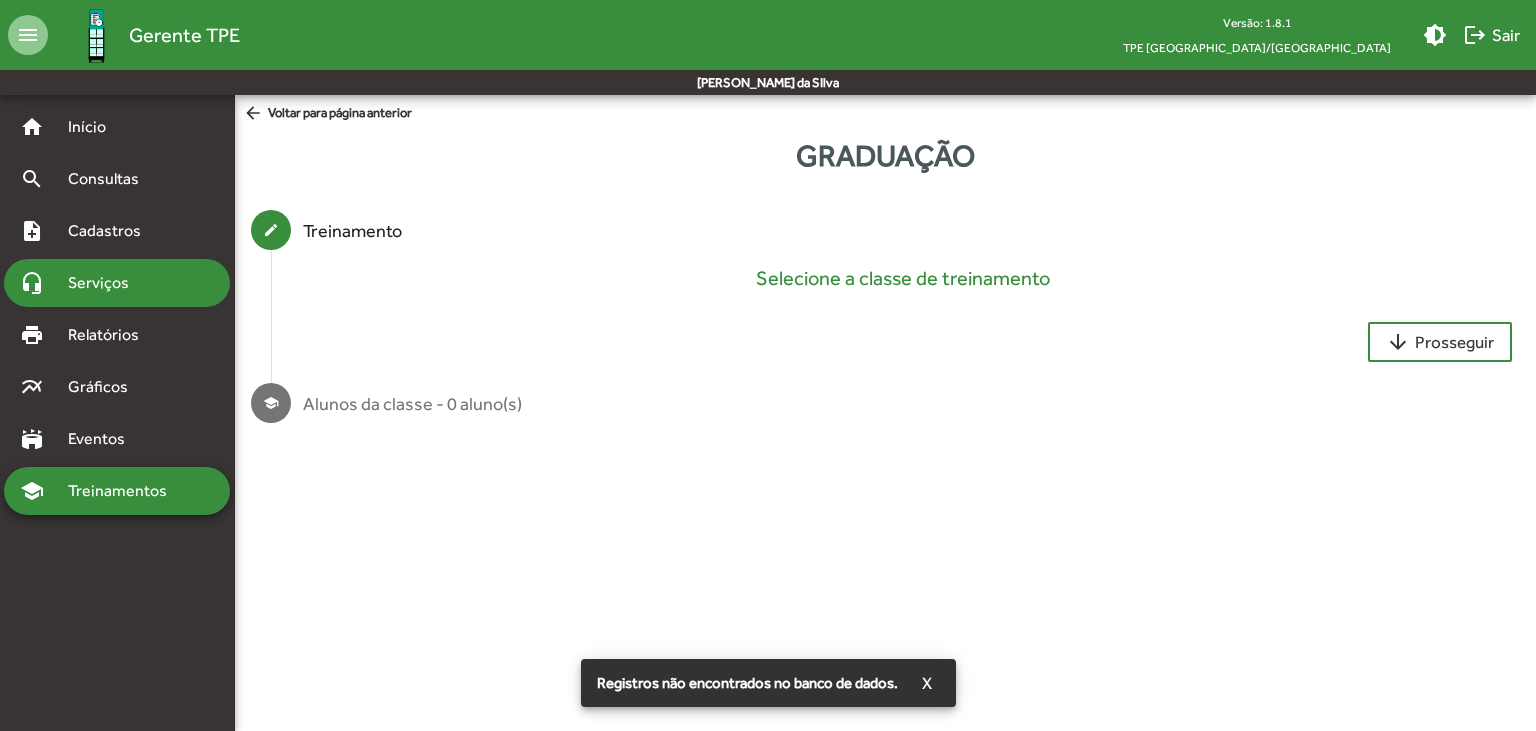 click on "Serviços" at bounding box center (106, 283) 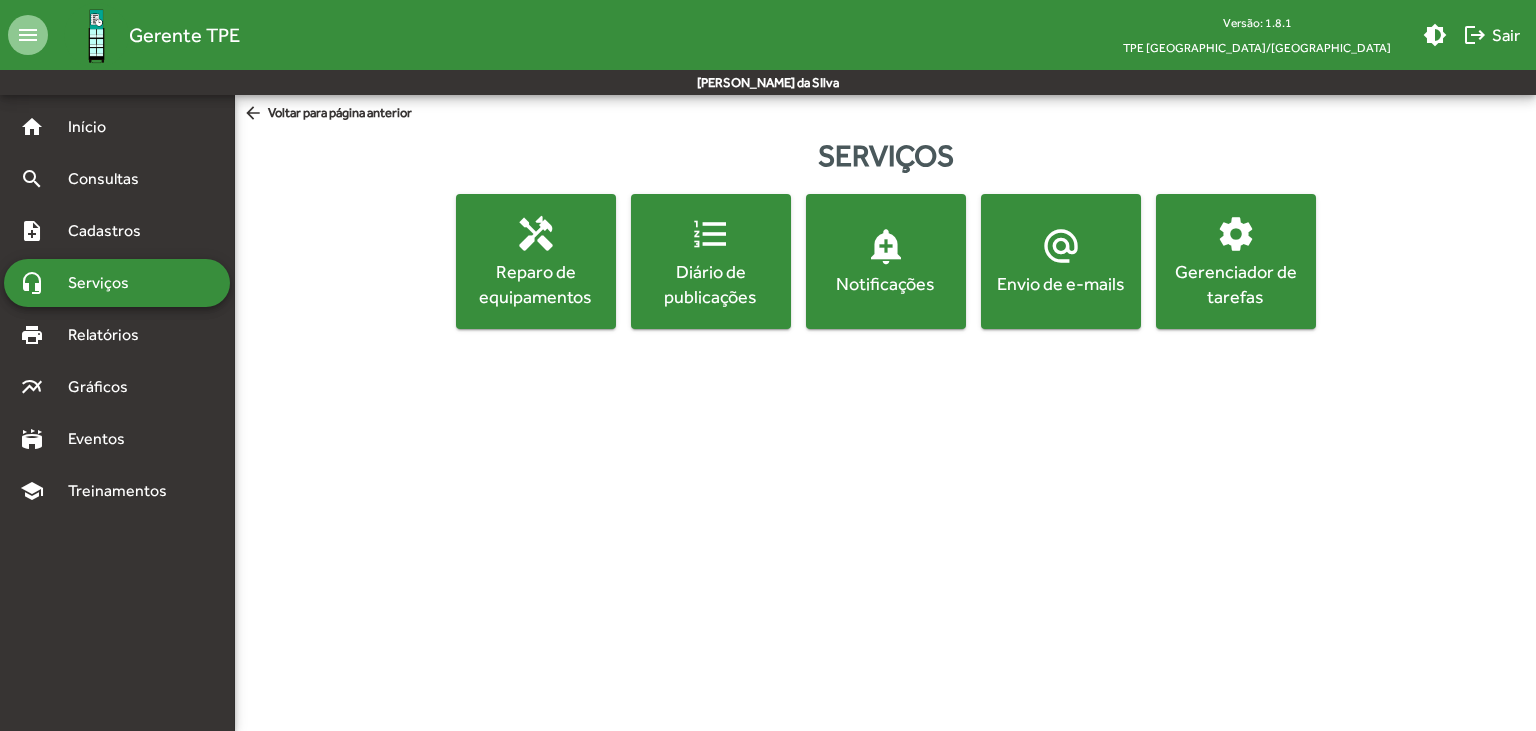 click on "Diário de publicações" 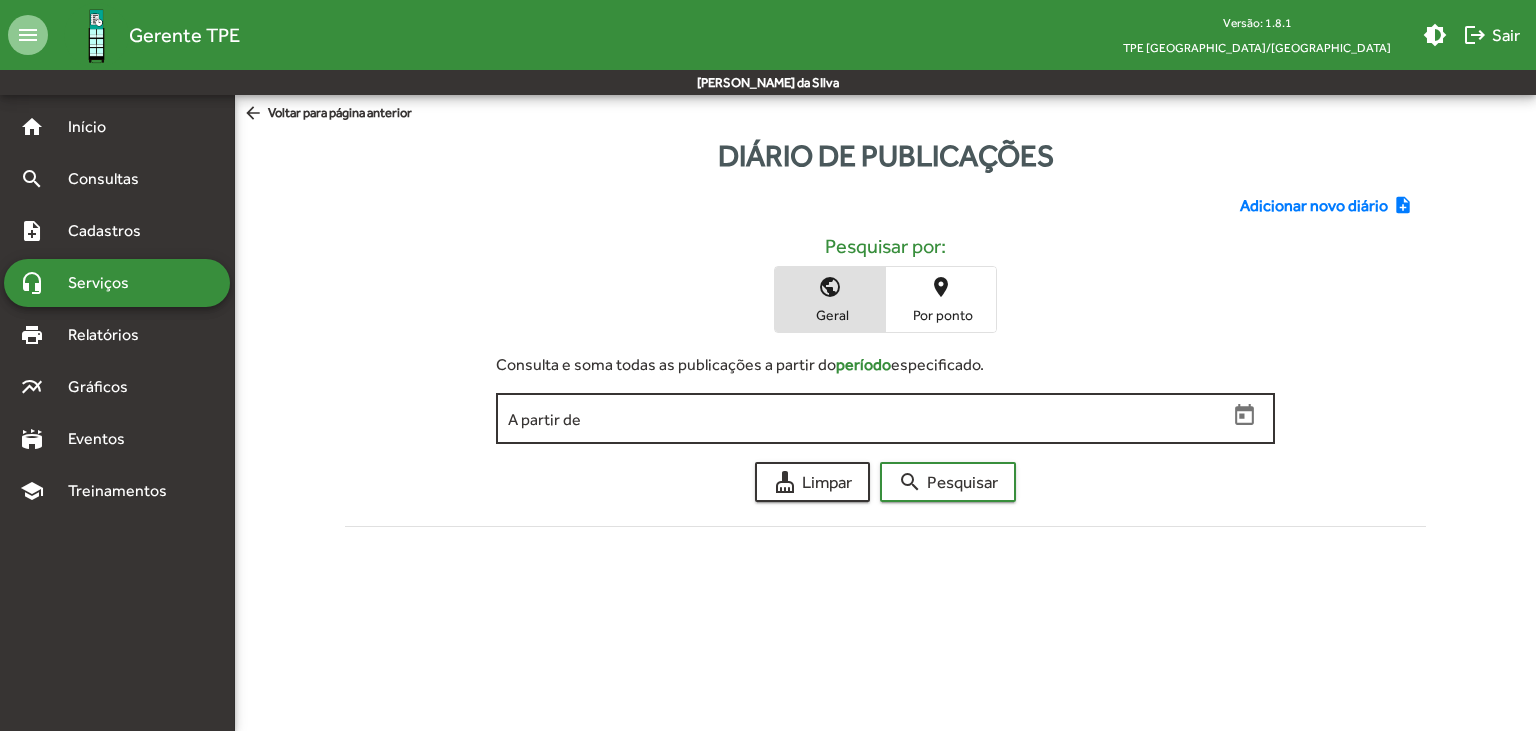 click on "A partir de" at bounding box center [867, 419] 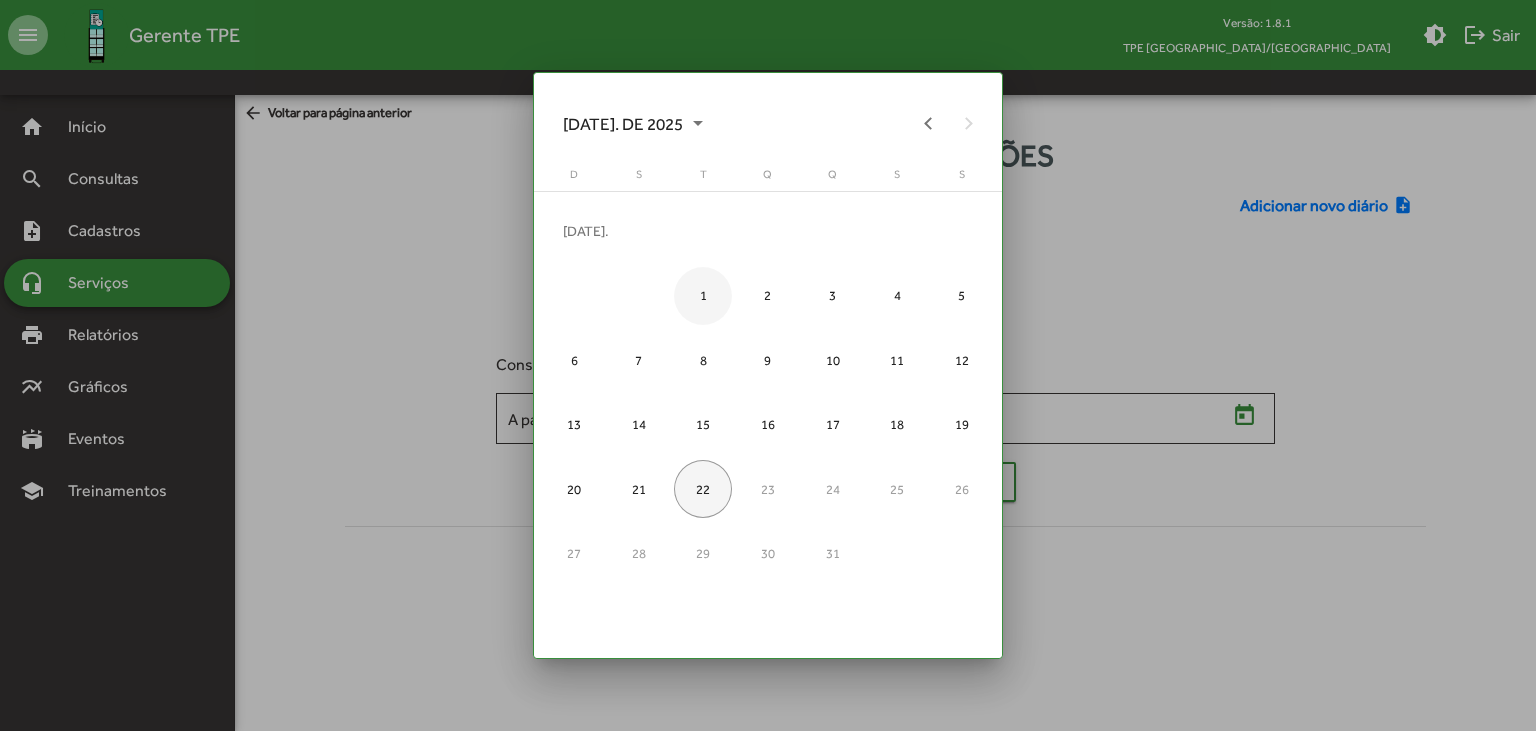 click on "1" at bounding box center (703, 296) 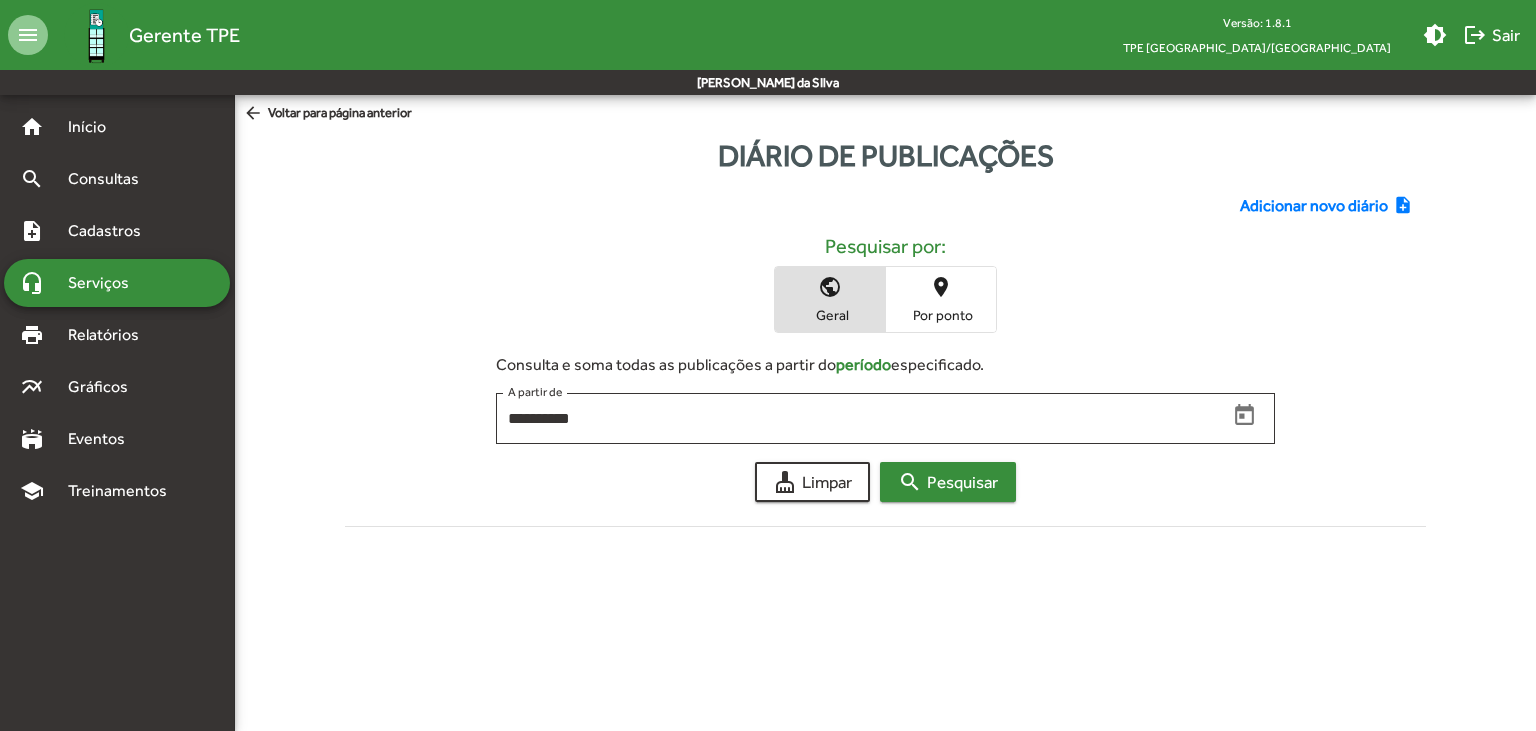 click on "search  Pesquisar" 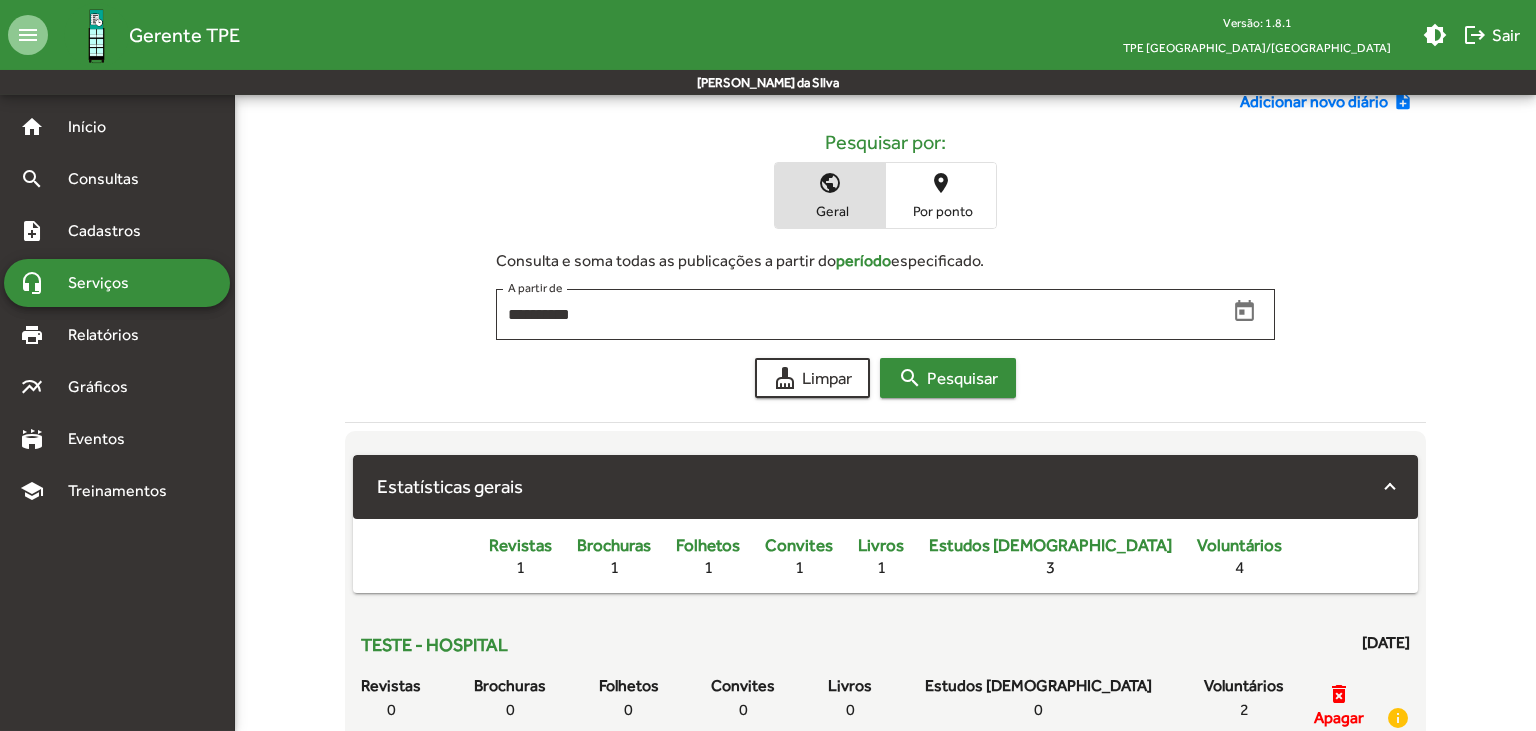 scroll, scrollTop: 54, scrollLeft: 0, axis: vertical 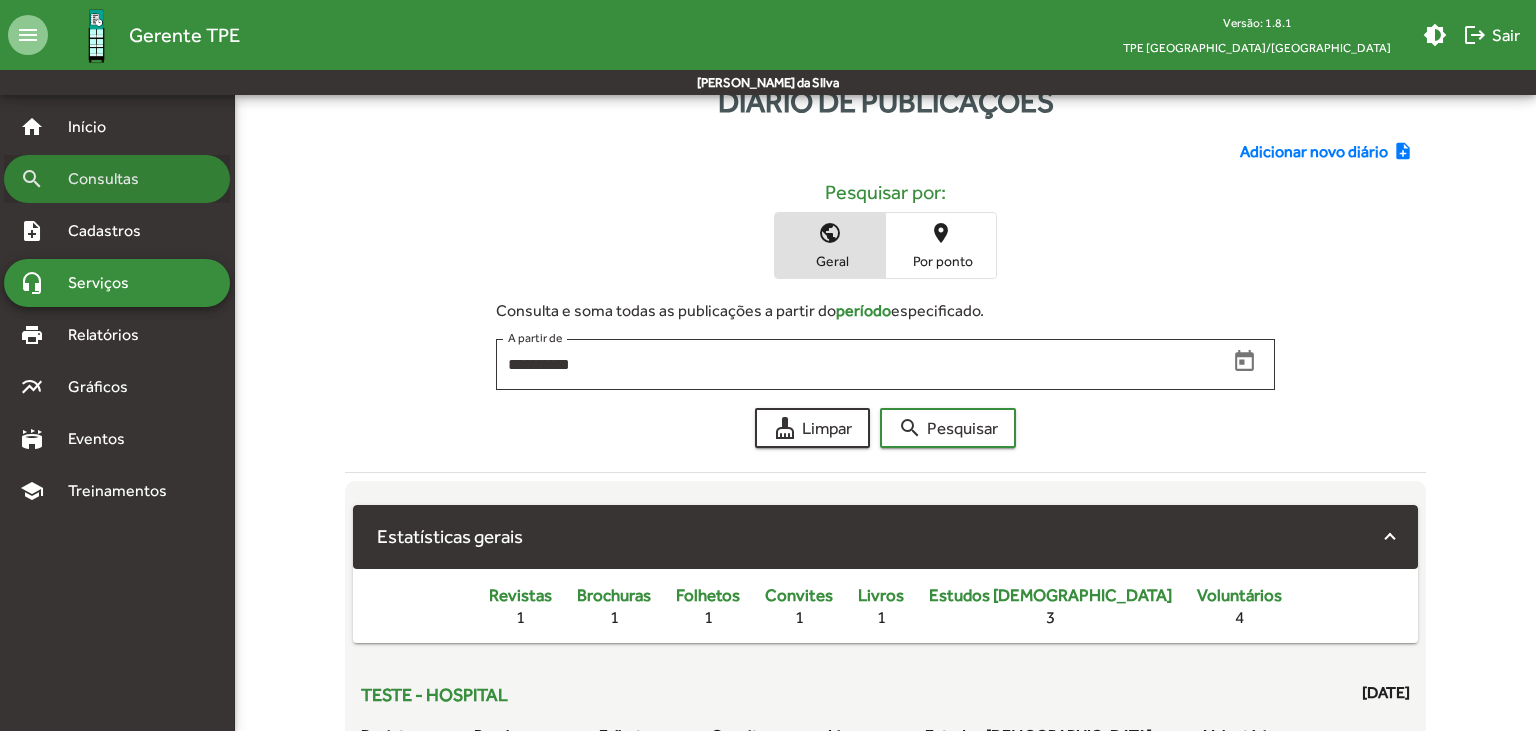 click on "Consultas" at bounding box center (110, 179) 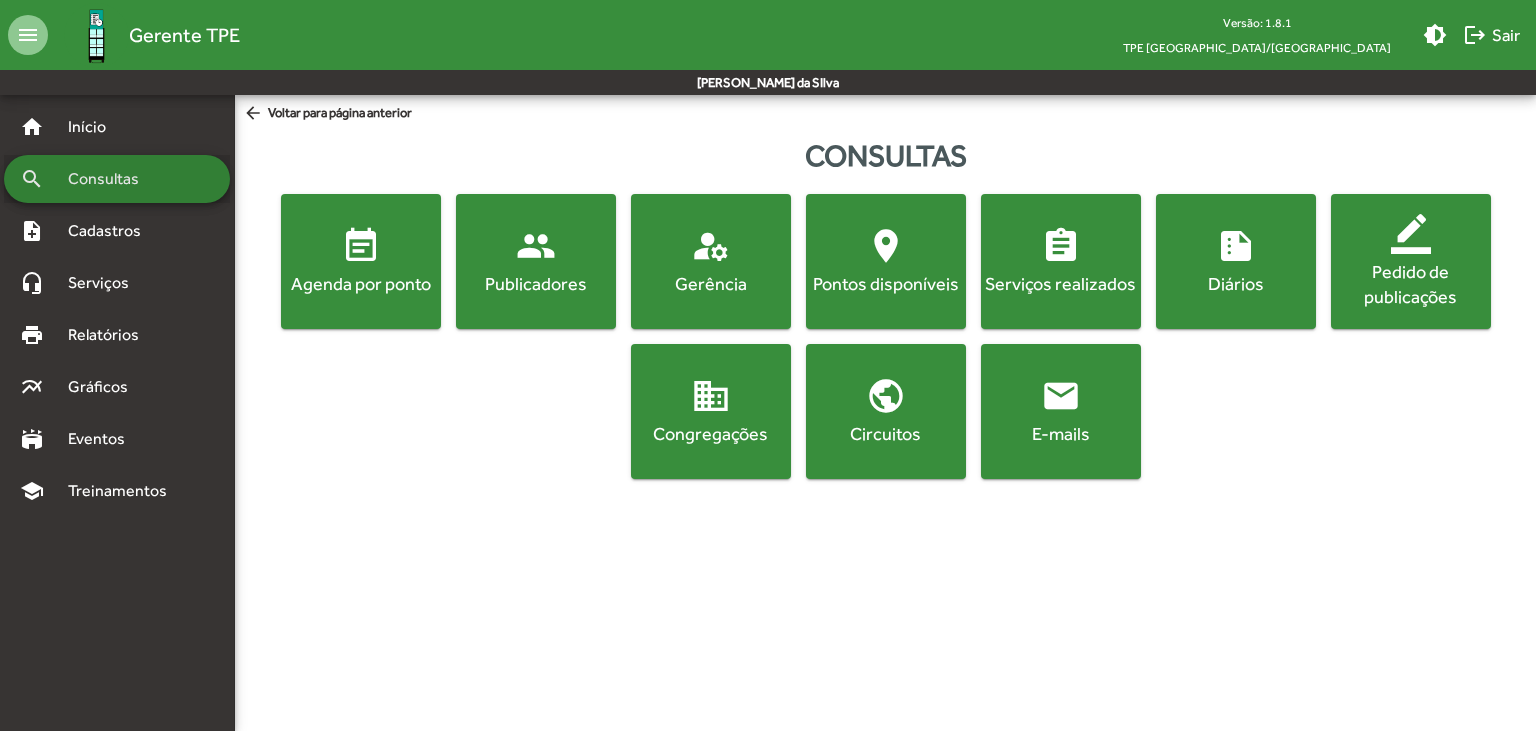 scroll, scrollTop: 0, scrollLeft: 0, axis: both 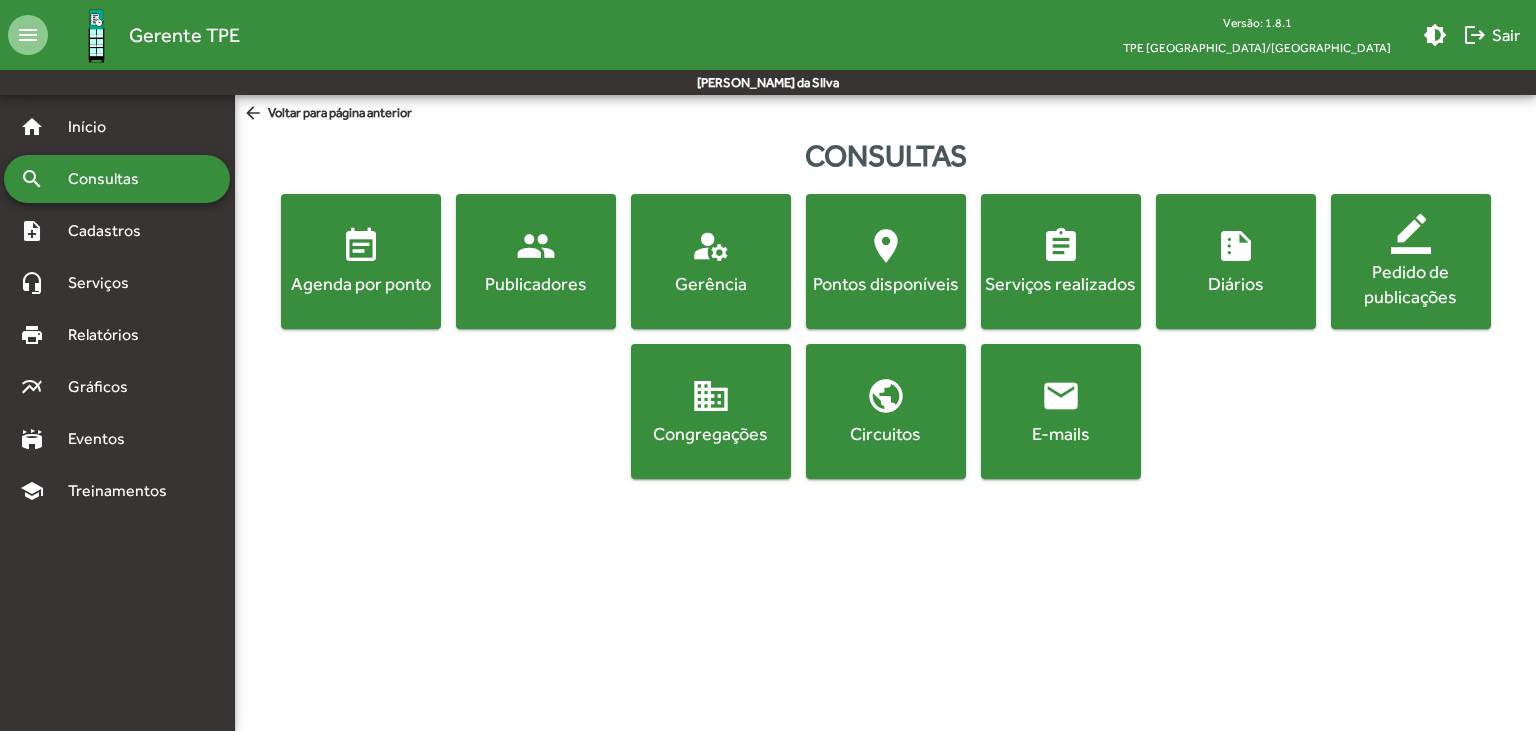 click on "people" 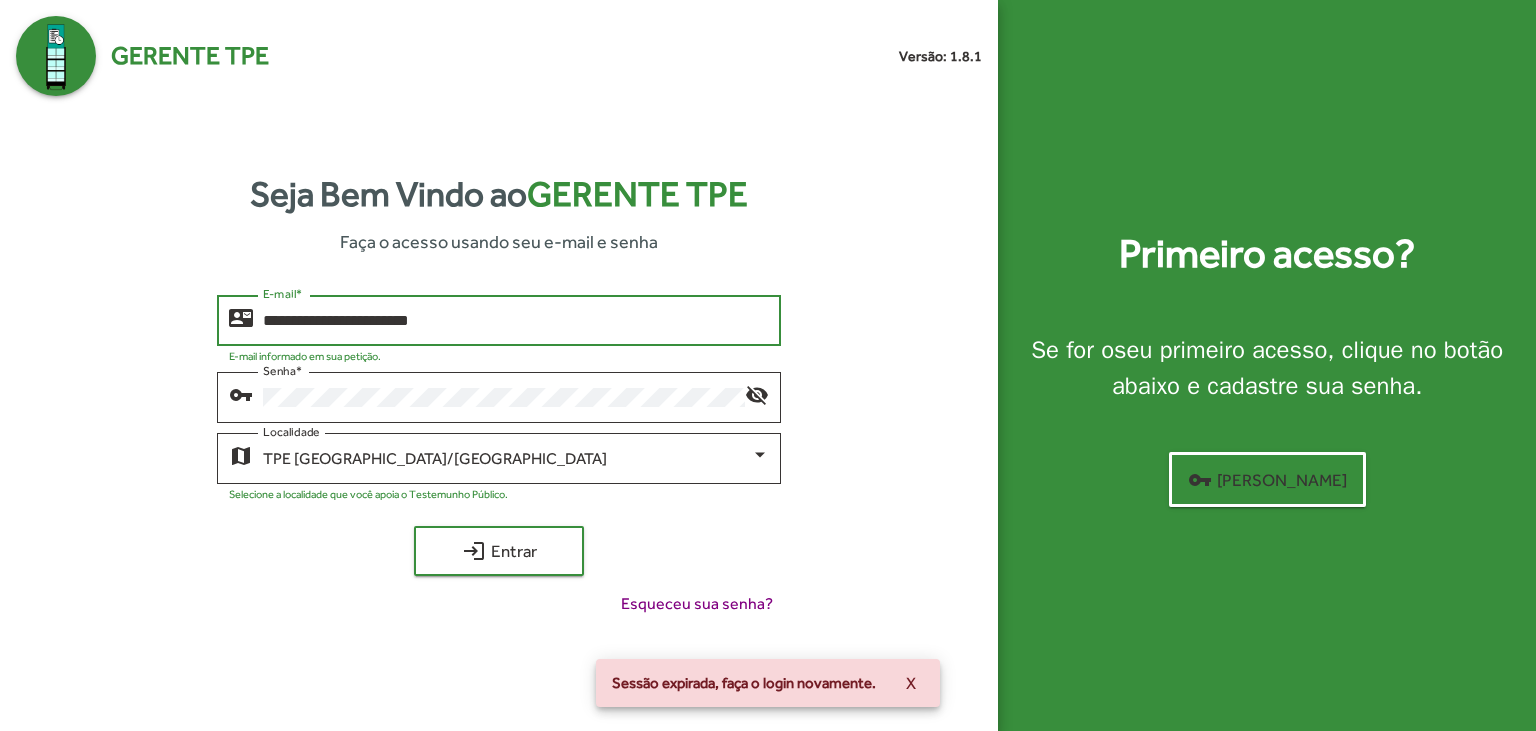 click on "**********" at bounding box center [516, 321] 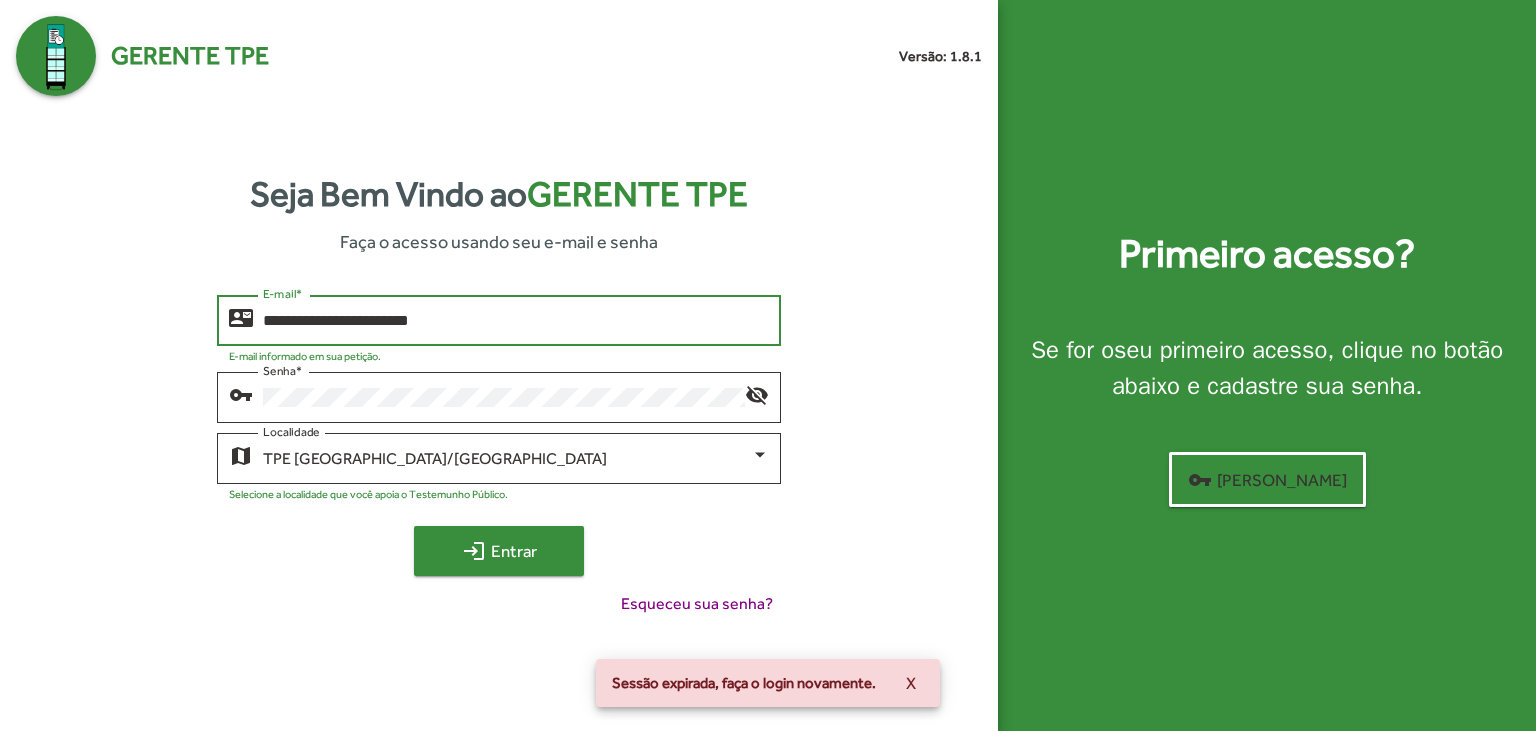 type on "**********" 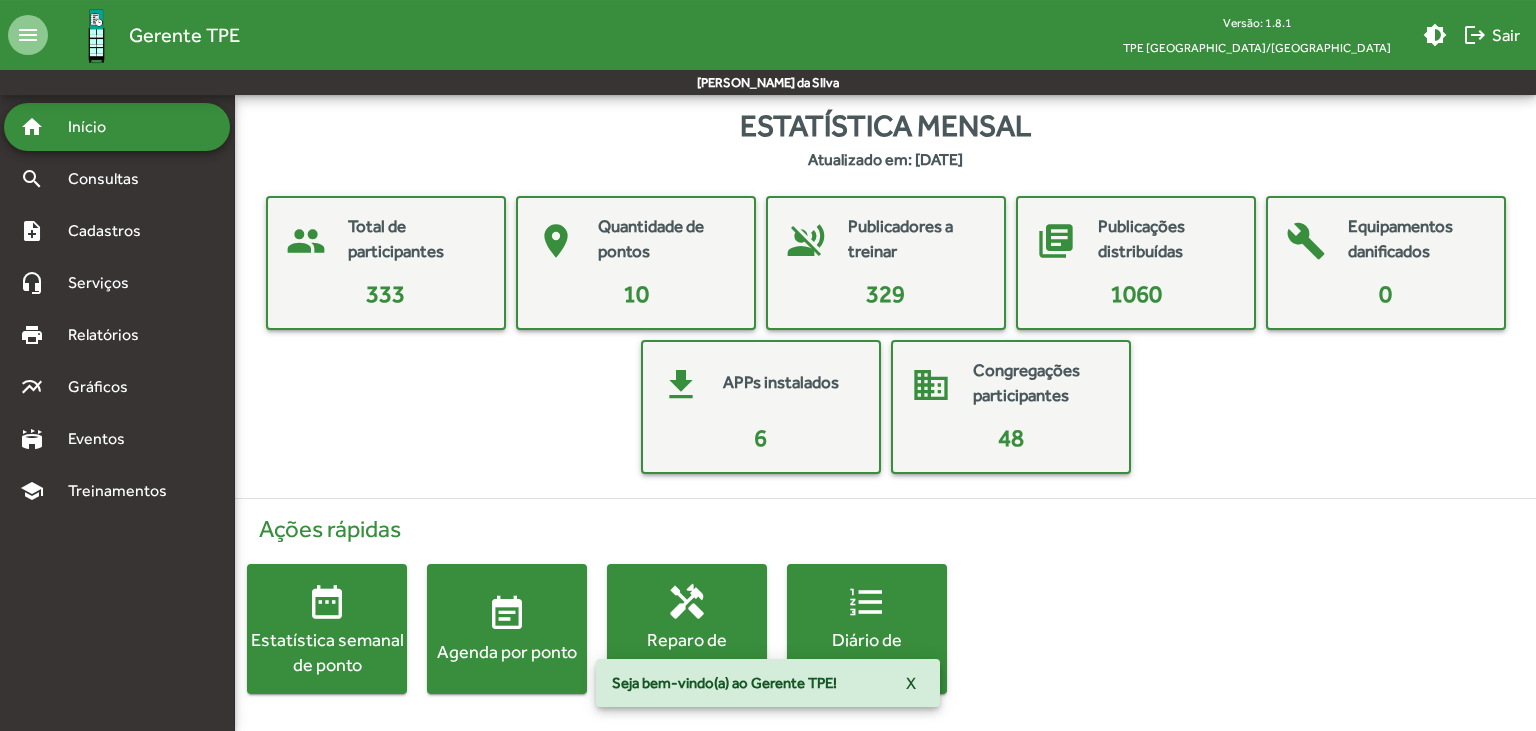 scroll, scrollTop: 0, scrollLeft: 0, axis: both 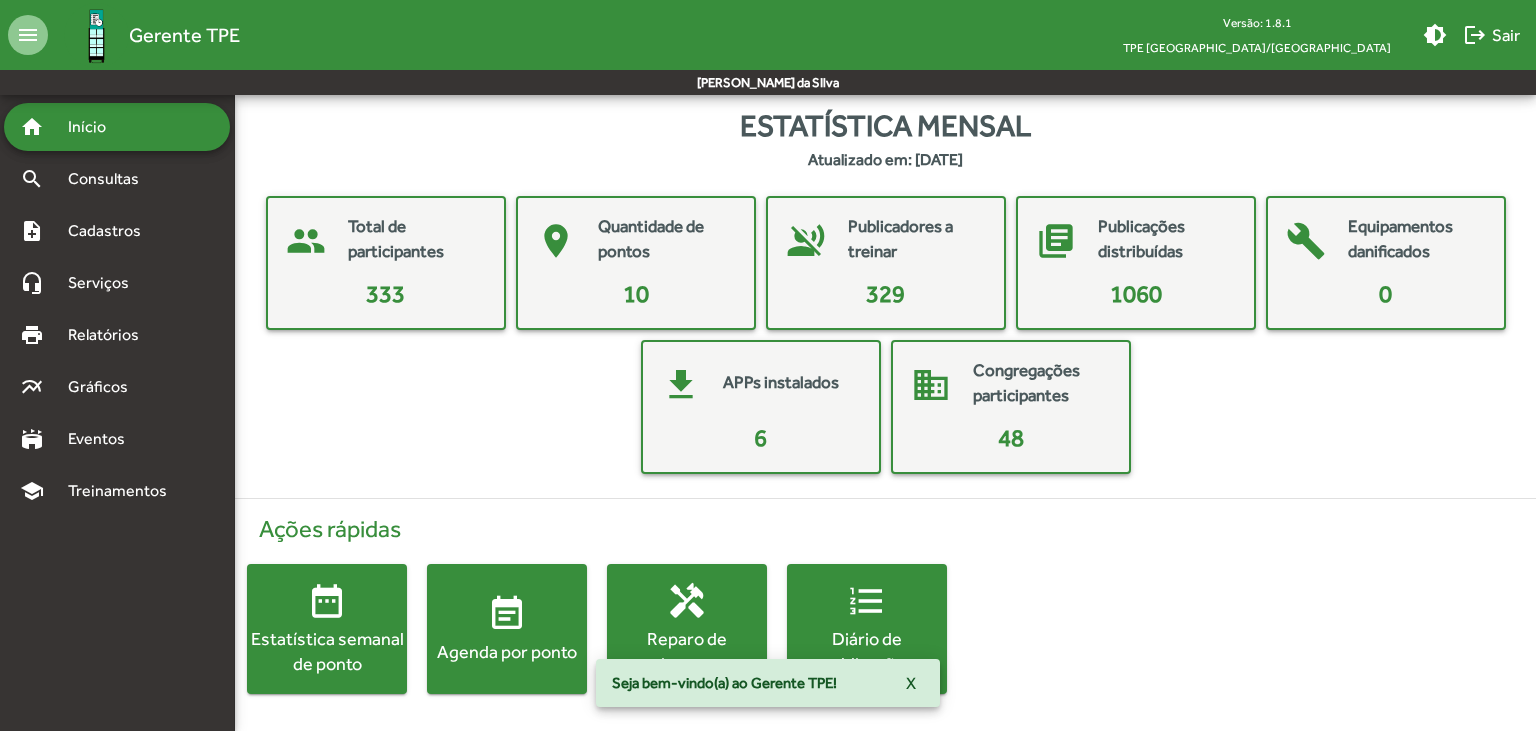 click on "Ações rápidas date_range  Estatística semanal de ponto  event_note  Agenda por ponto  handyman  Reparo de equipamentos  format_list_numbered  Diário de publicações" 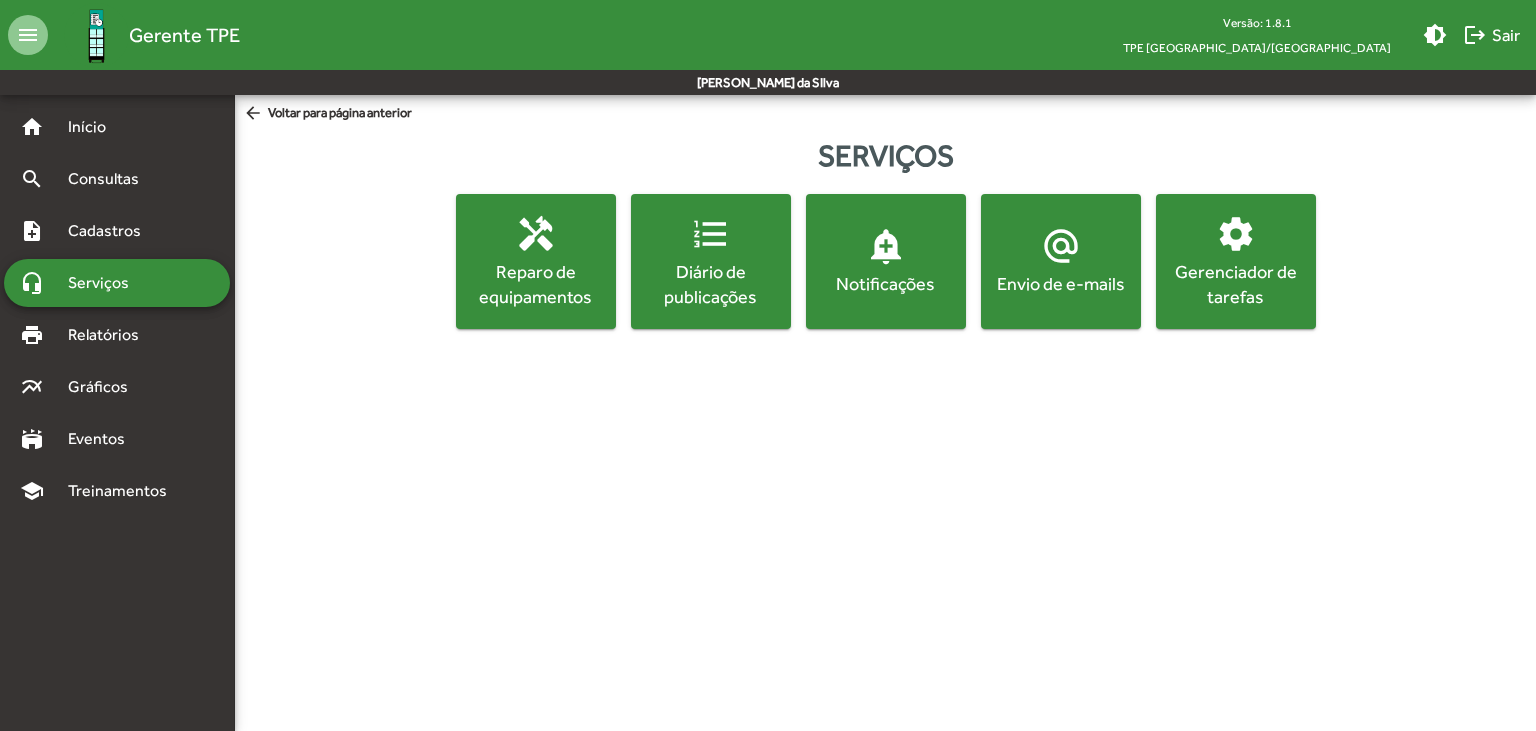 scroll, scrollTop: 0, scrollLeft: 0, axis: both 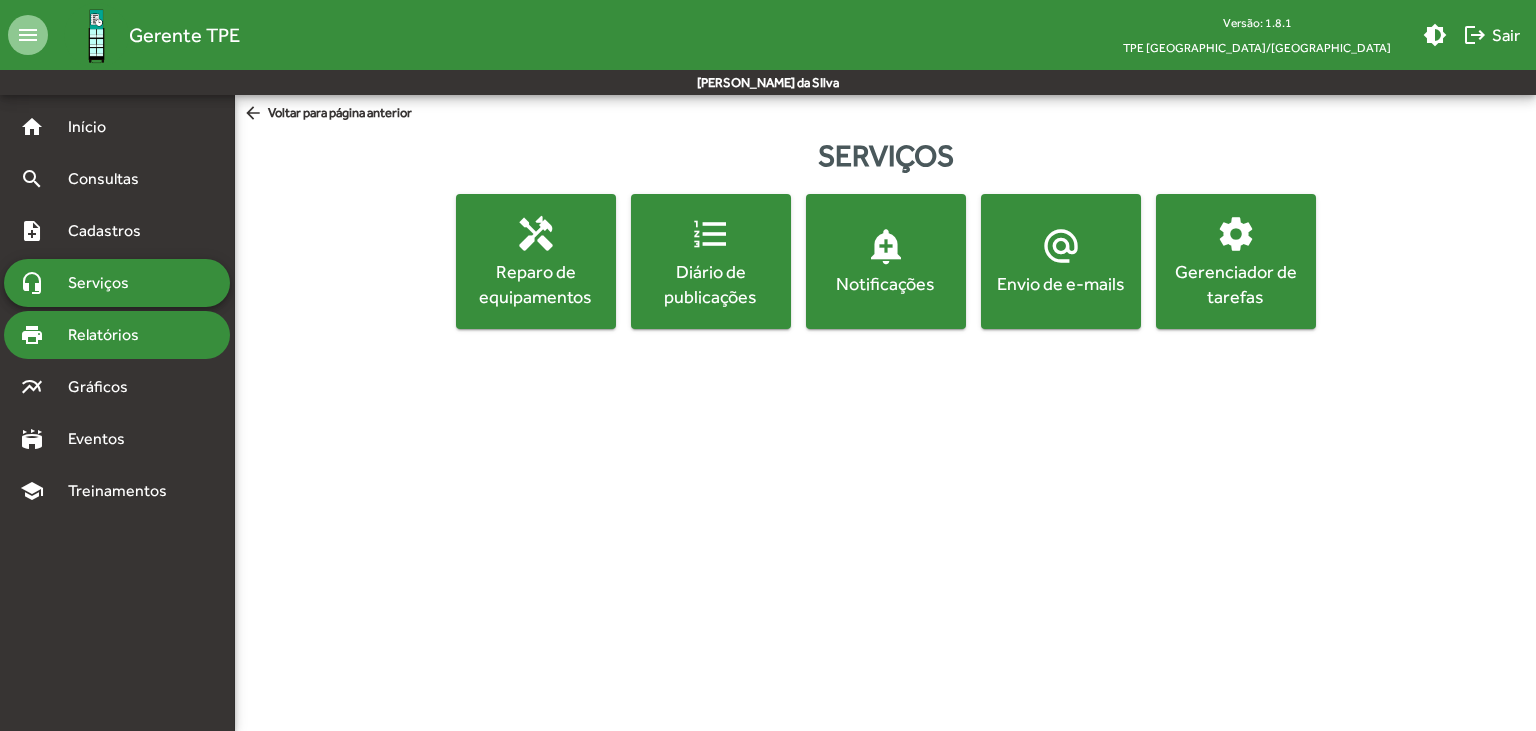 click on "Relatórios" at bounding box center (110, 335) 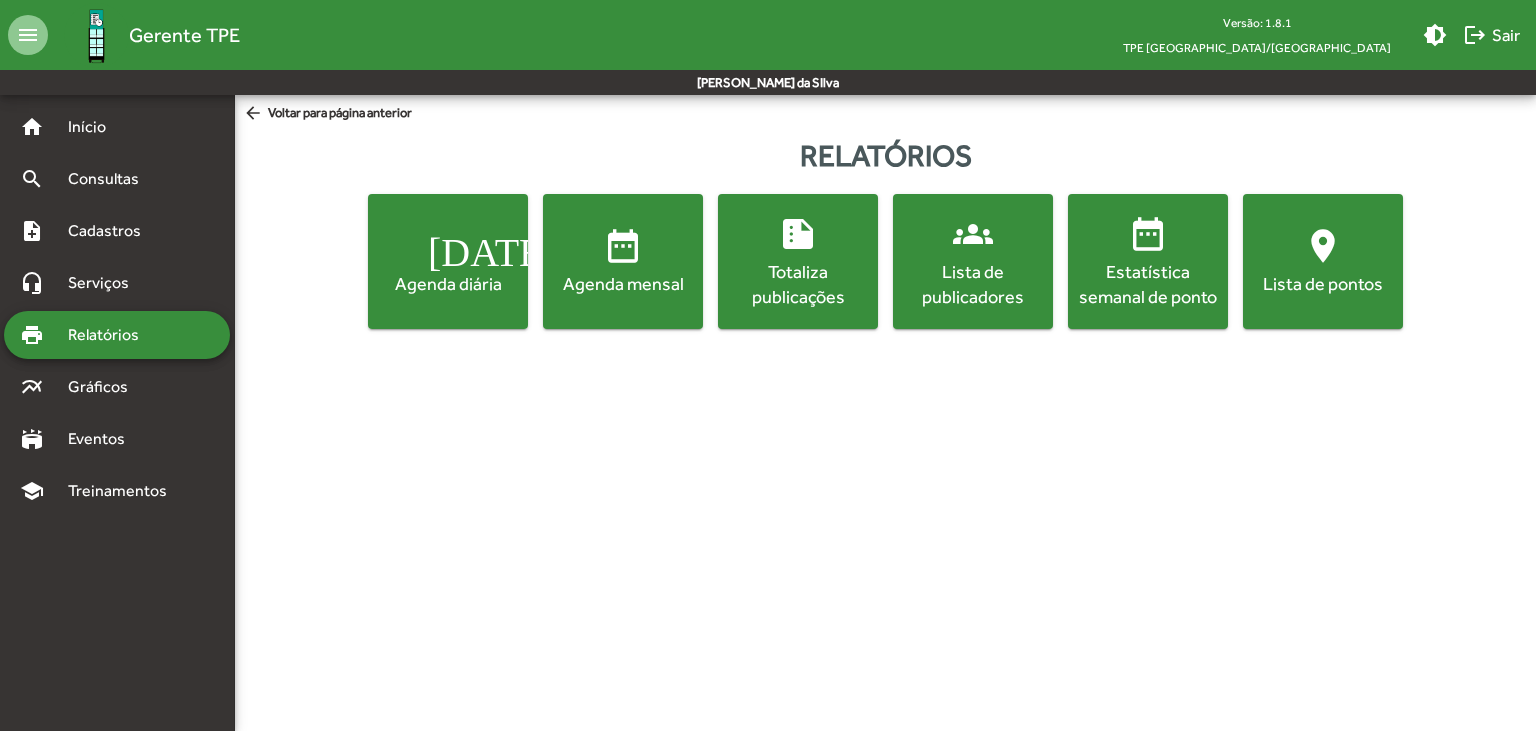click on "summarize" 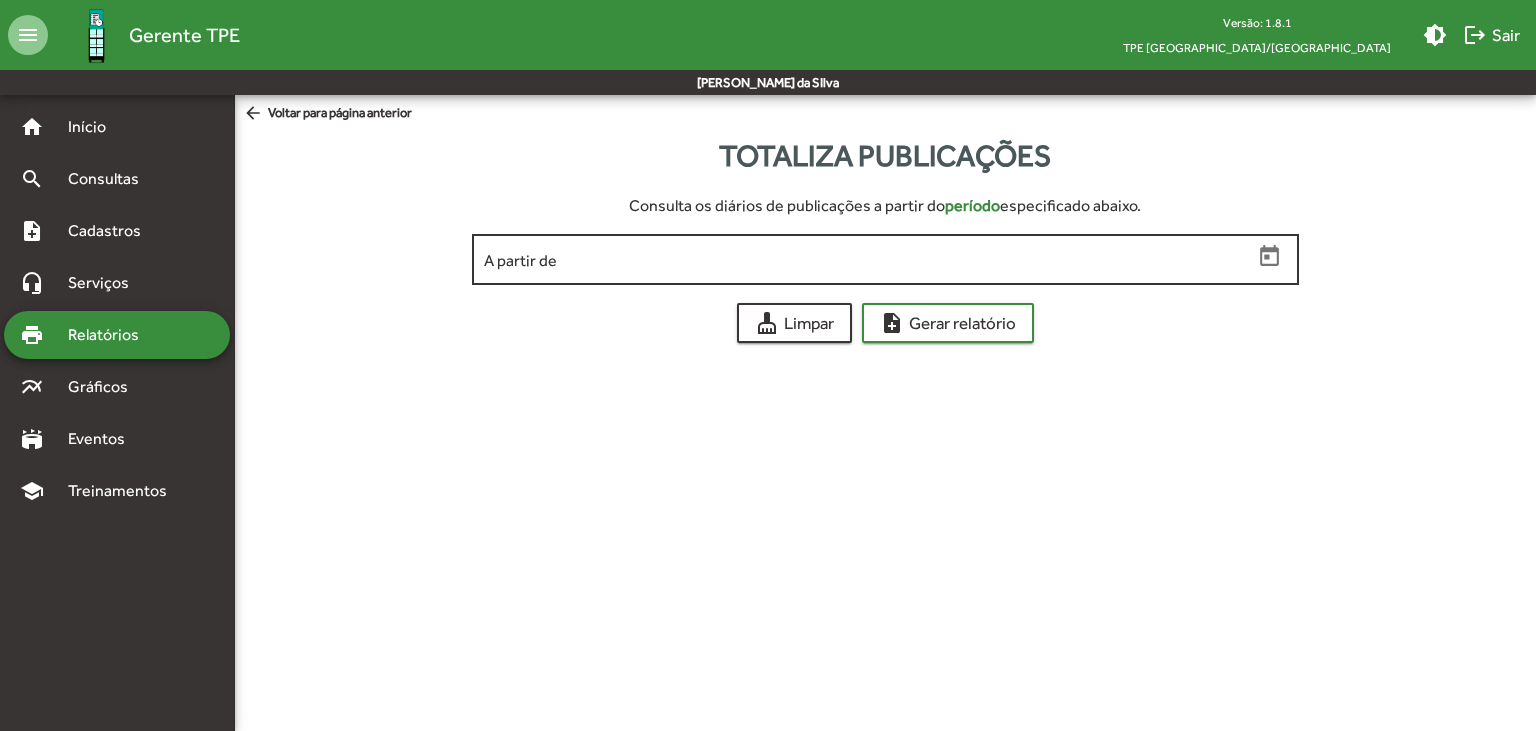click on "A partir de" 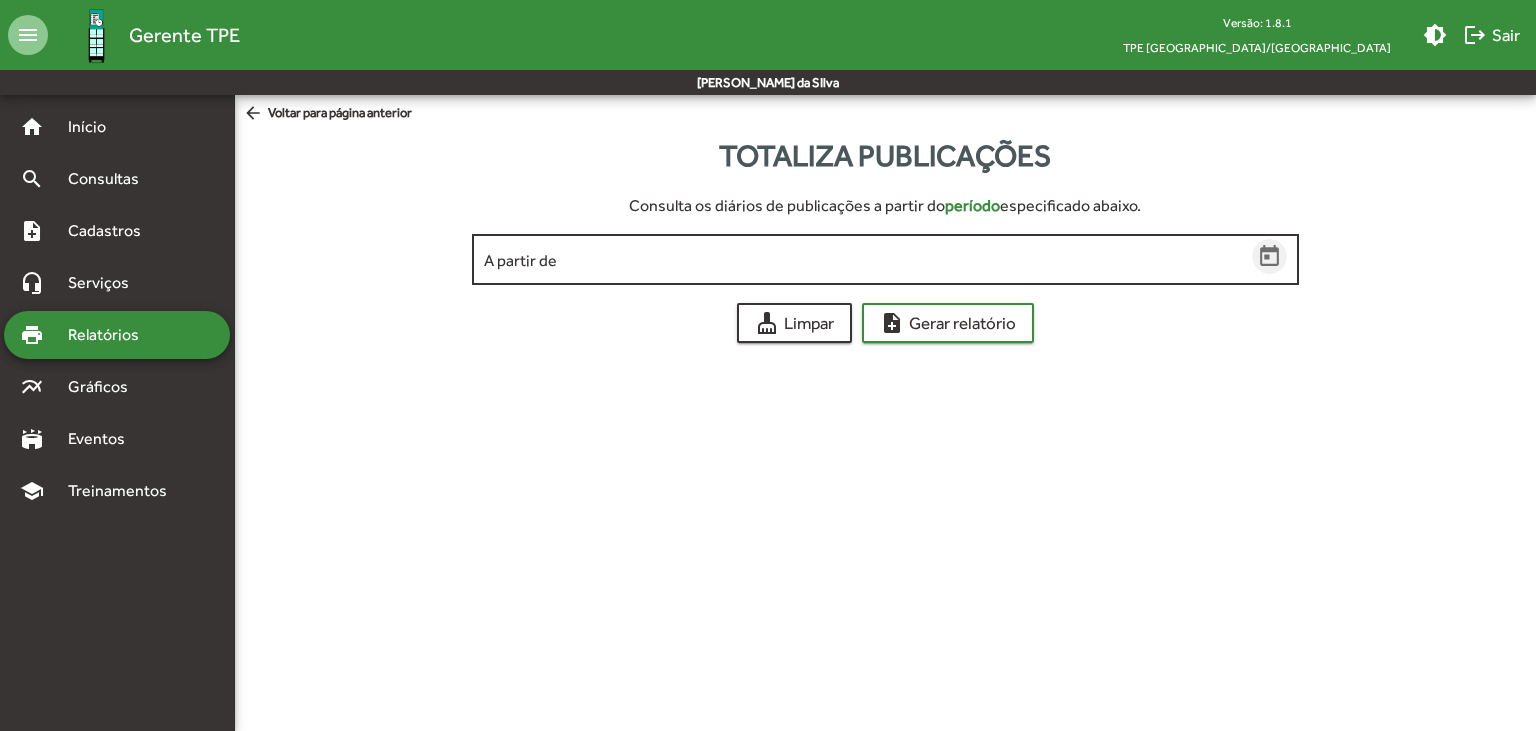 click 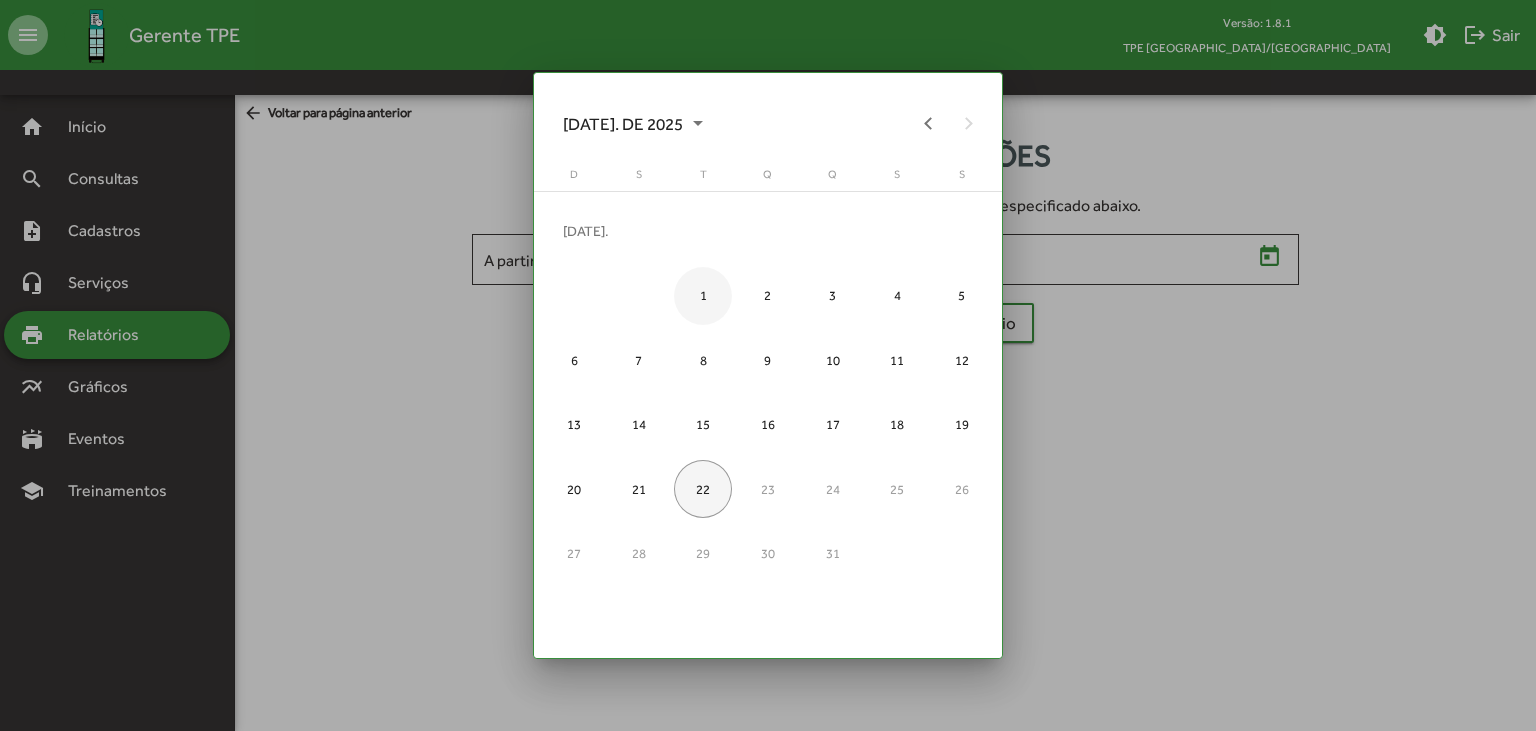 click on "1" at bounding box center [703, 296] 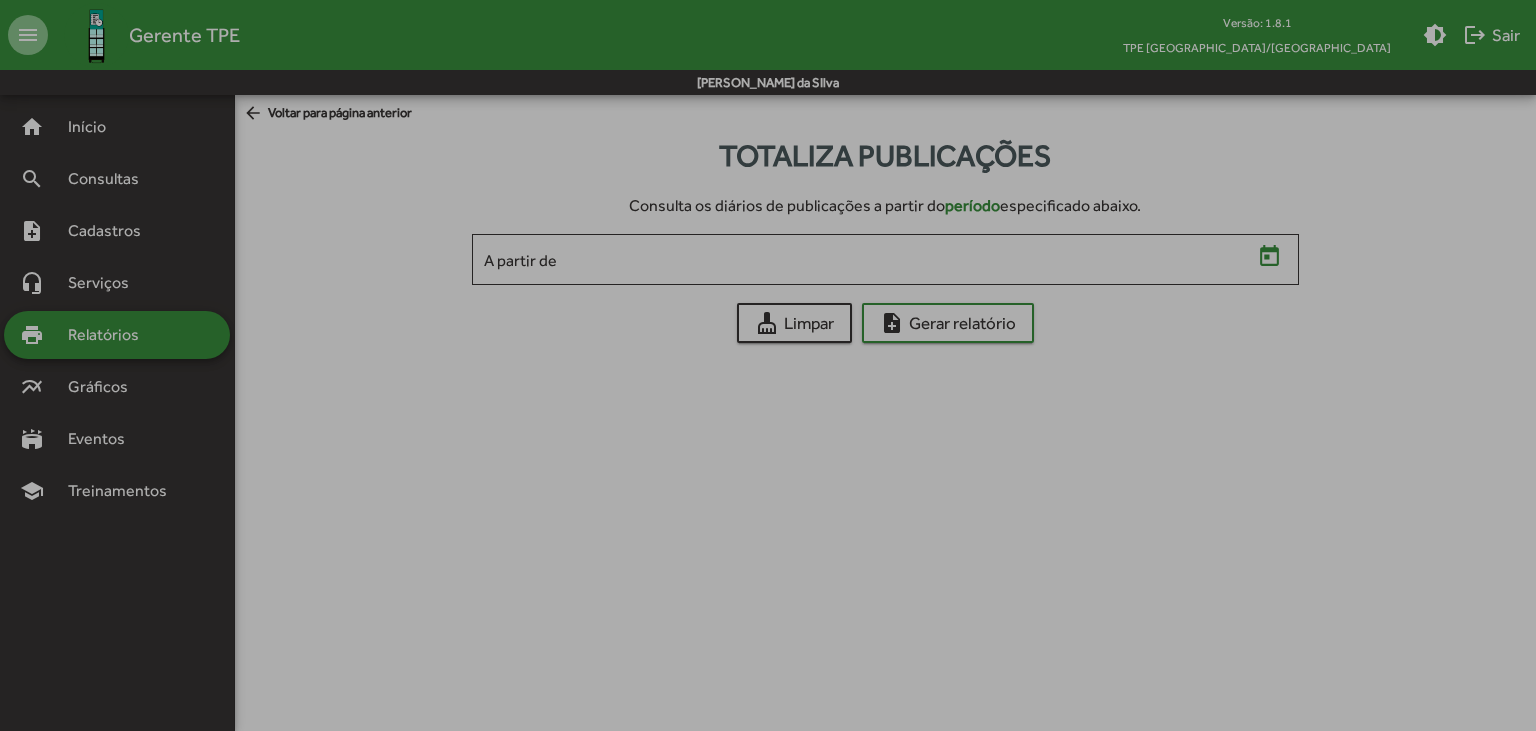 type on "**********" 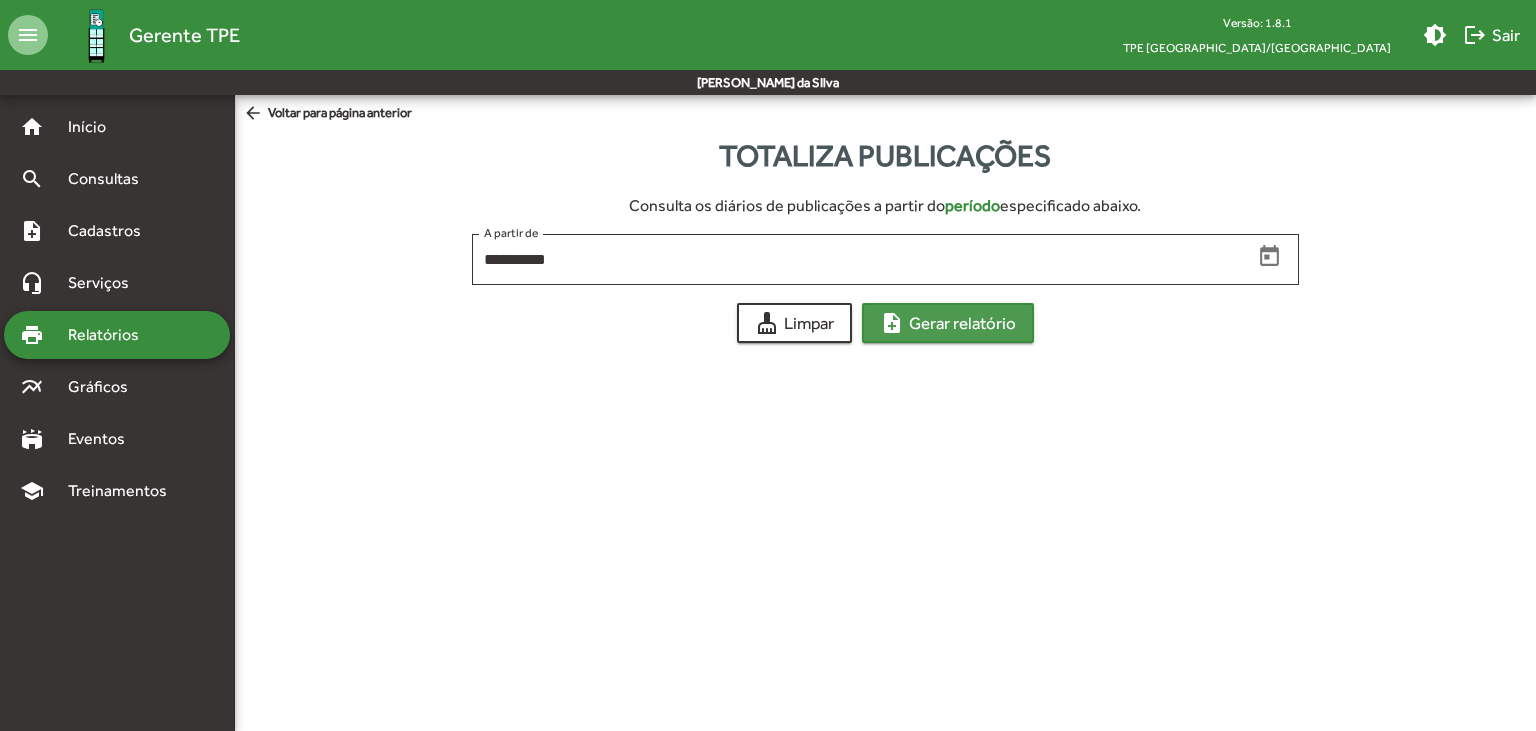 click on "note_add  Gerar relatório" 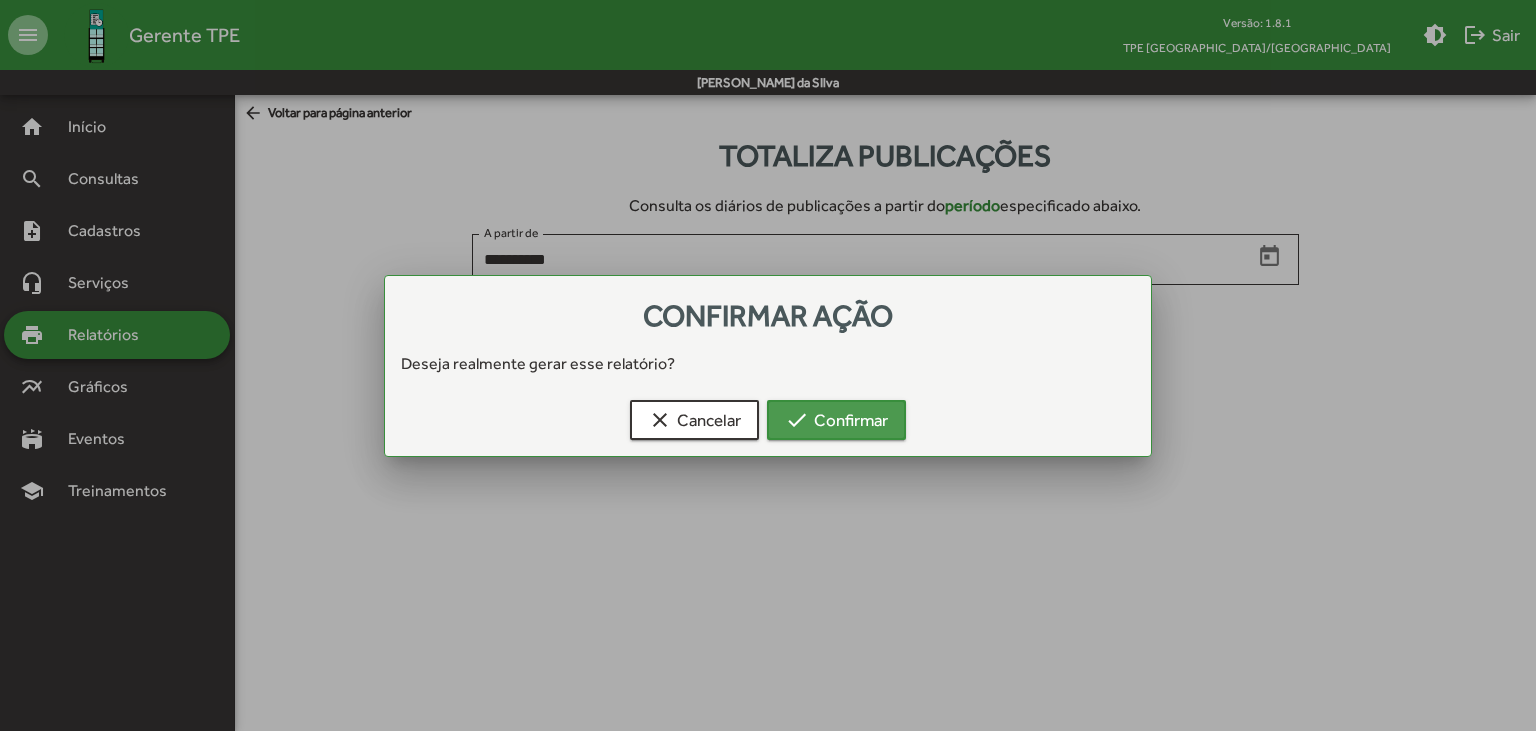 click on "check  Confirmar" at bounding box center (836, 420) 